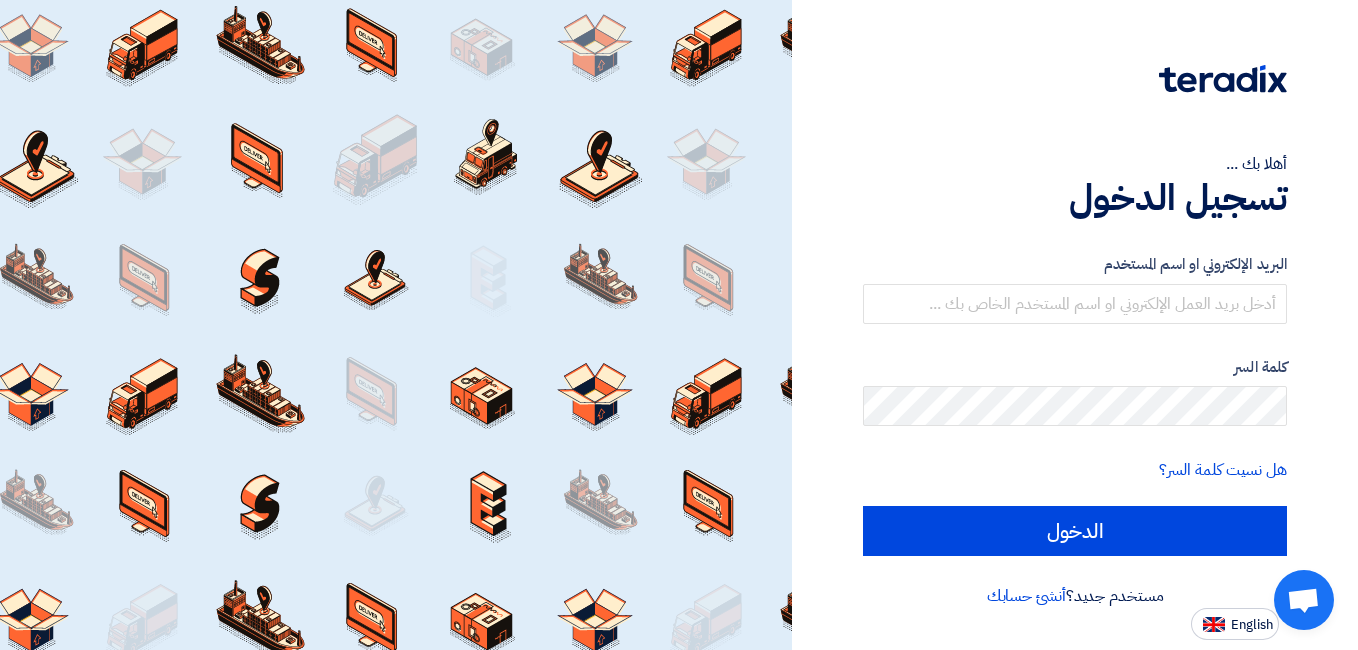 scroll, scrollTop: 0, scrollLeft: 0, axis: both 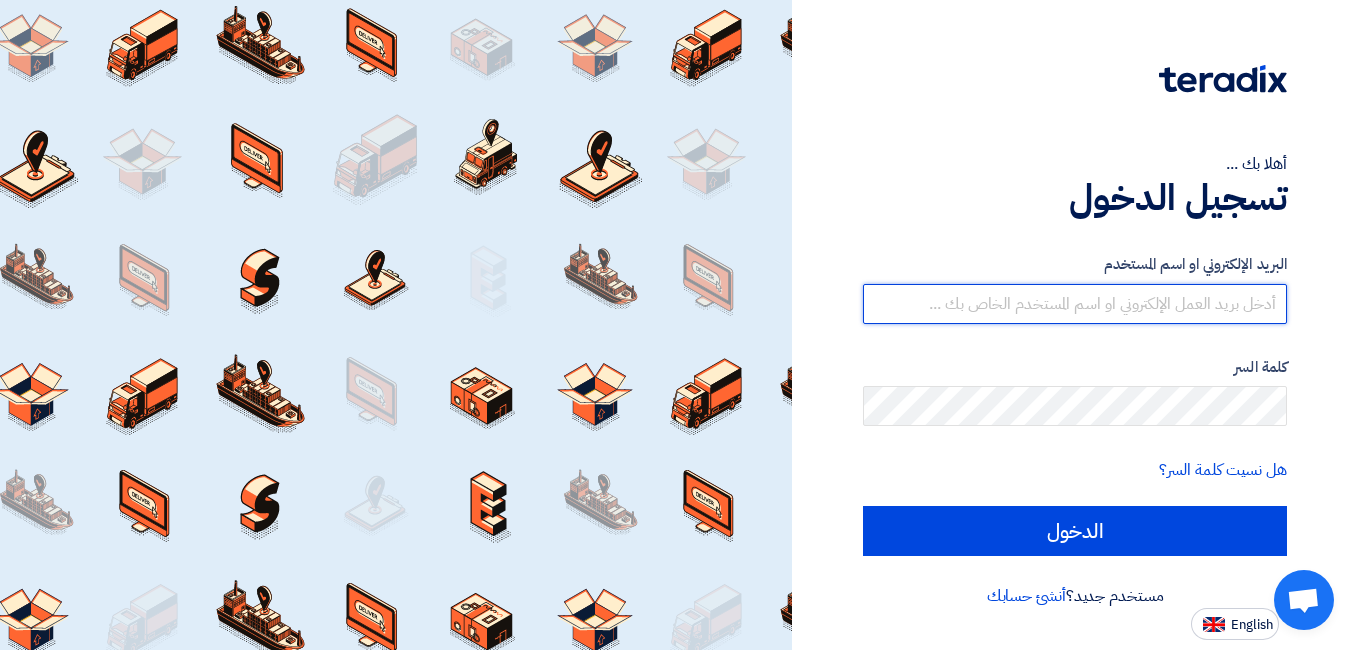 click at bounding box center [1075, 304] 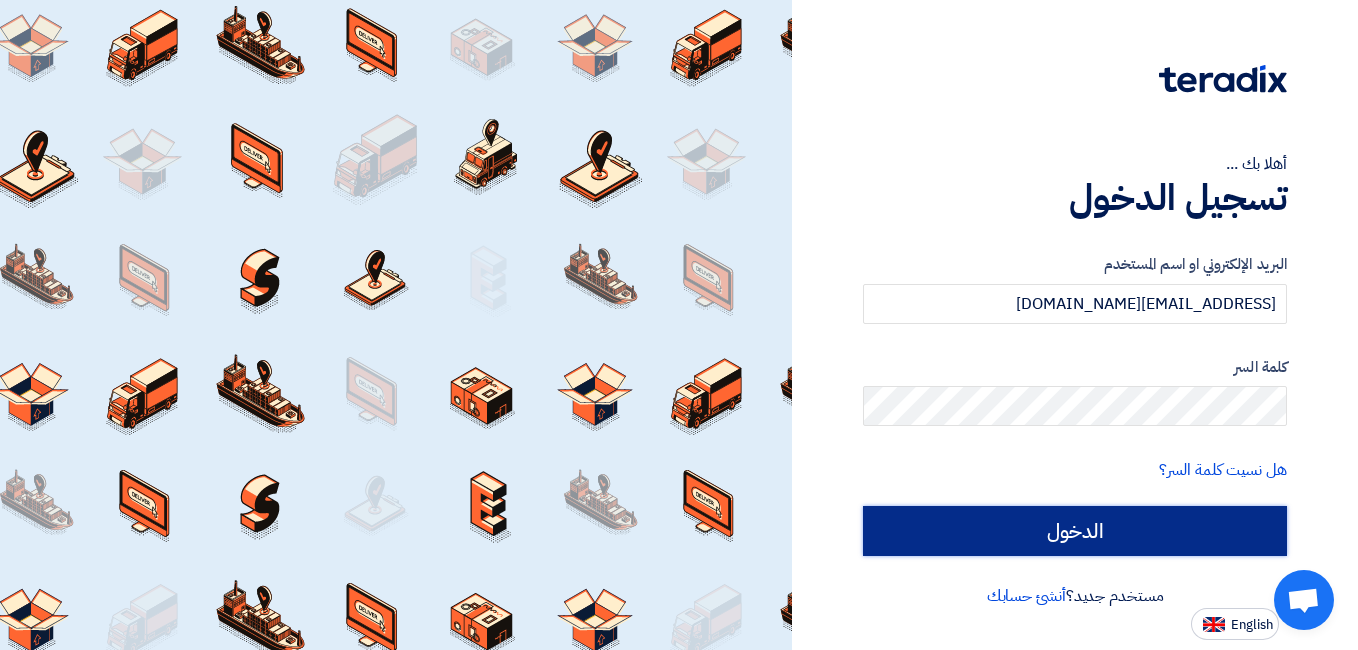 click on "الدخول" 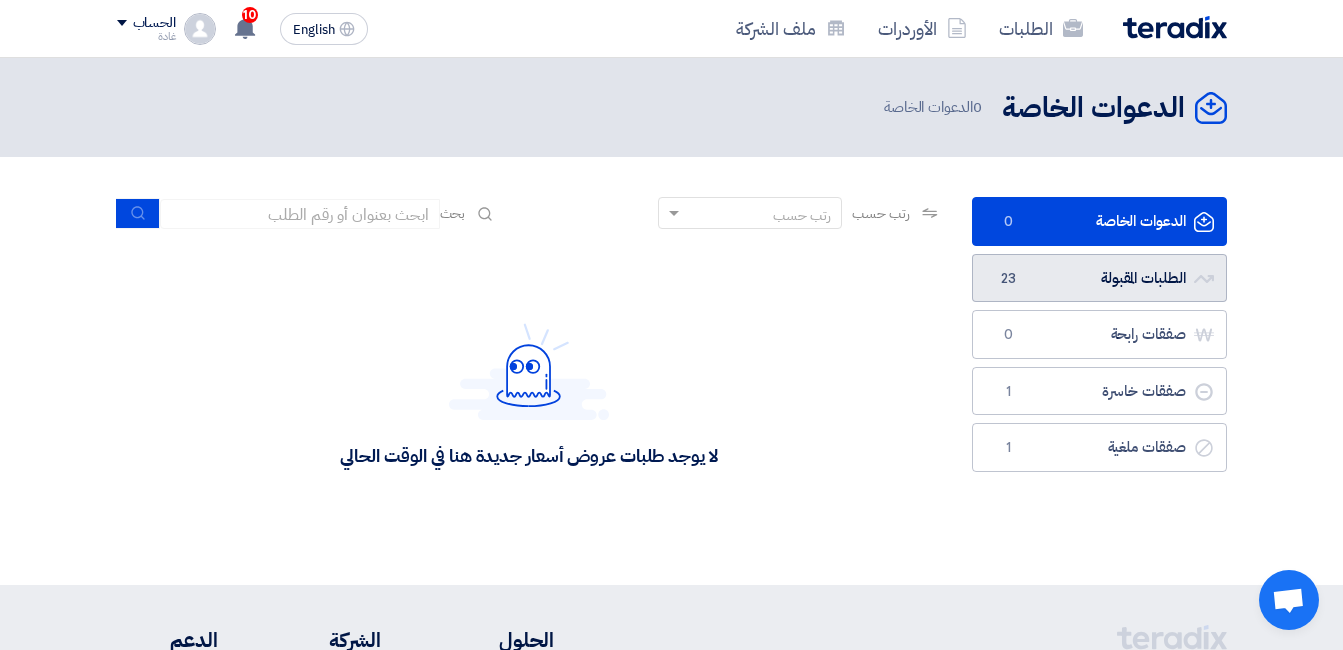click on "الطلبات المقبولة
الطلبات المقبولة
23" 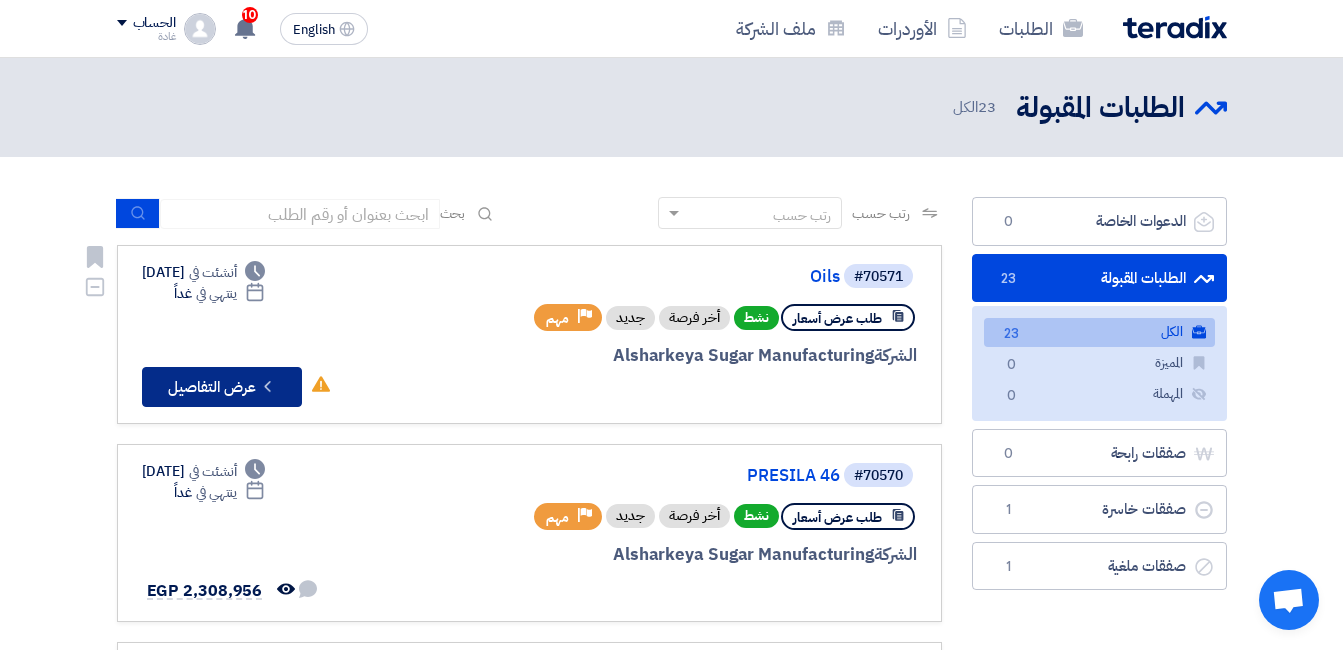 click on "Check details
عرض التفاصيل" 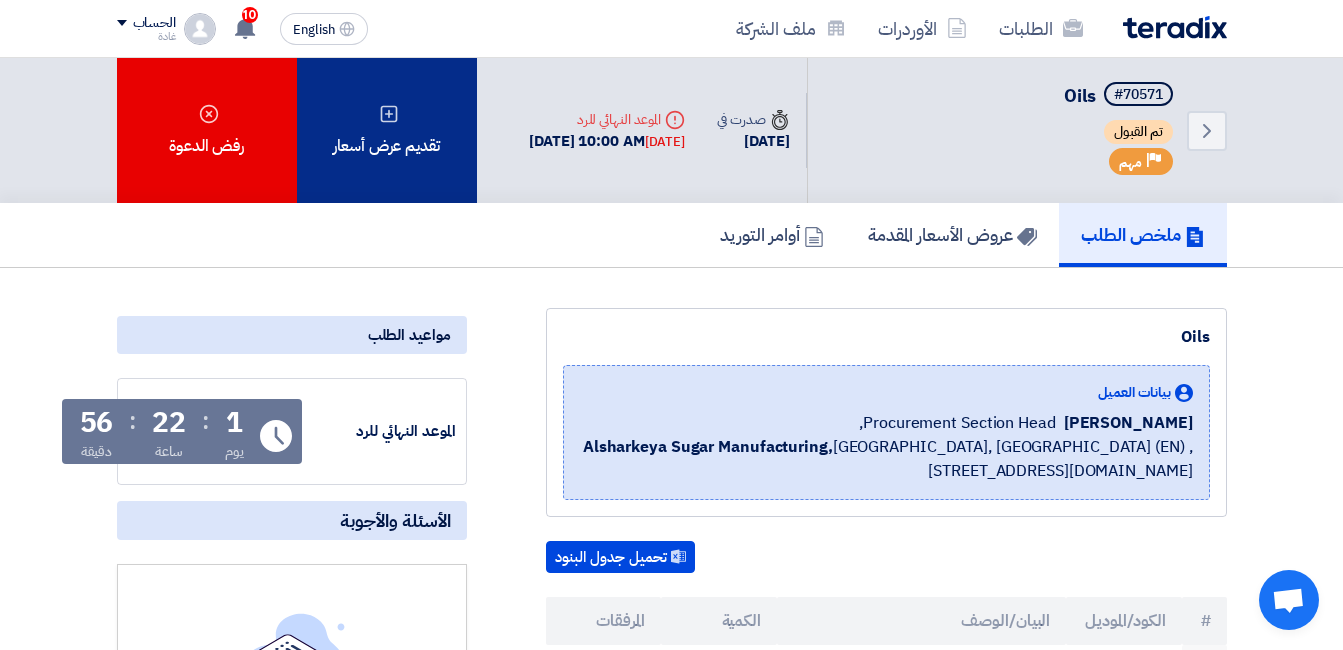 click on "تقديم عرض أسعار" 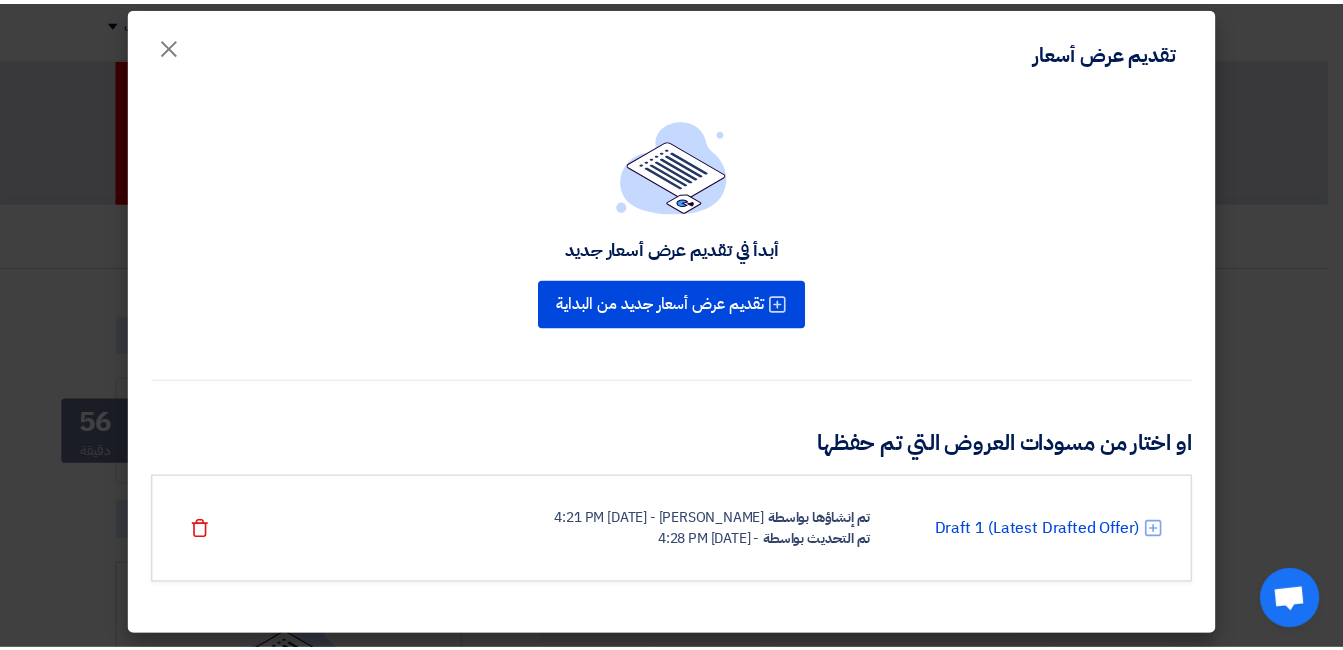 scroll, scrollTop: 14, scrollLeft: 0, axis: vertical 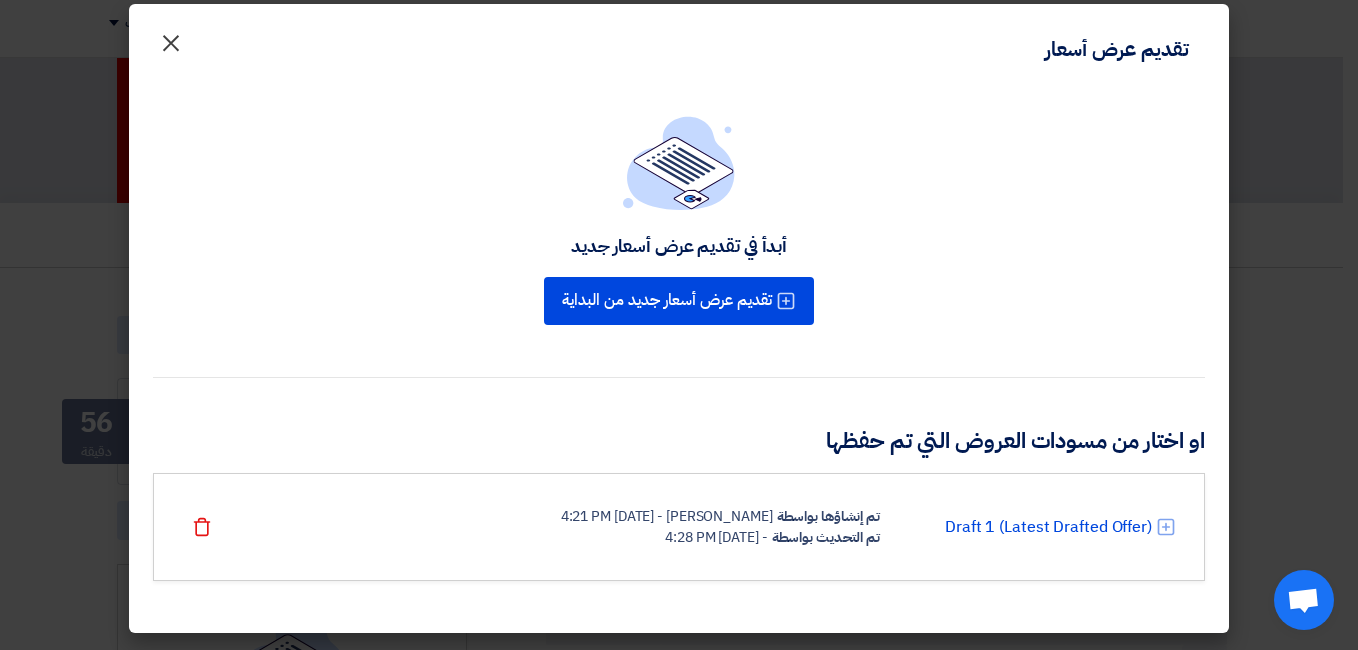 click on "×" 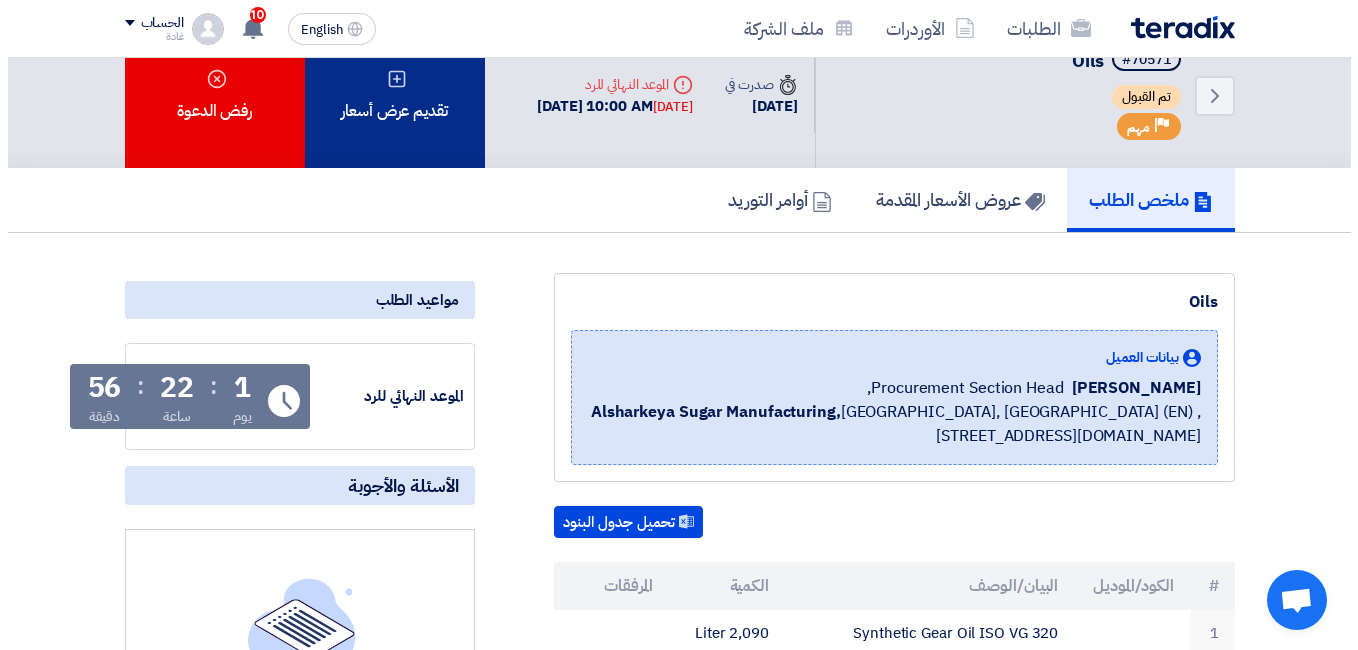 scroll, scrollTop: 0, scrollLeft: 0, axis: both 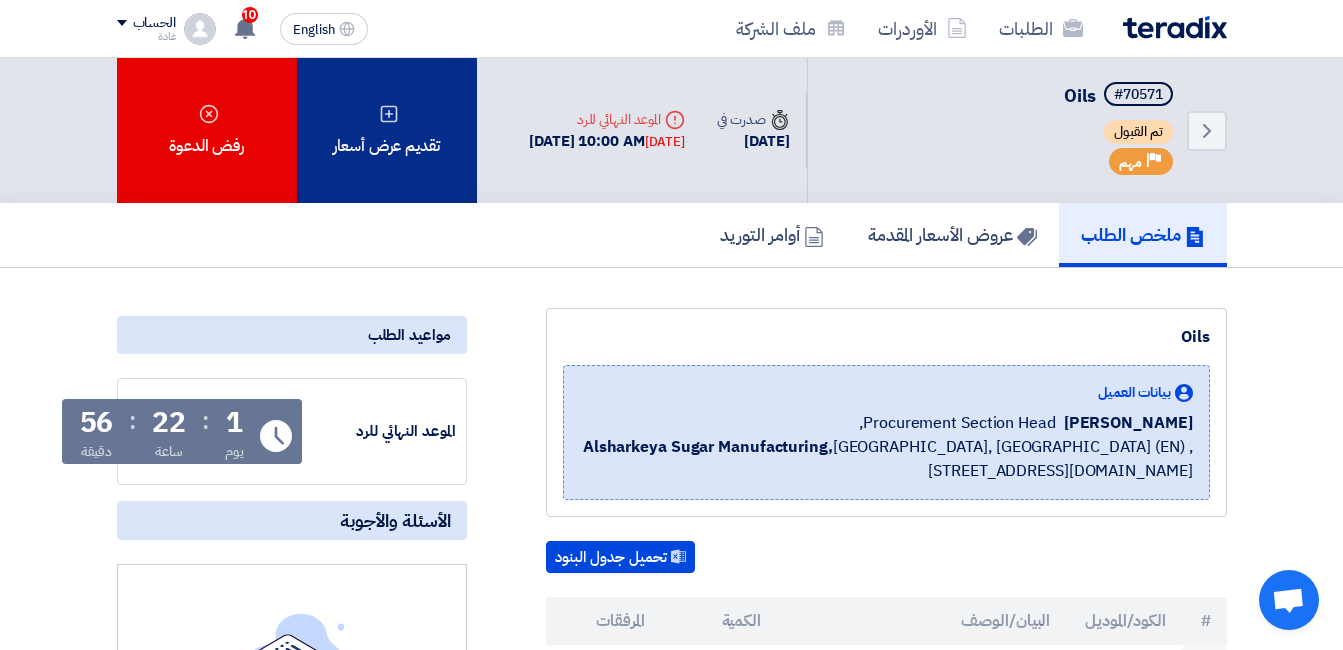 click on "تقديم عرض أسعار" 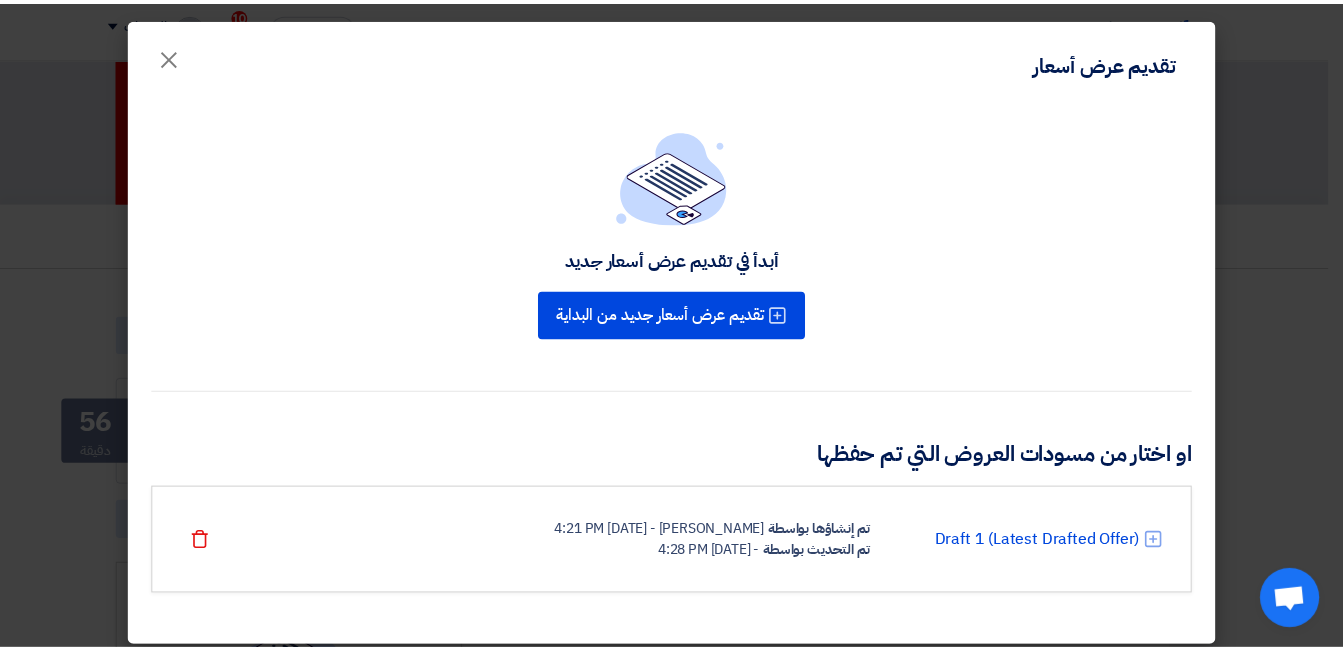 scroll, scrollTop: 14, scrollLeft: 0, axis: vertical 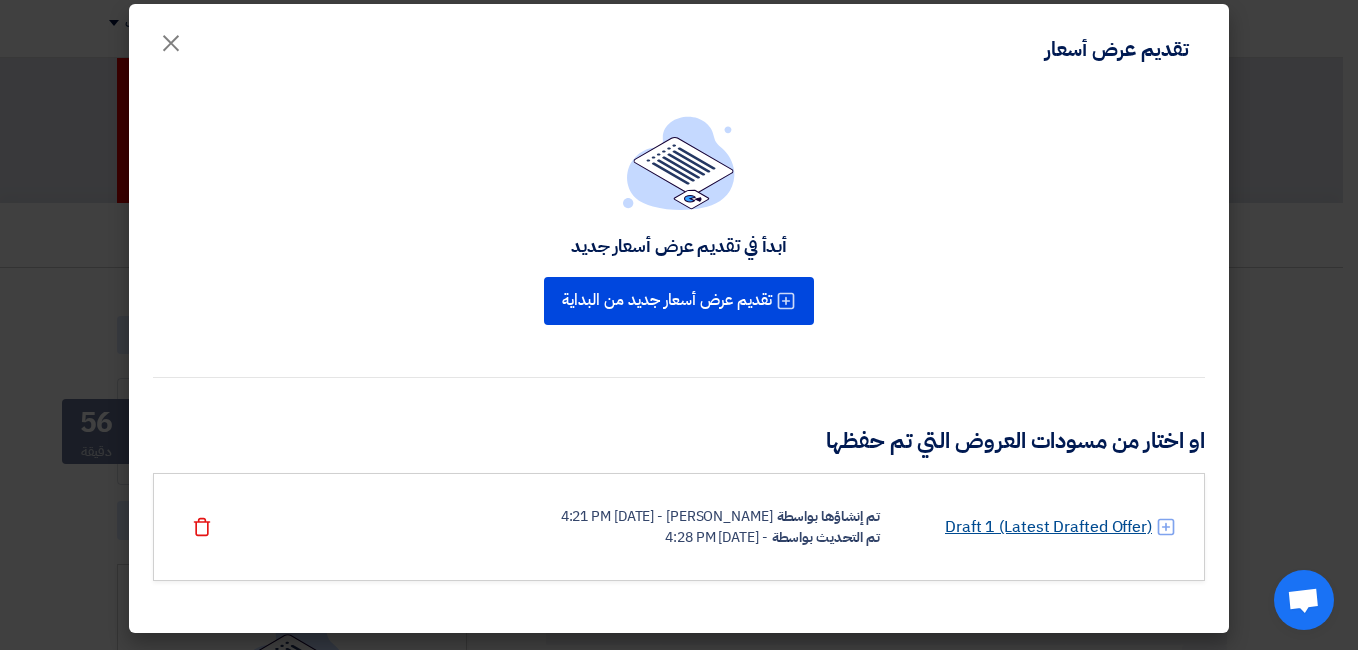 drag, startPoint x: 1100, startPoint y: 525, endPoint x: 1101, endPoint y: 514, distance: 11.045361 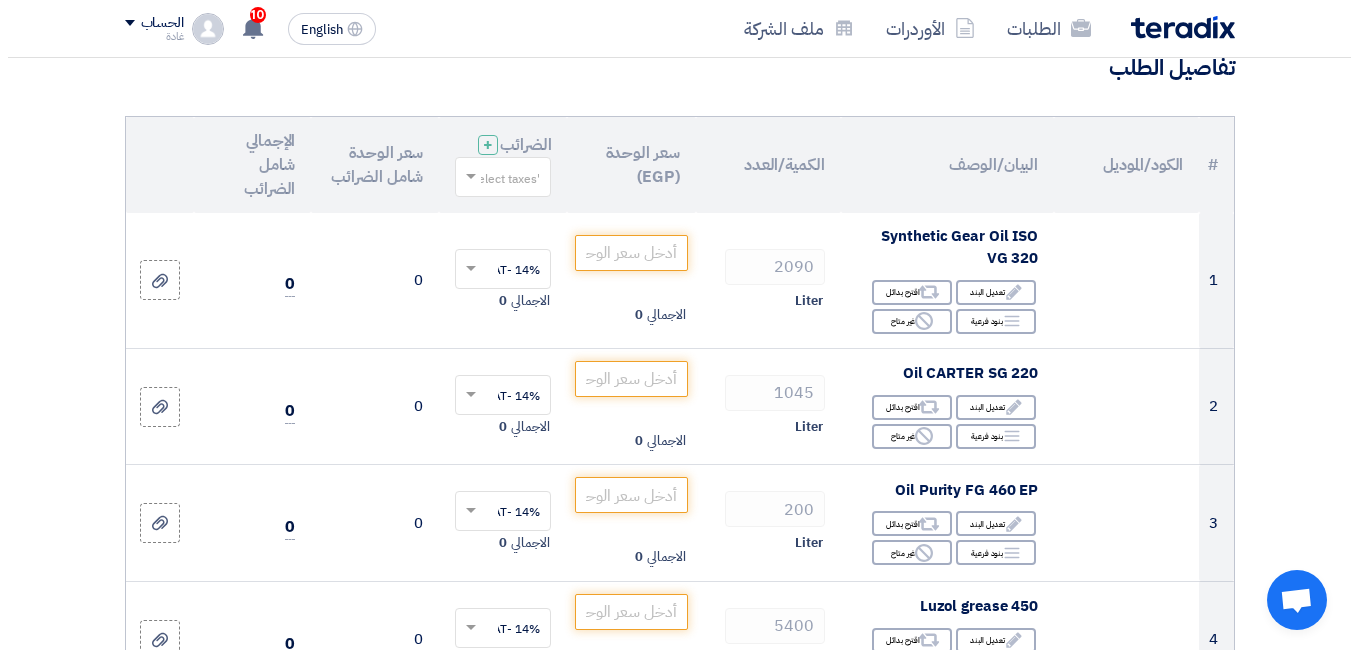 scroll, scrollTop: 300, scrollLeft: 0, axis: vertical 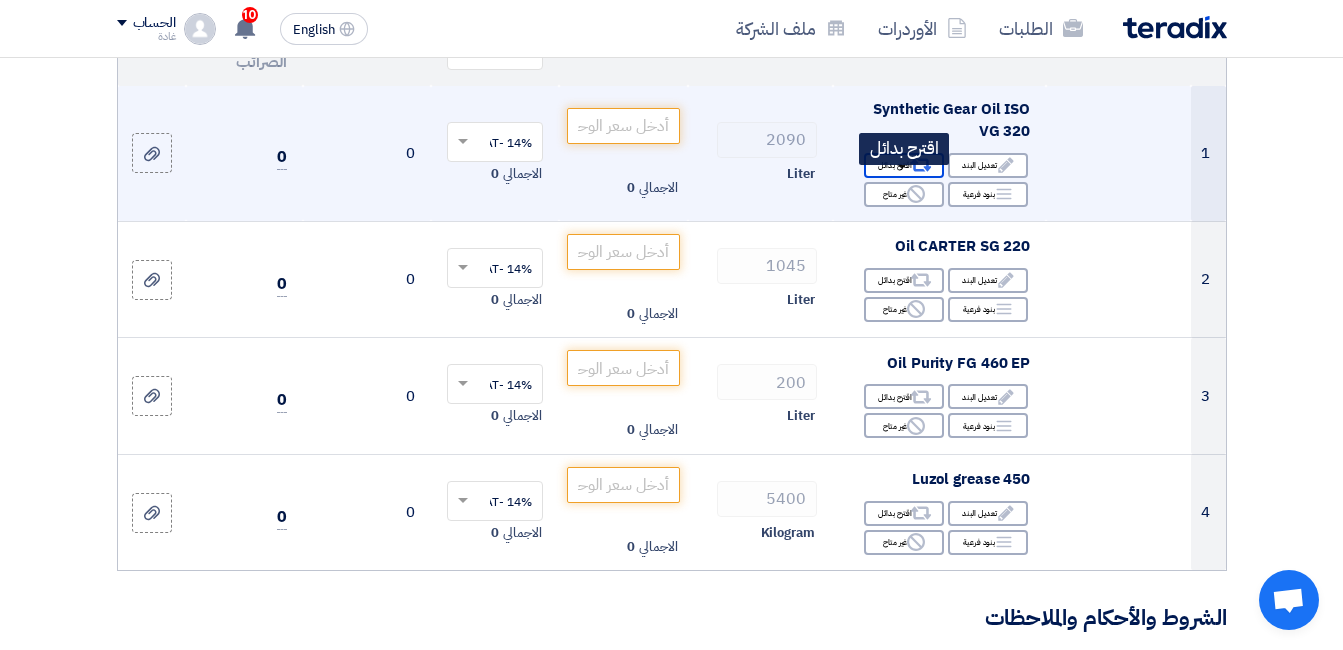 click on "Alternative
اقترح بدائل" 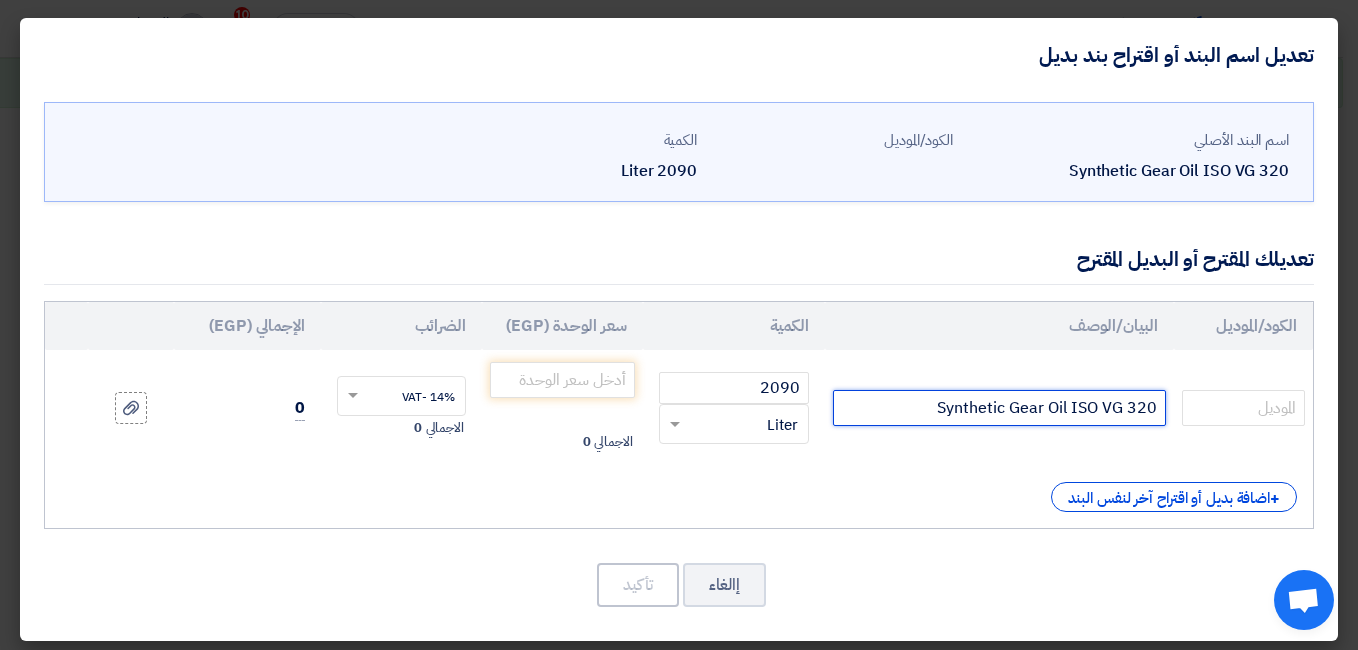 click on "Synthetic Gear Oil ISO VG 320" 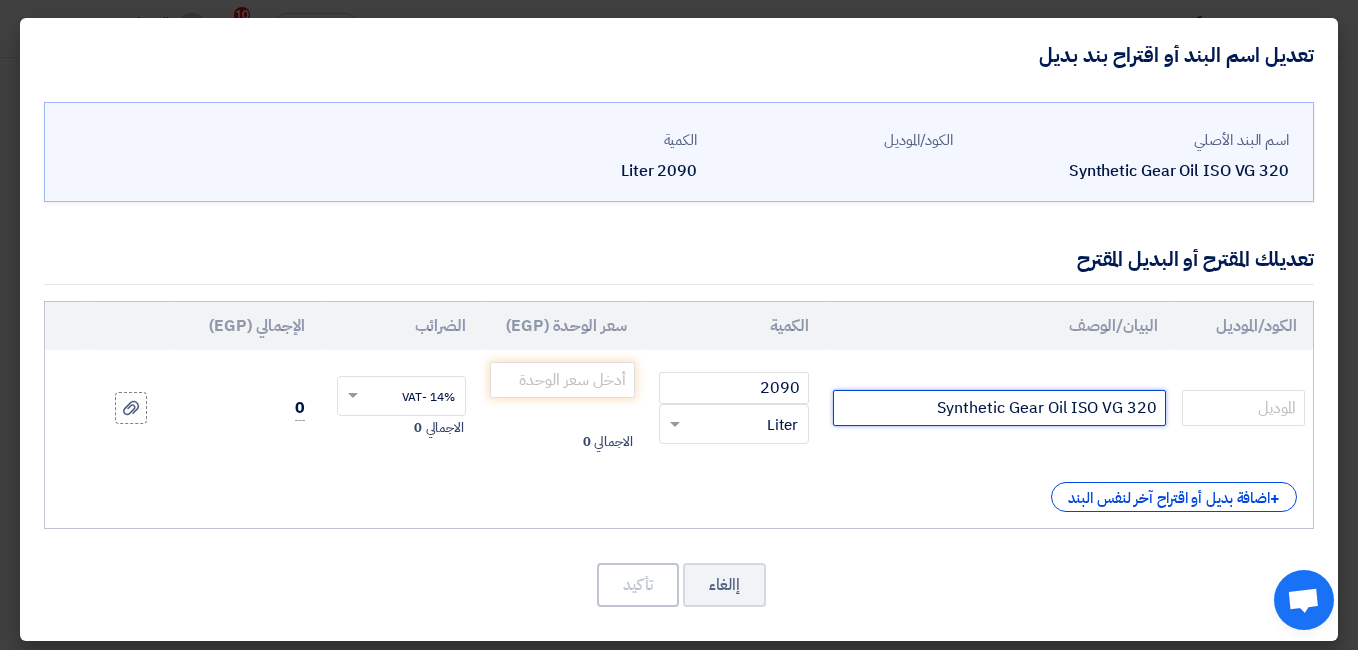 paste on "Matrix Geartop PAO" 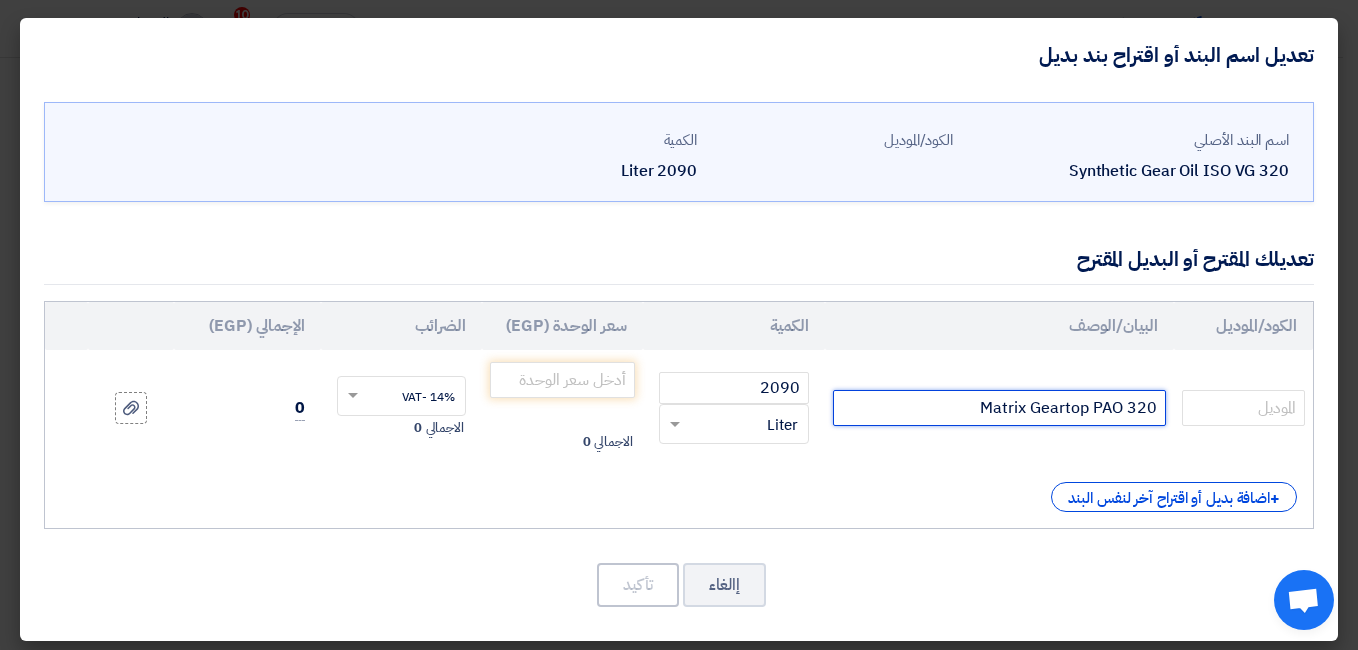 type on "Matrix Geartop PAO 320" 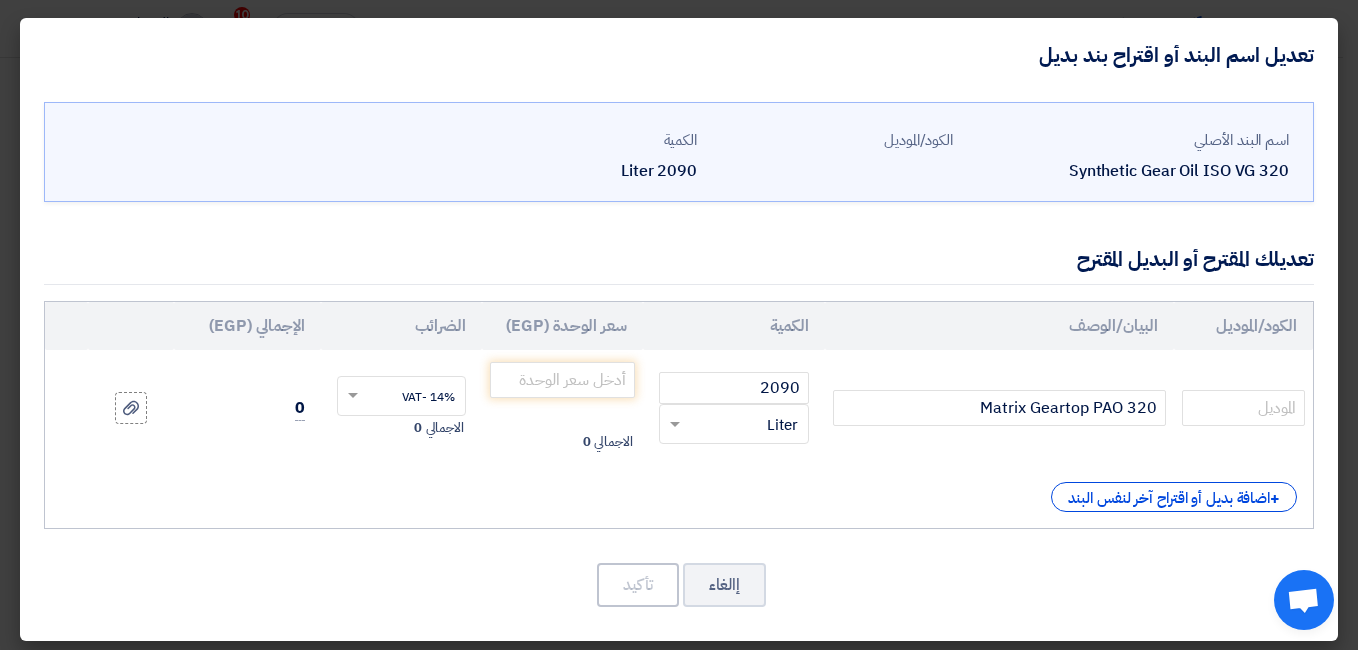 click 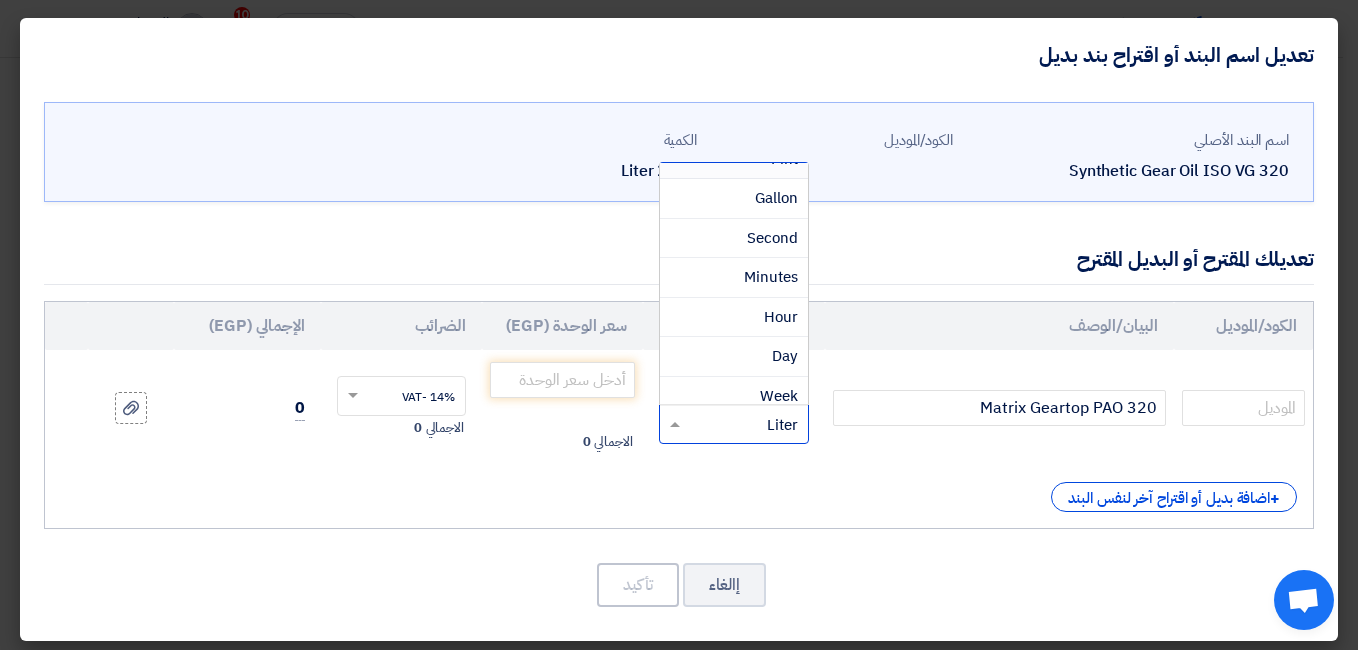 scroll, scrollTop: 1299, scrollLeft: 0, axis: vertical 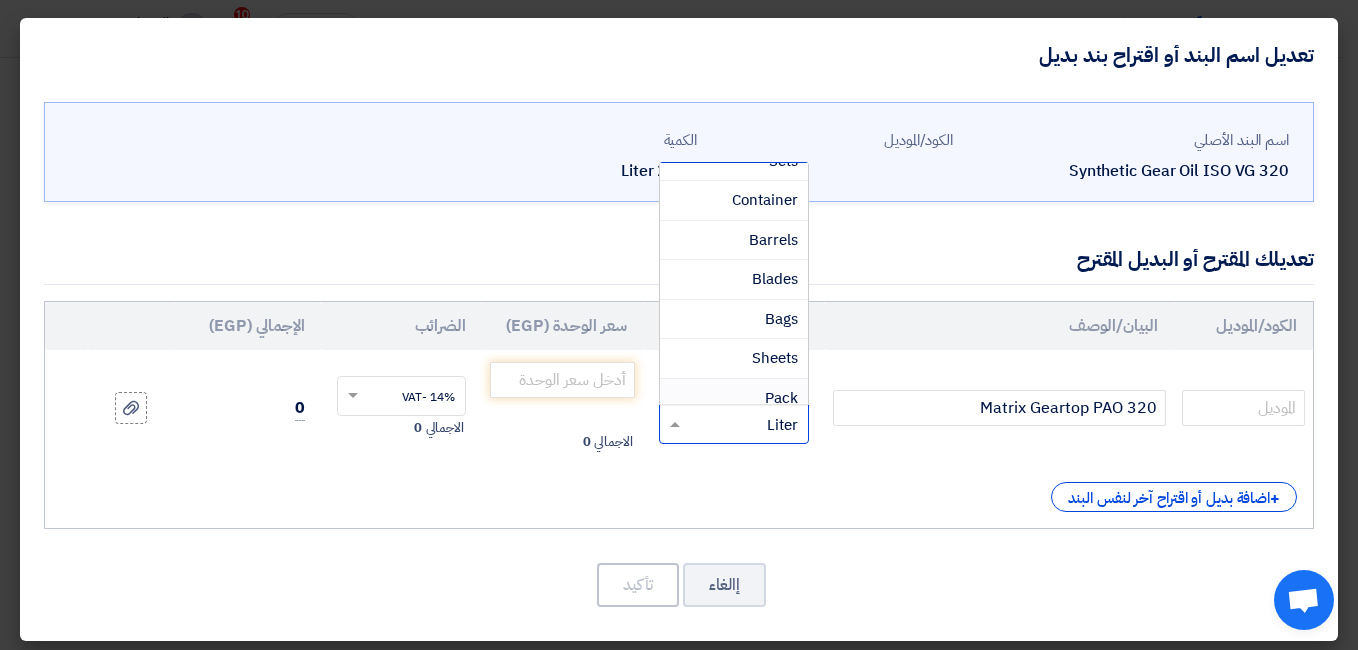 click on "RFQ_STEP1.ITEMS.2.TYPE_PLACEHOLDER
×
Liter" 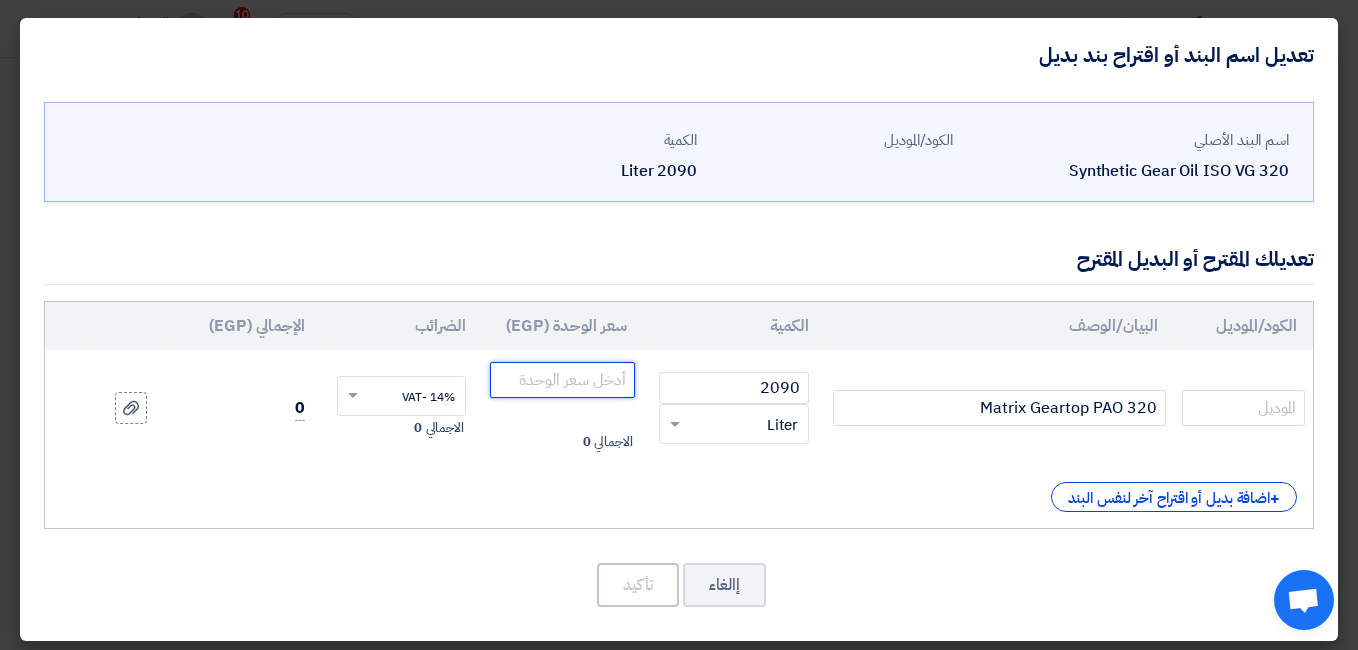click 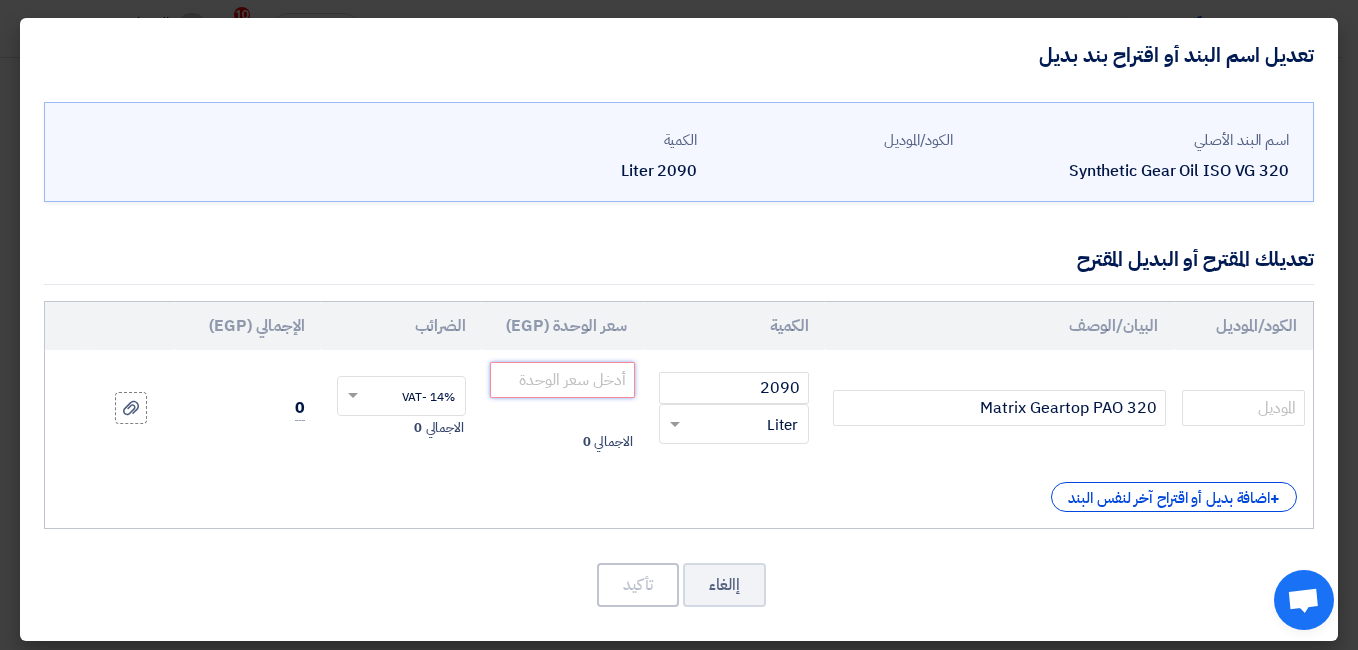 click 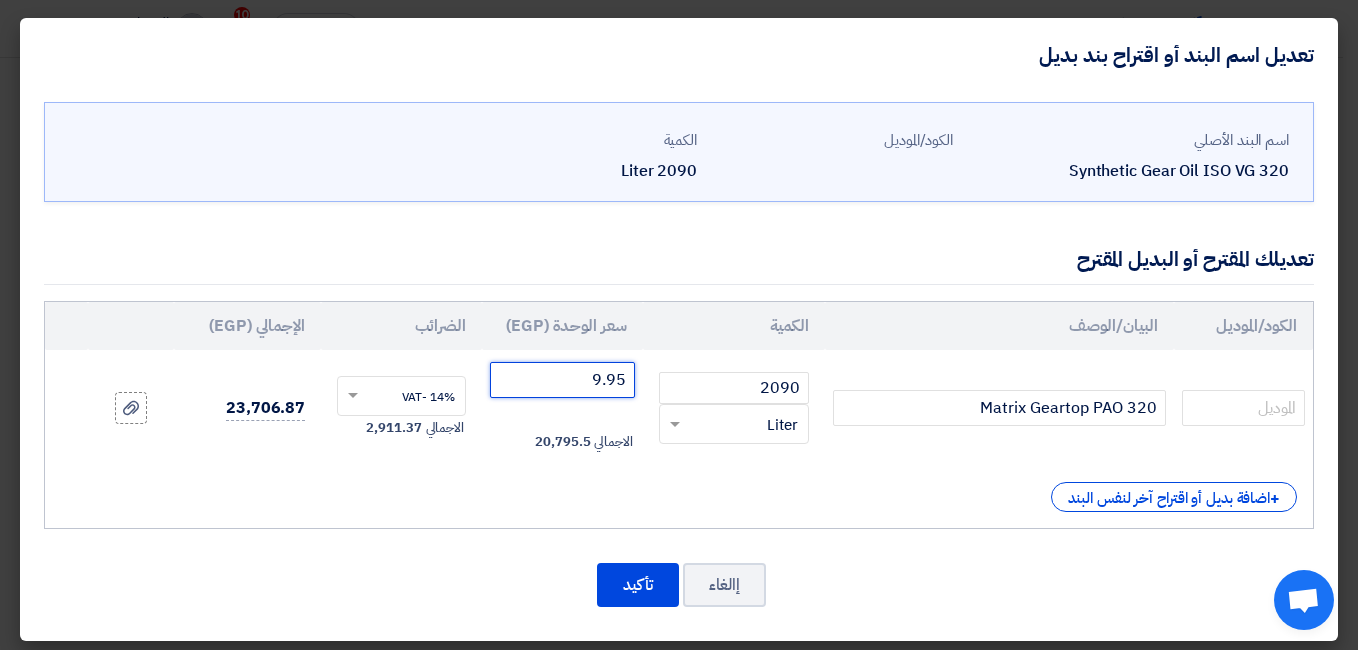 click on "9.95" 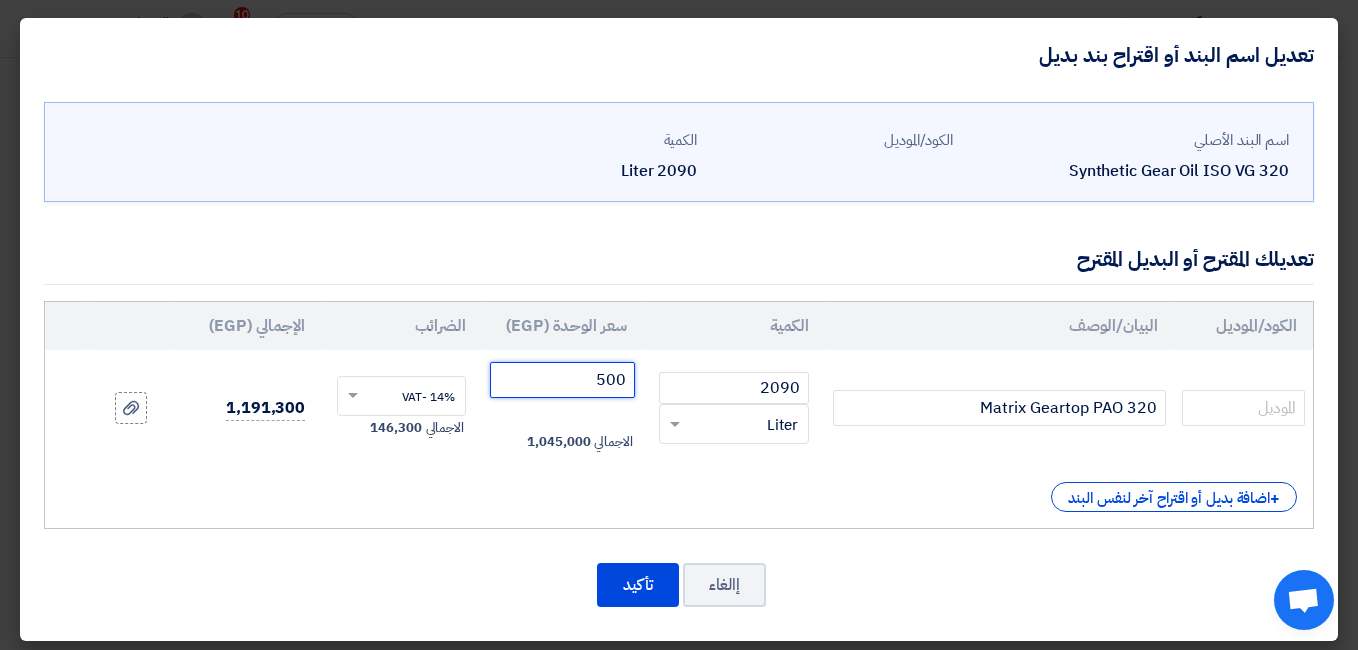 type on "500" 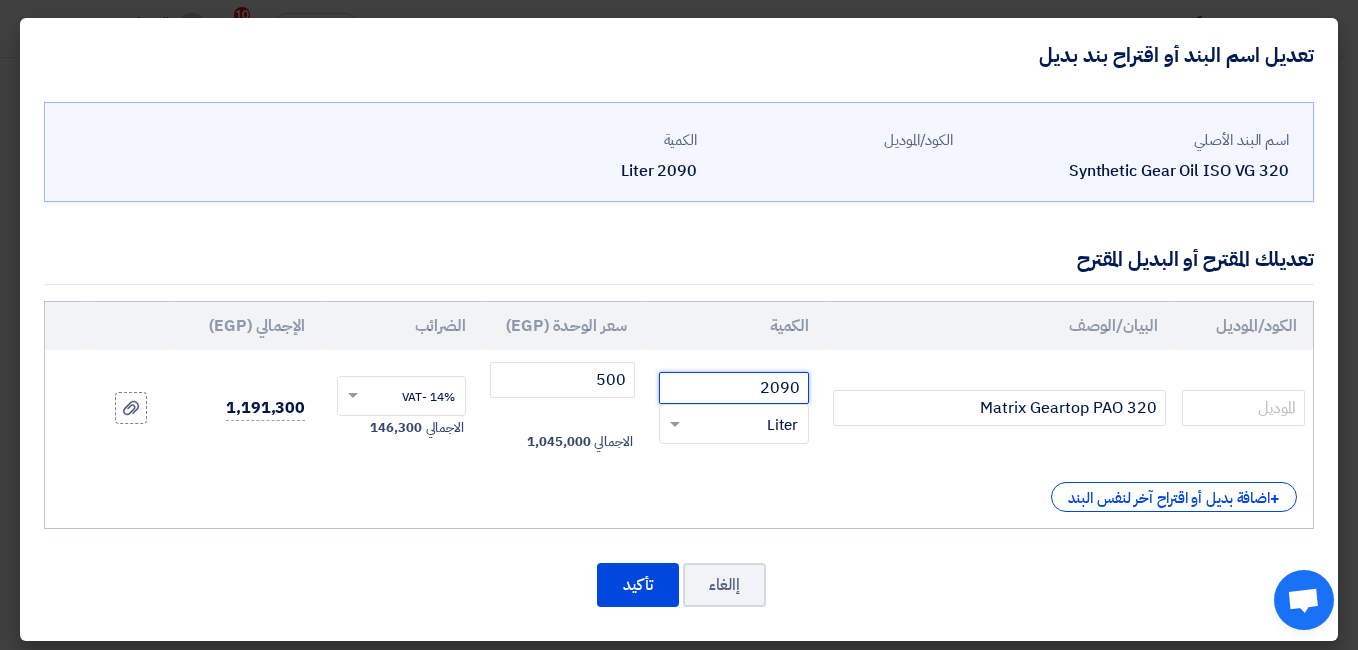 click on "2090" 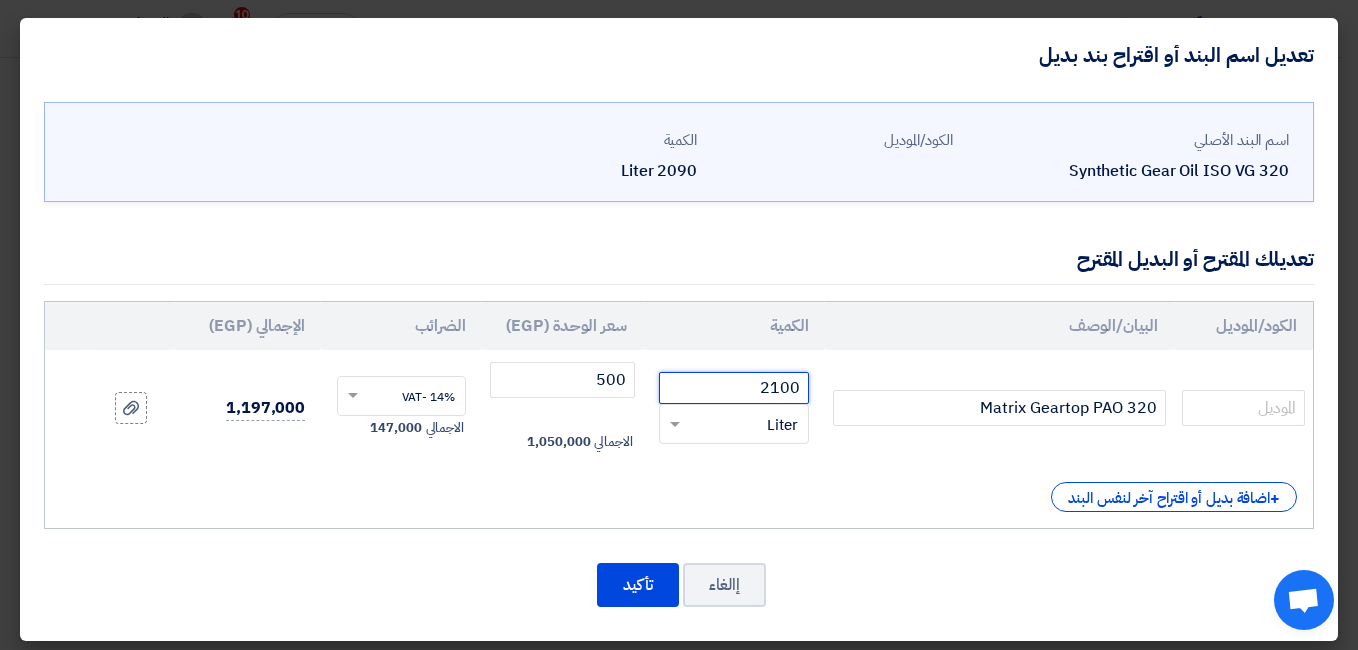 type on "2100" 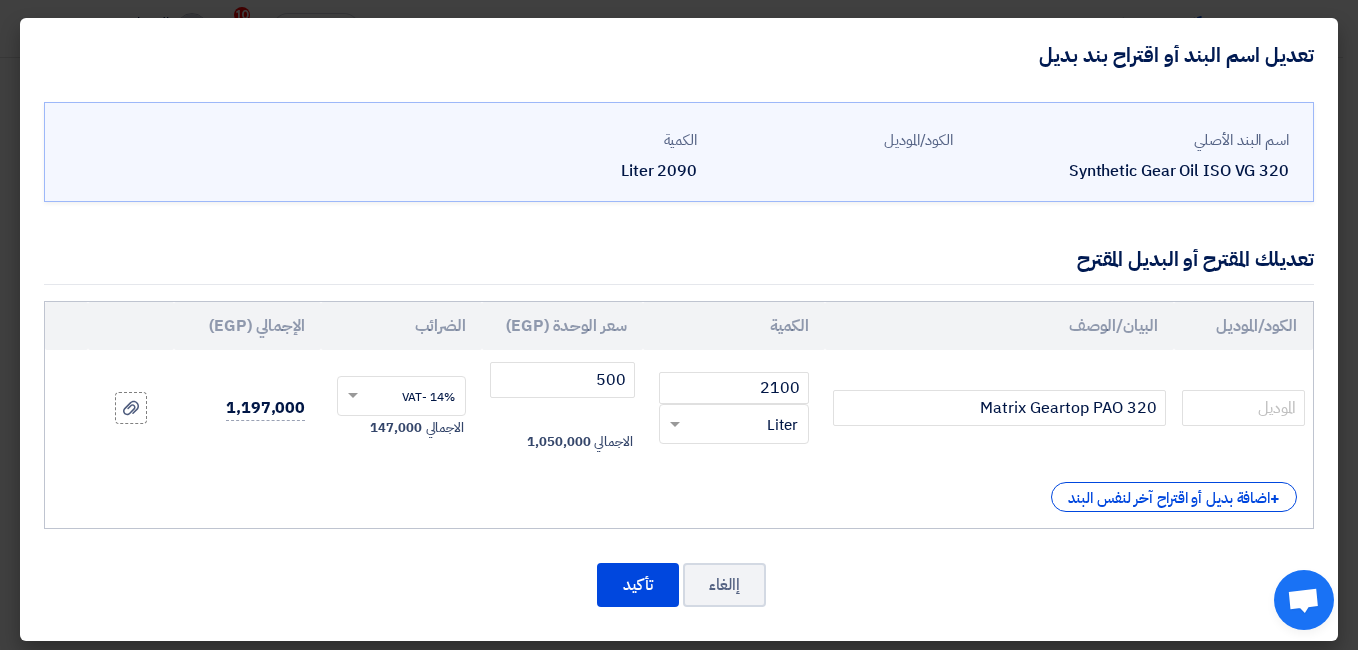 click on "الكود/الموديل
البيان/الوصف
الكمية
سعر الوحدة (EGP)
الضرائب
الإجمالي (EGP)
Matrix Geartop PAO 320" 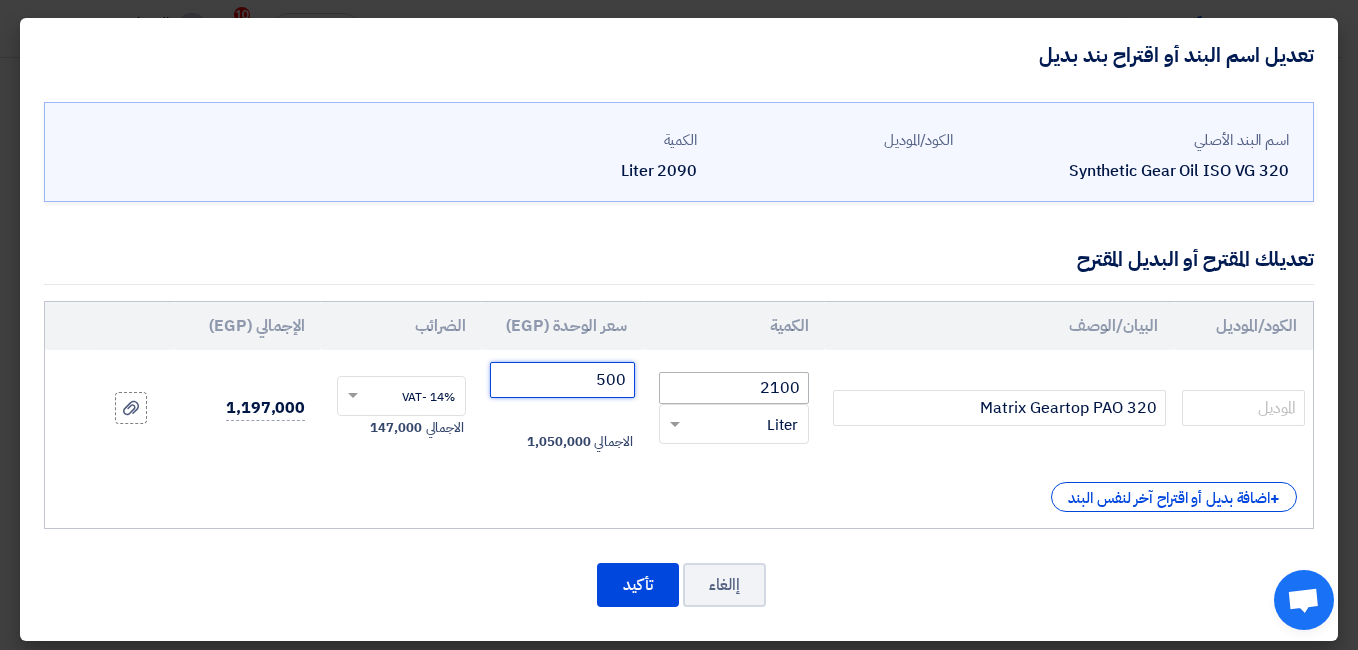 drag, startPoint x: 586, startPoint y: 380, endPoint x: 670, endPoint y: 380, distance: 84 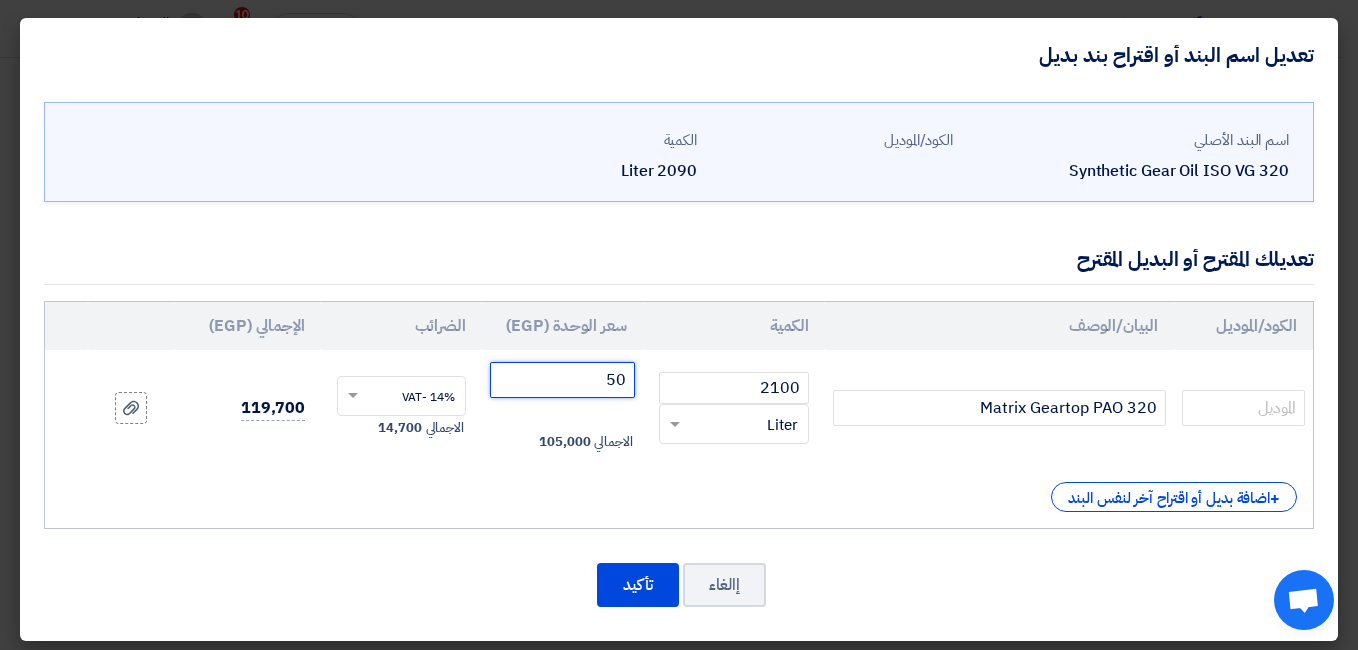 type on "50" 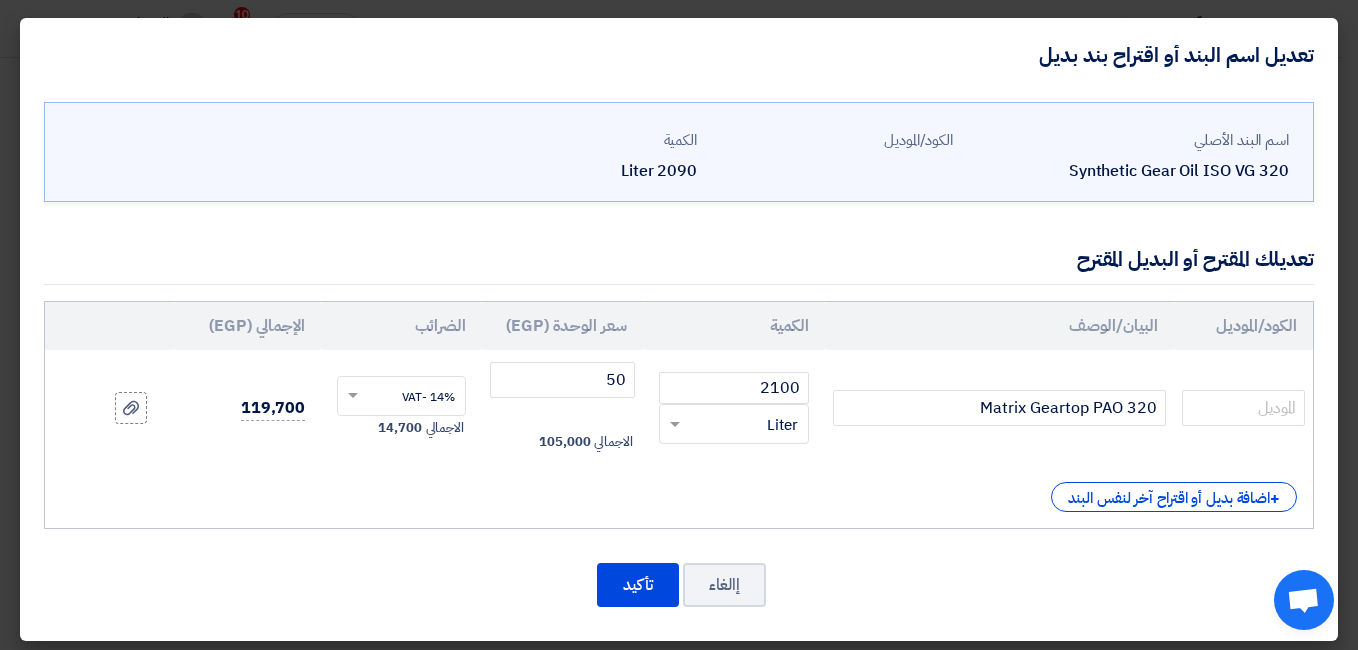 click on "الكود/الموديل
البيان/الوصف
الكمية
سعر الوحدة (EGP)
الضرائب
الإجمالي (EGP)
Matrix Geartop PAO 320" 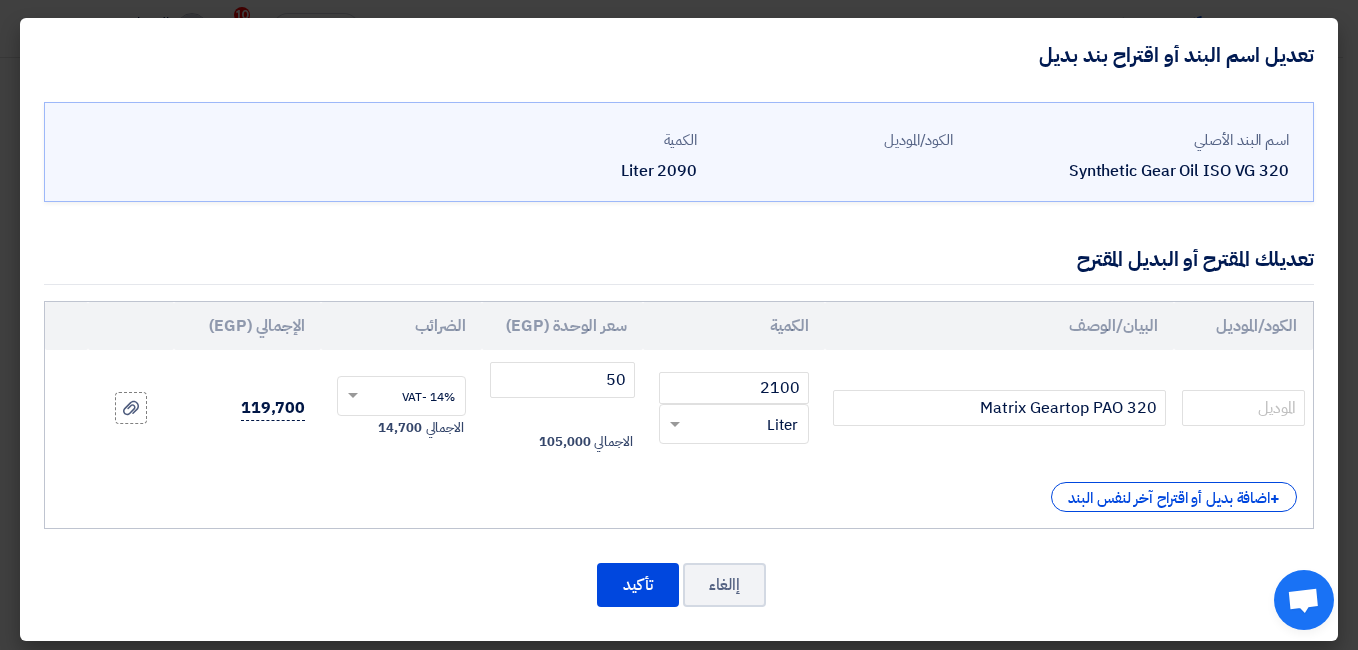 click on "119,700" 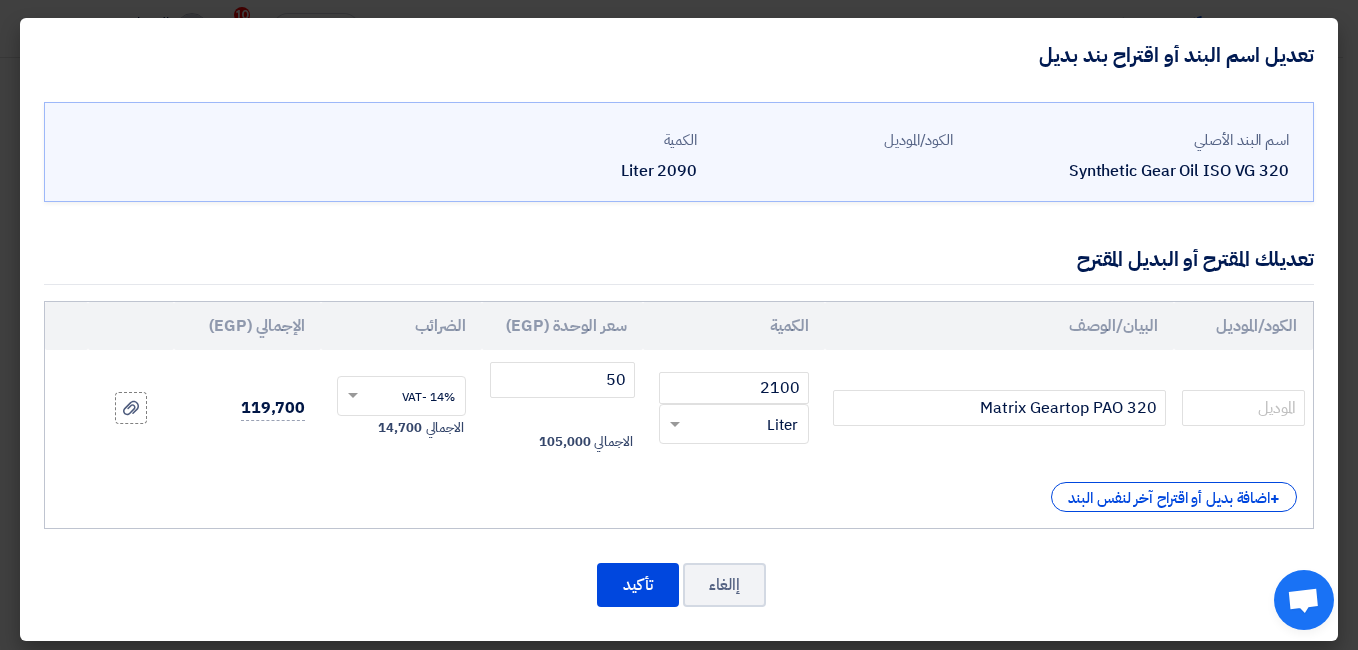 drag, startPoint x: 288, startPoint y: 413, endPoint x: 493, endPoint y: 471, distance: 213.04694 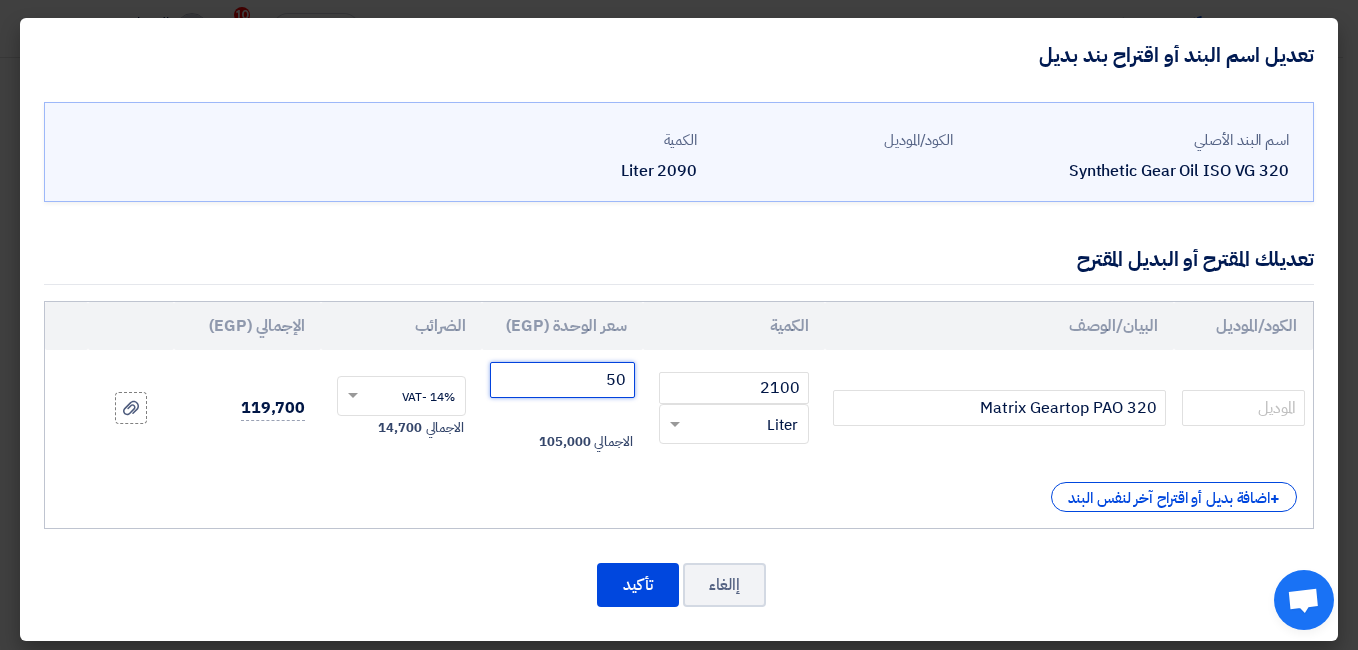 click on "50" 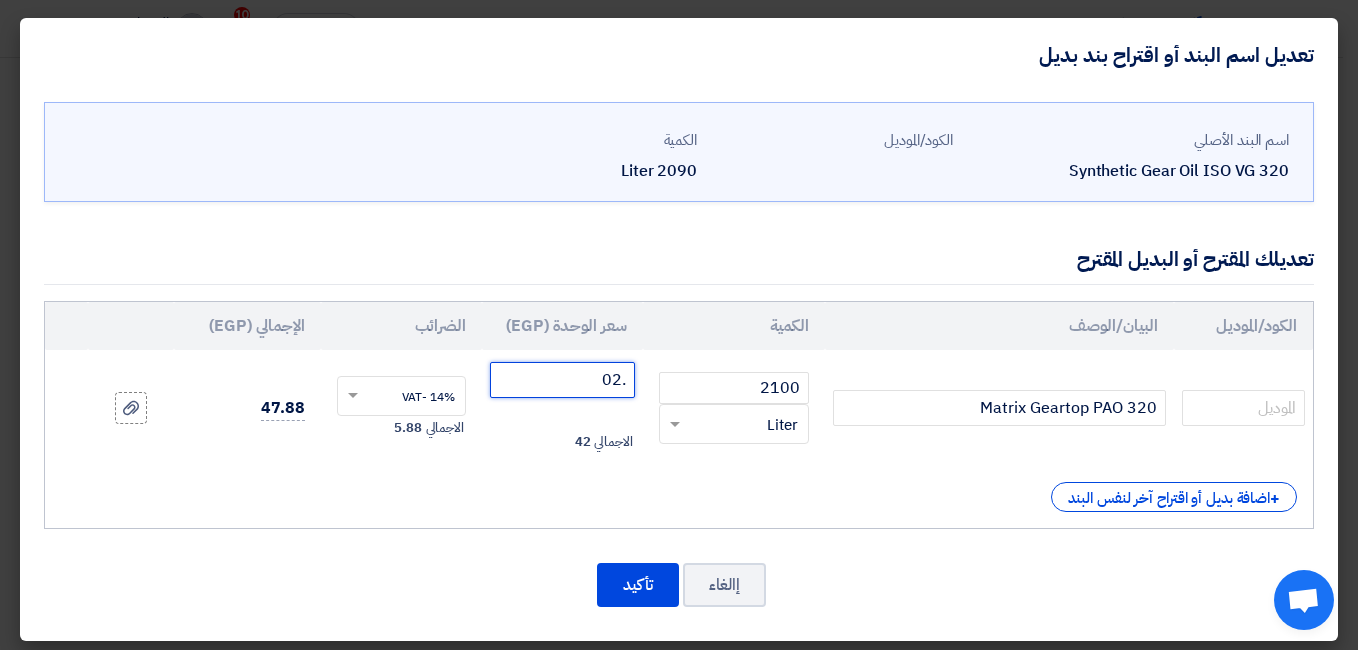 type on ".0" 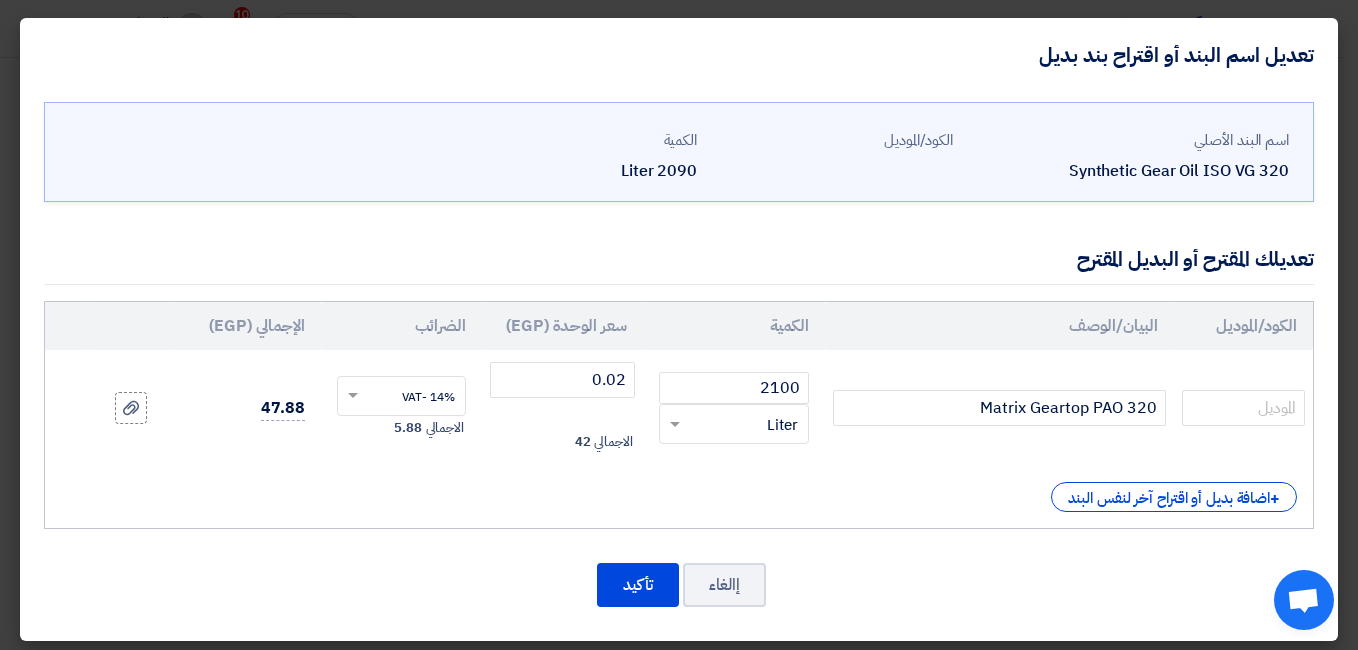 click on "+
اضافة بديل أو اقتراح آخر لنفس البند" 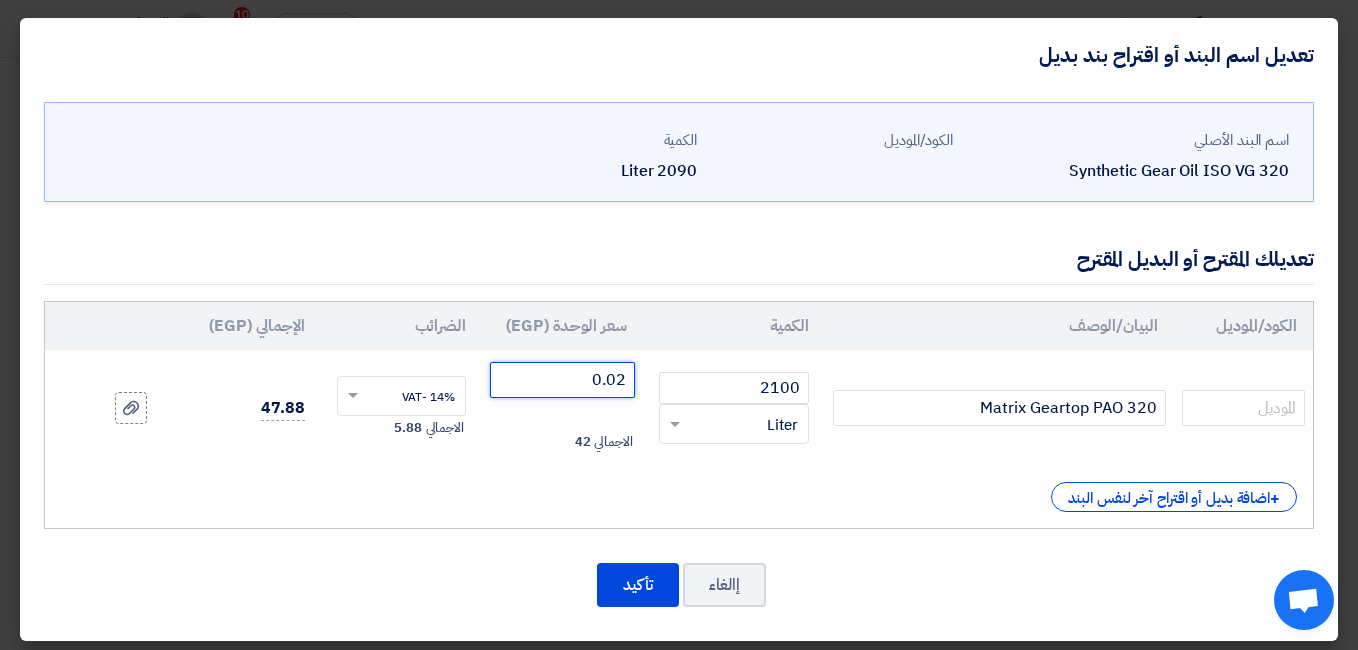 click on "0.02" 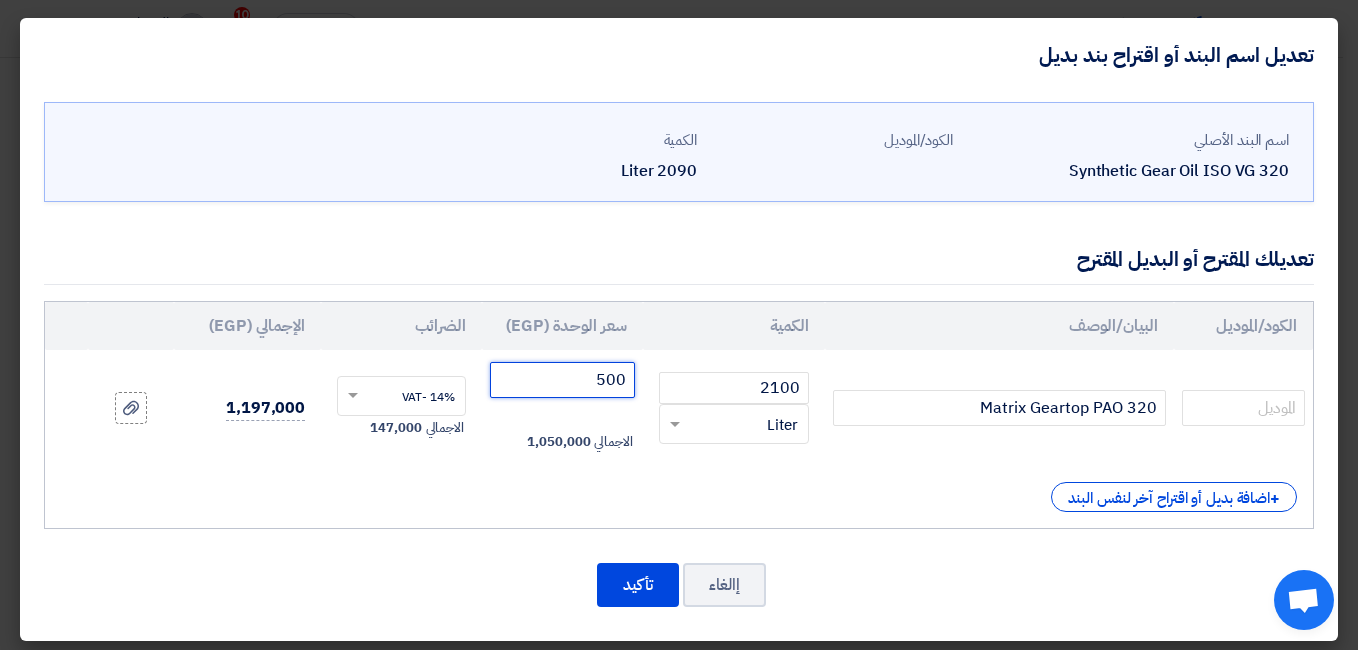 type on "500" 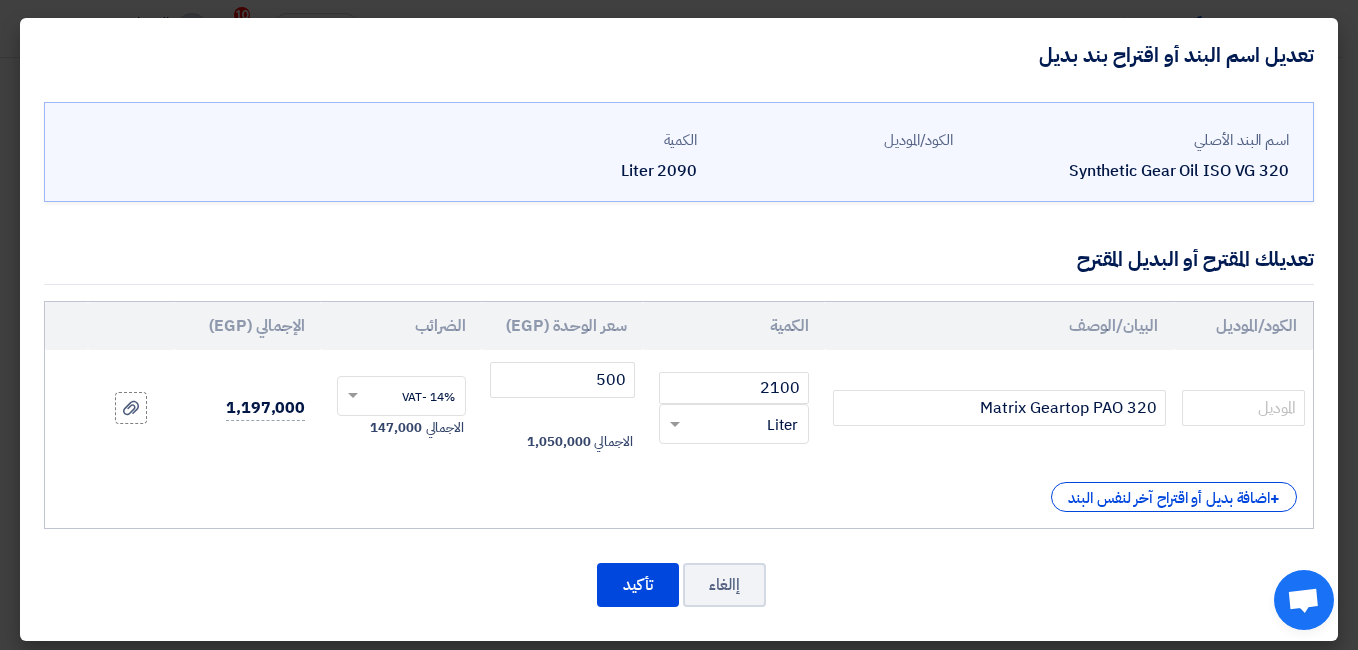click on "+
اضافة بديل أو اقتراح آخر لنفس البند" 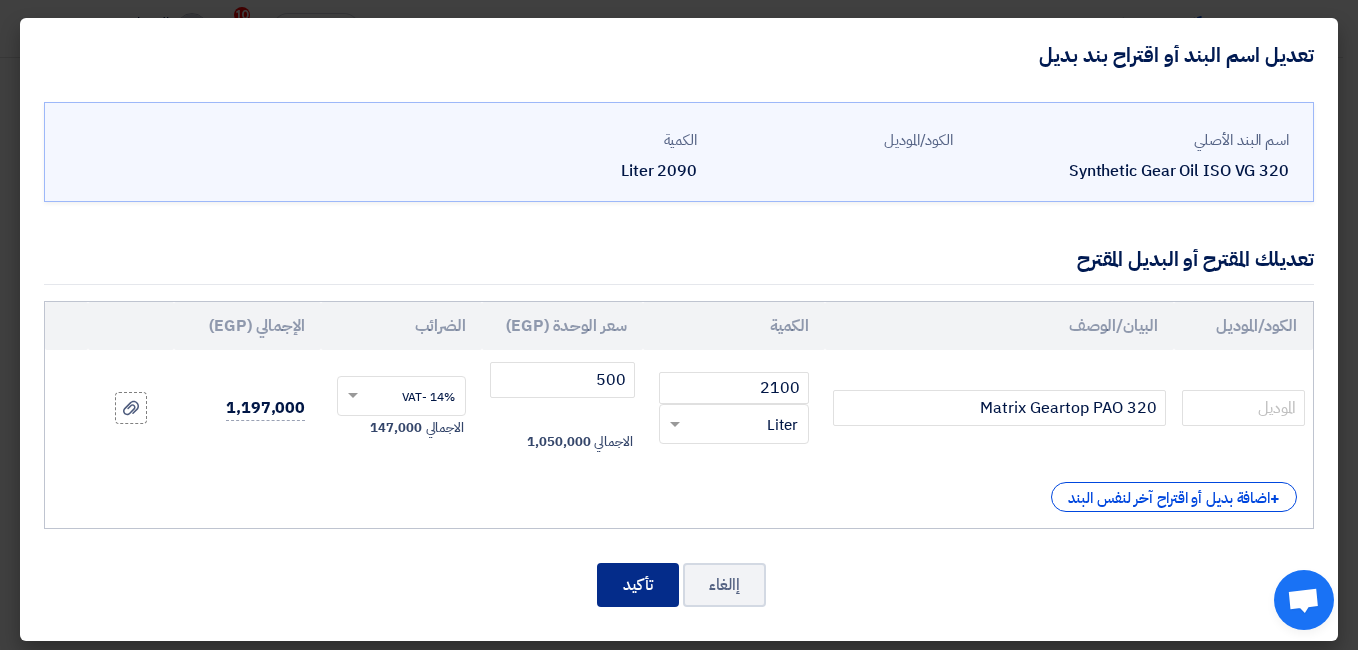 click on "تأكيد" 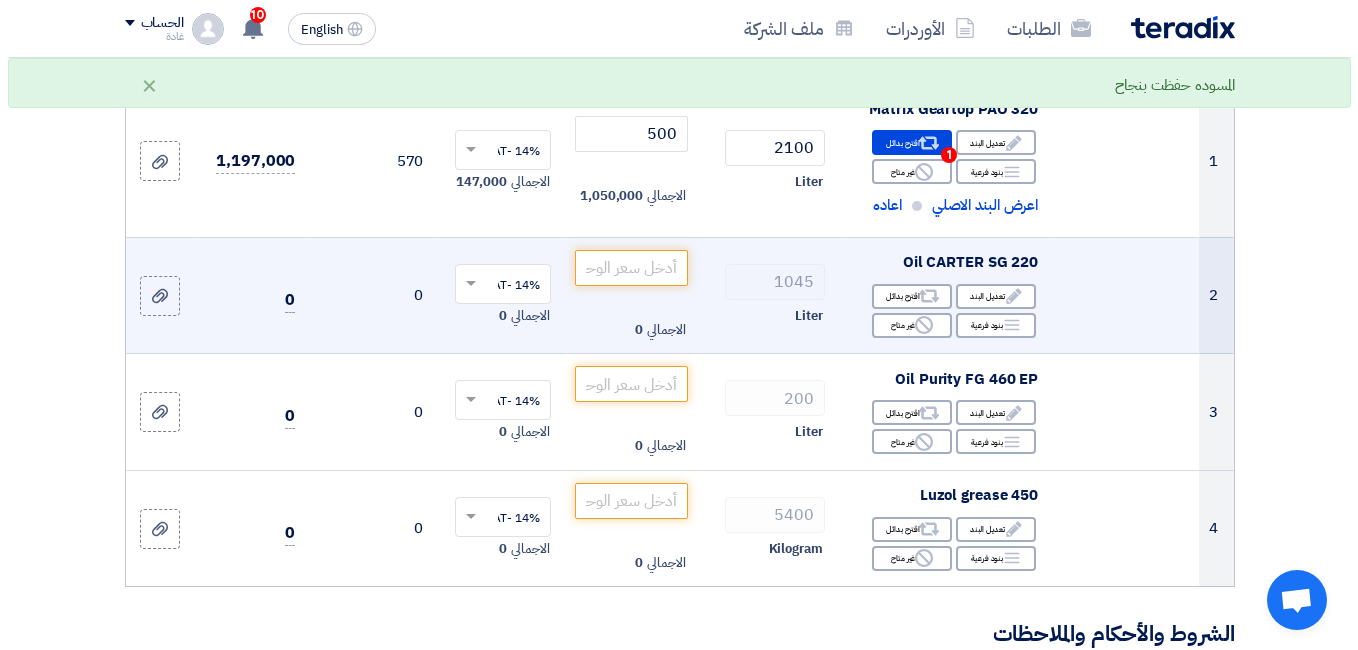 scroll, scrollTop: 200, scrollLeft: 0, axis: vertical 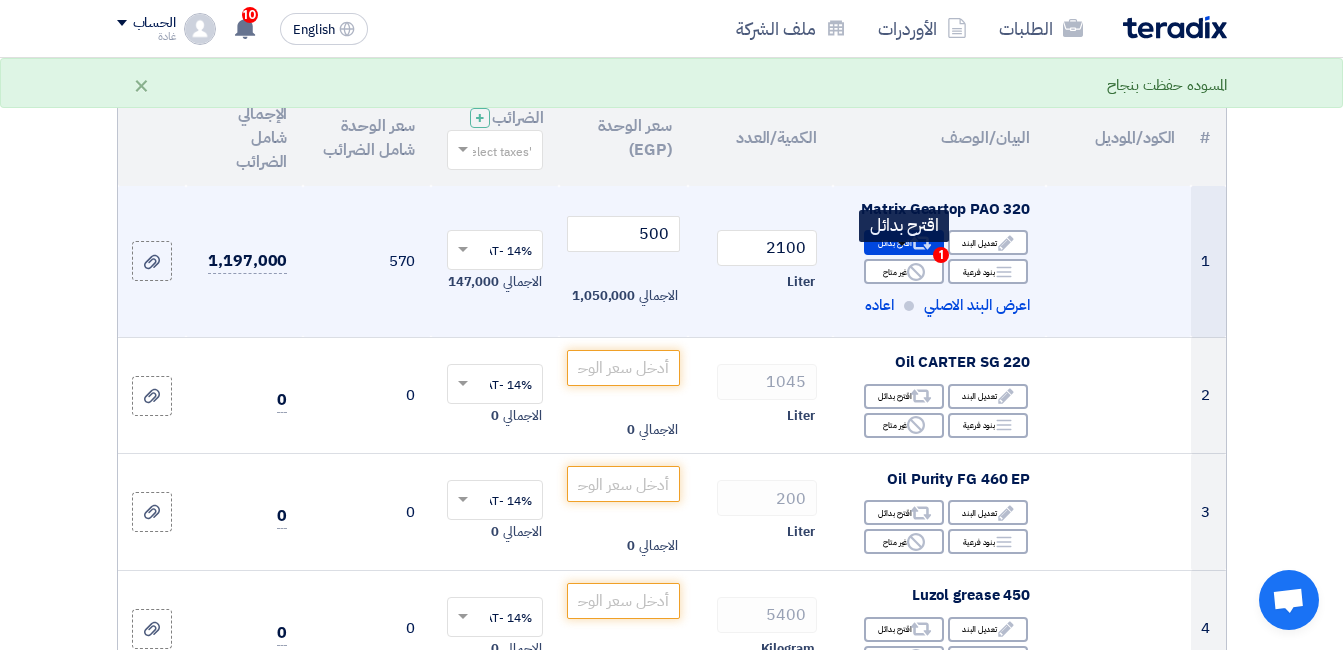 click on "Alternative
اقترح بدائل
1" 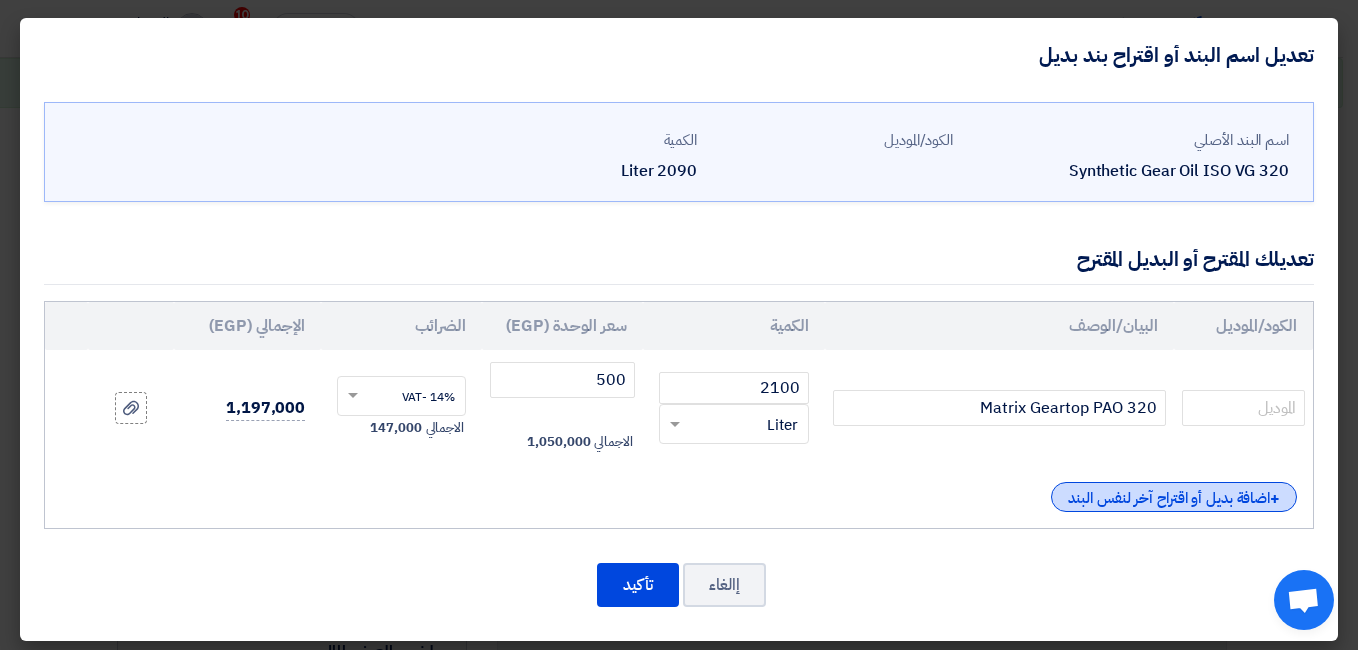 click on "+
اضافة بديل أو اقتراح آخر لنفس البند" 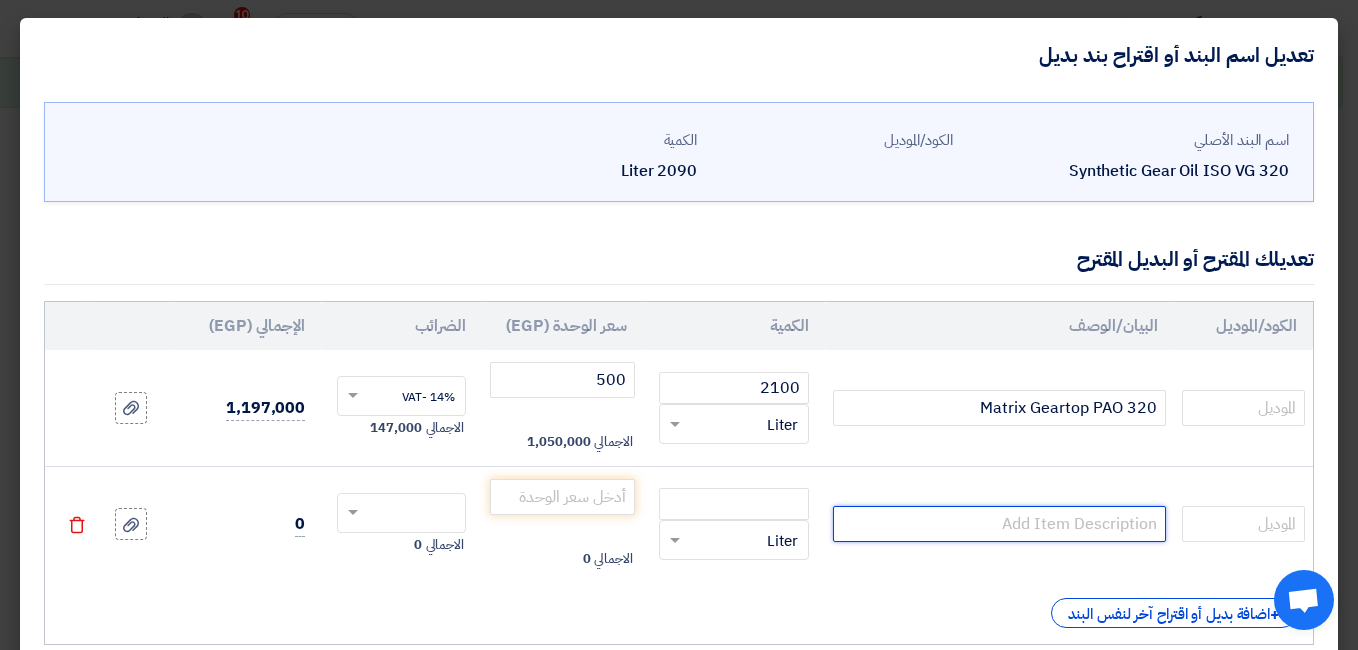 click 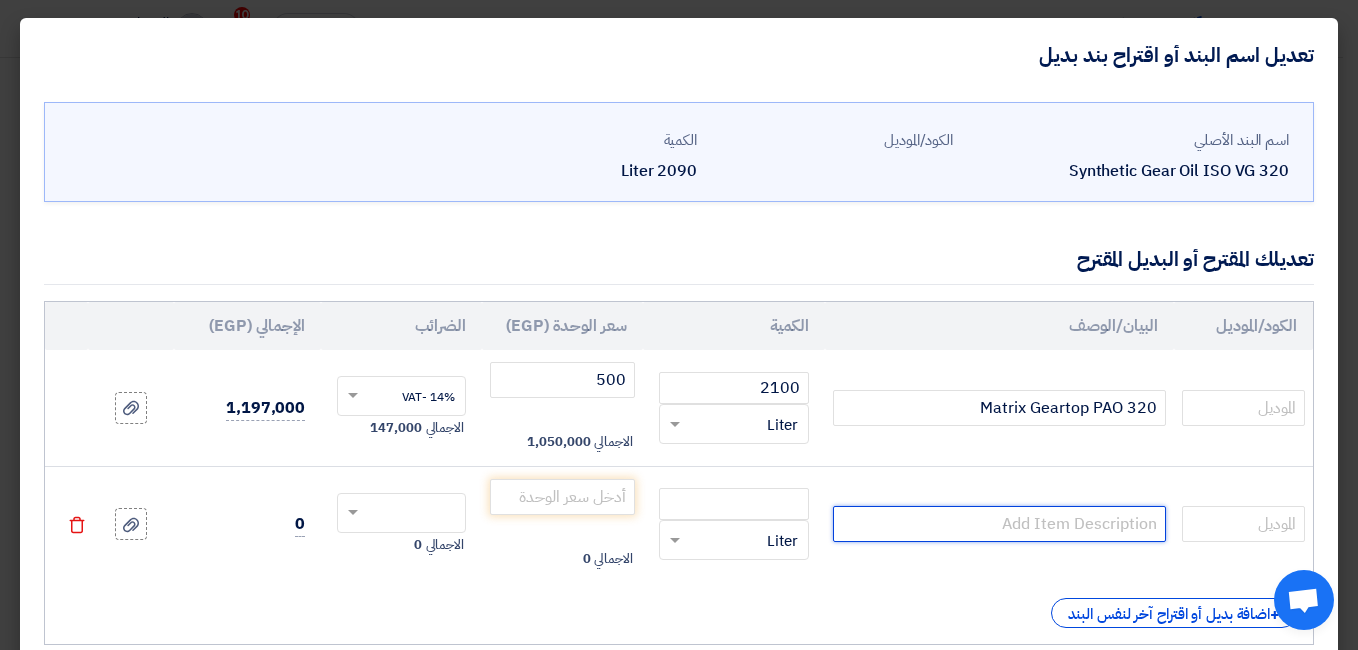 paste on "Total Carter SH 320" 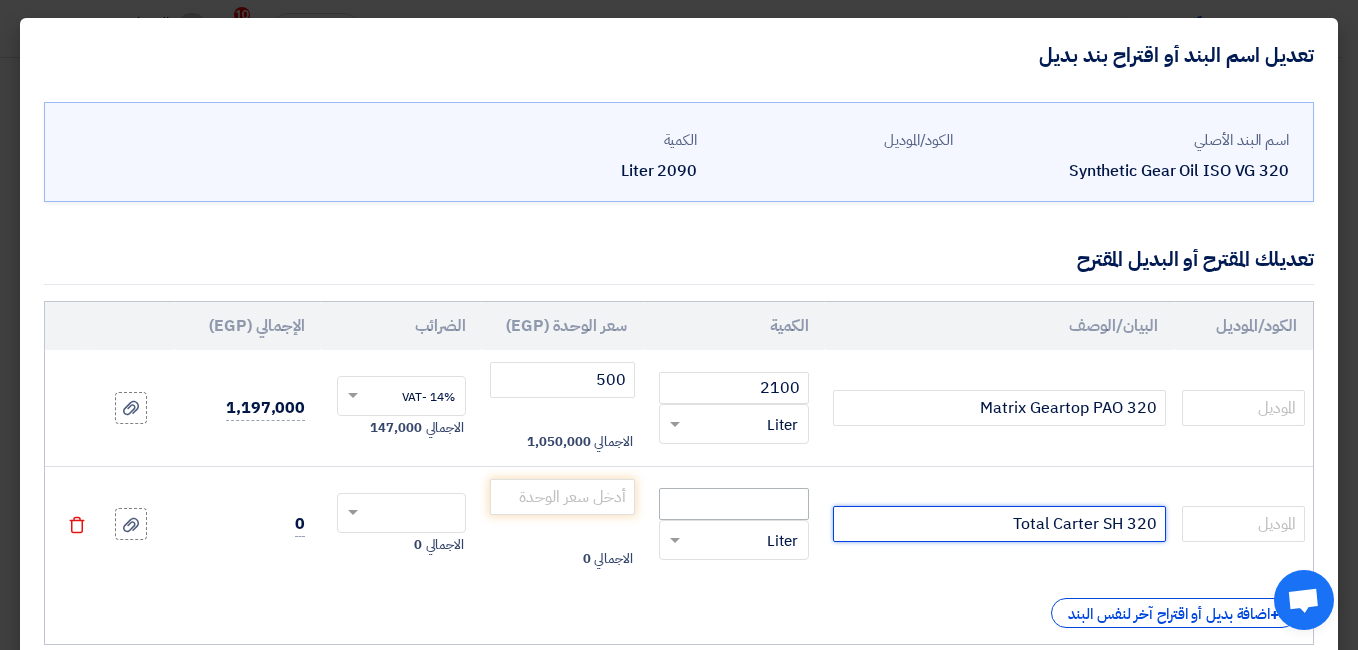 type on "Total Carter SH 320" 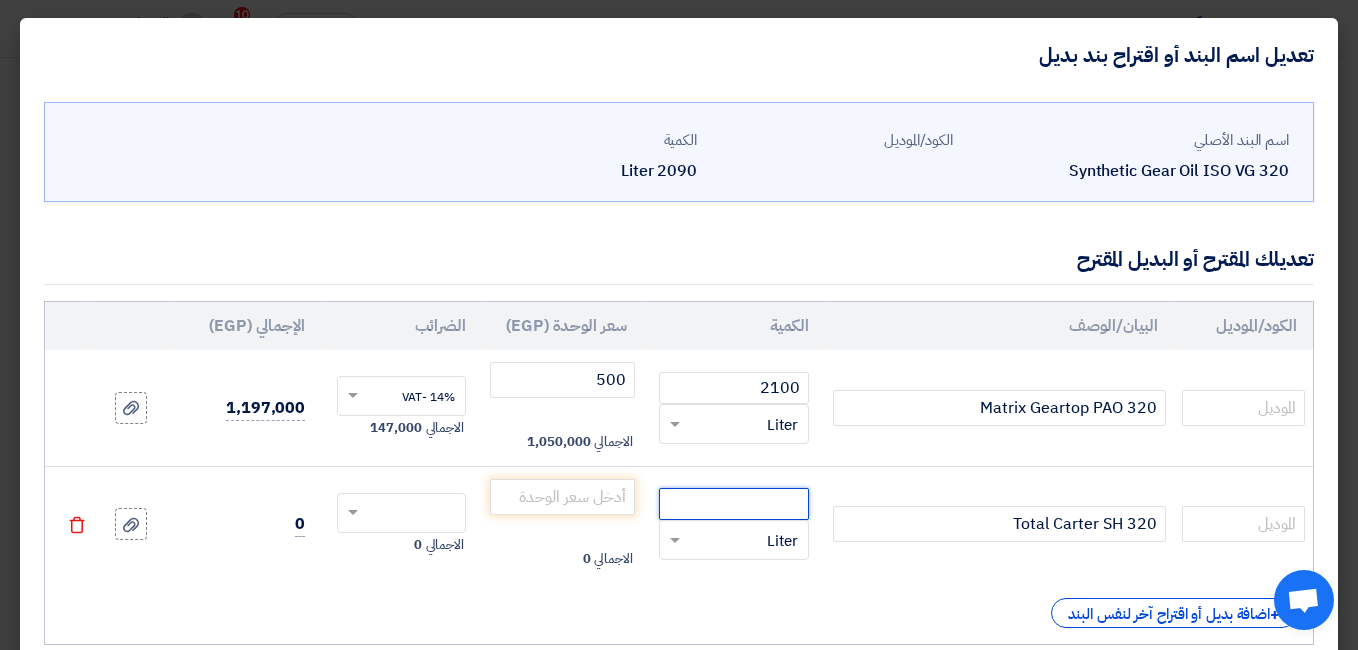 click 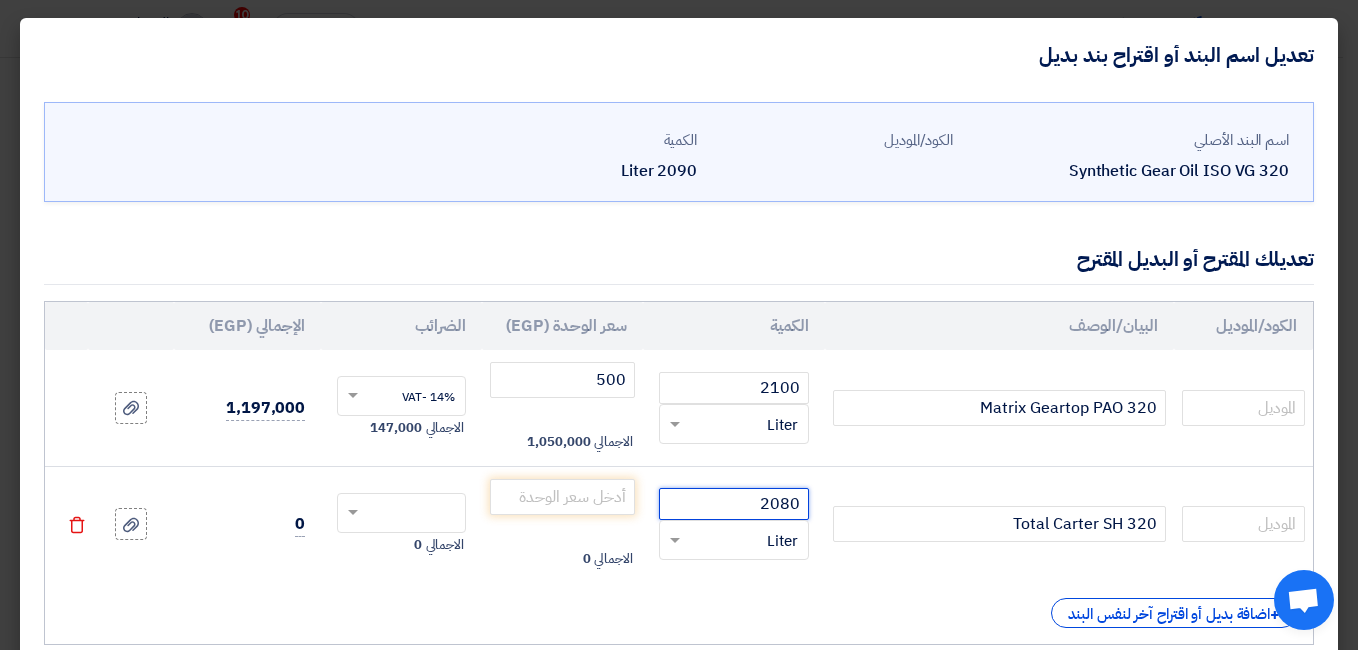 type on "2080" 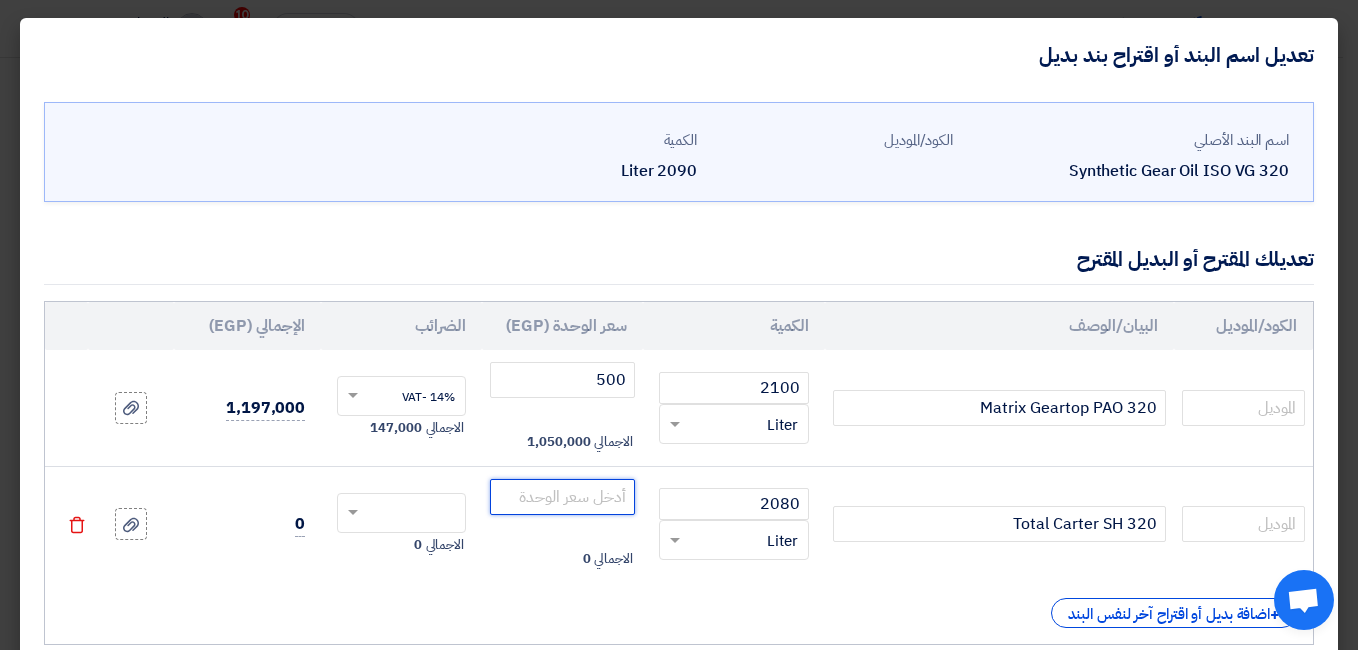 click 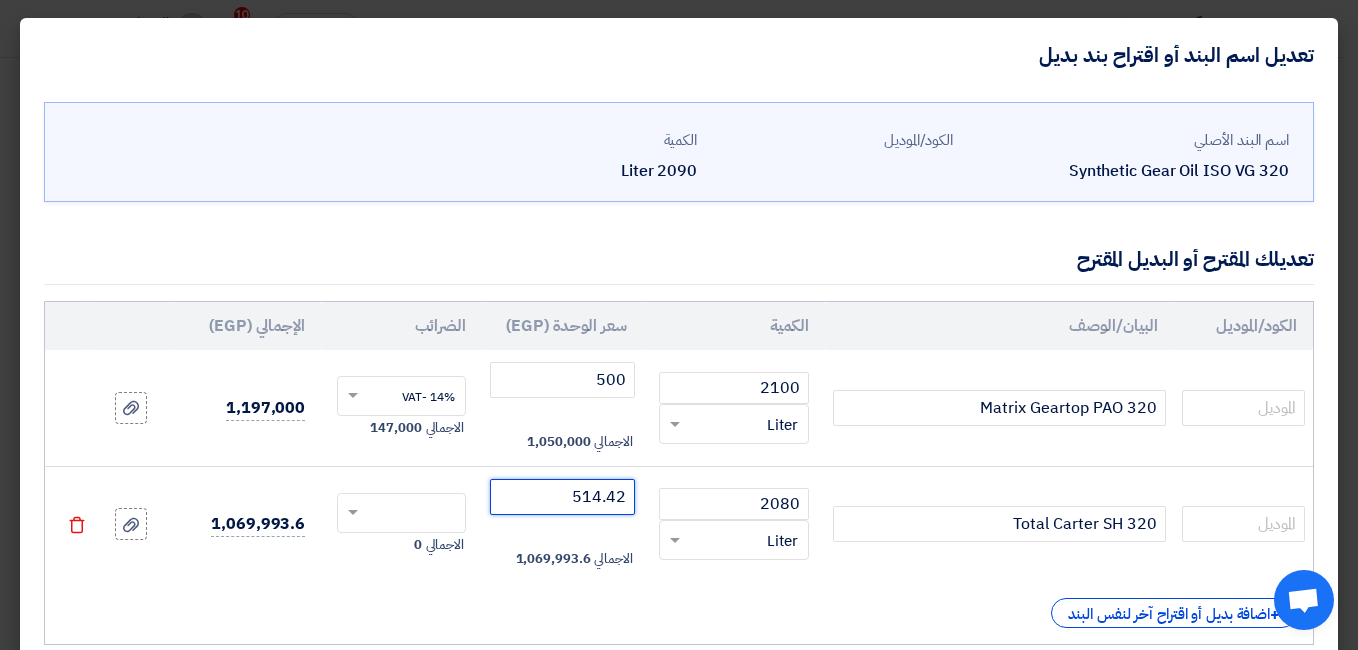 type on "514.42" 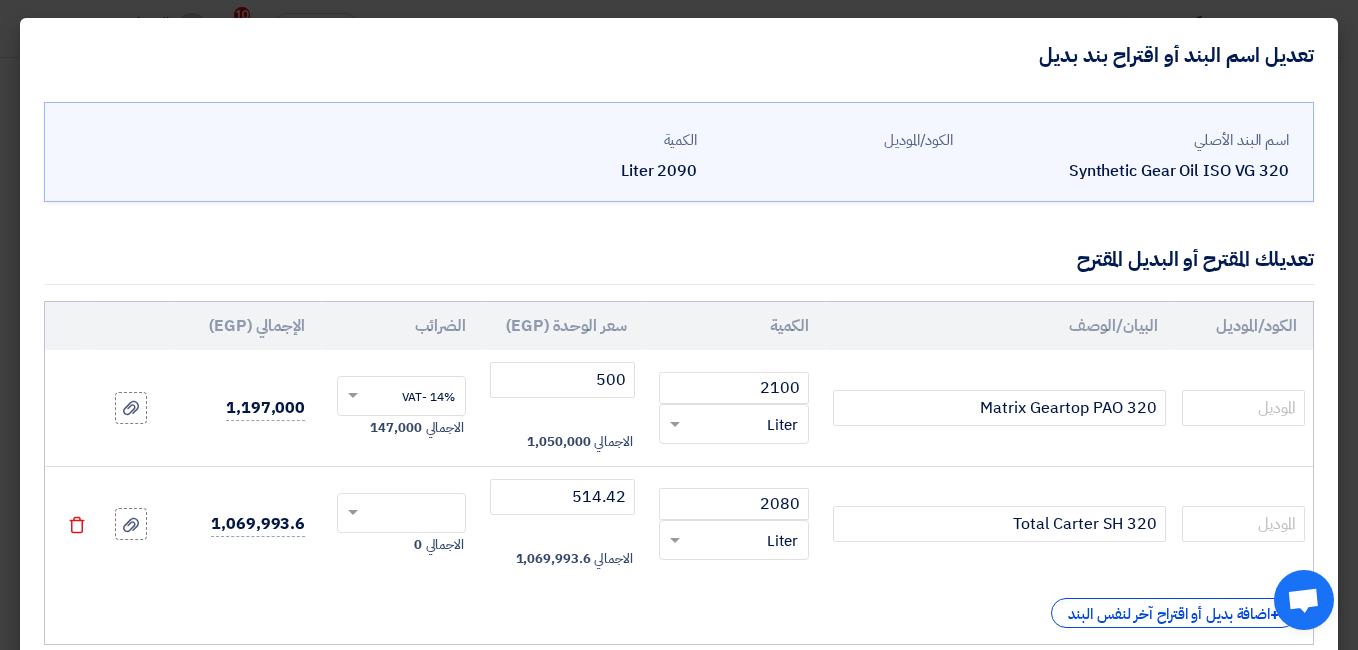 click on "+
اضافة بديل أو اقتراح آخر لنفس البند" 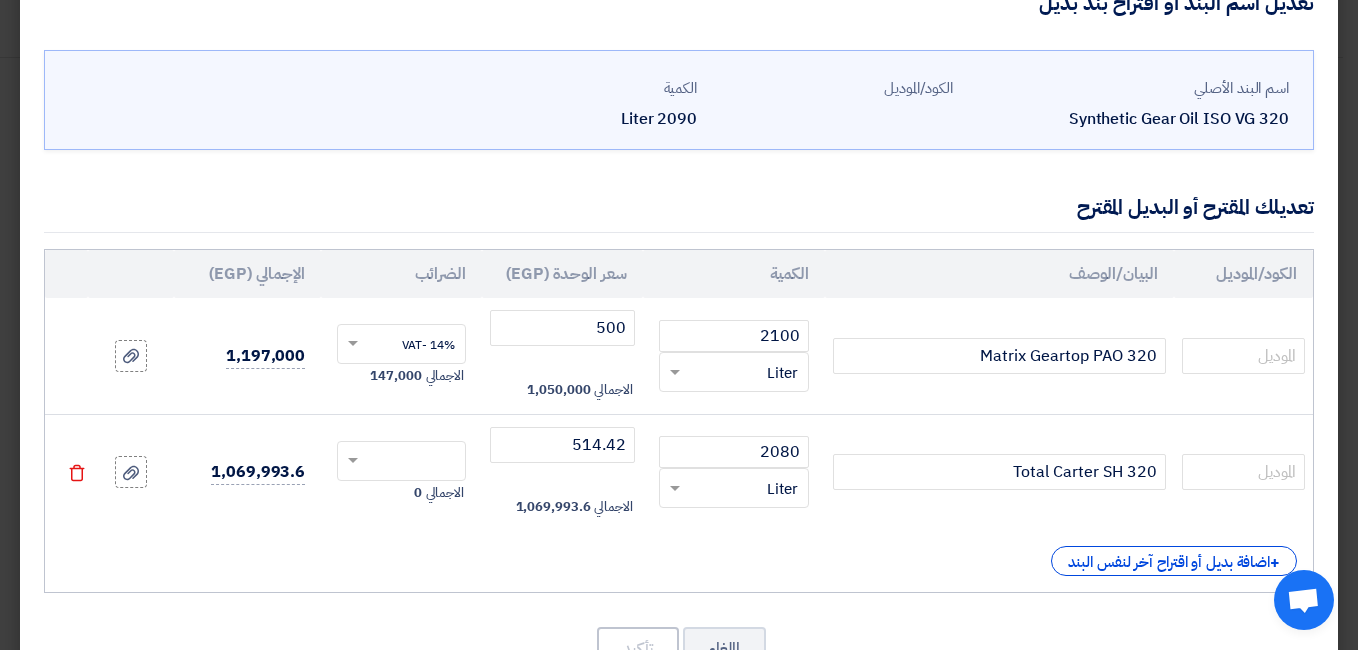 scroll, scrollTop: 100, scrollLeft: 0, axis: vertical 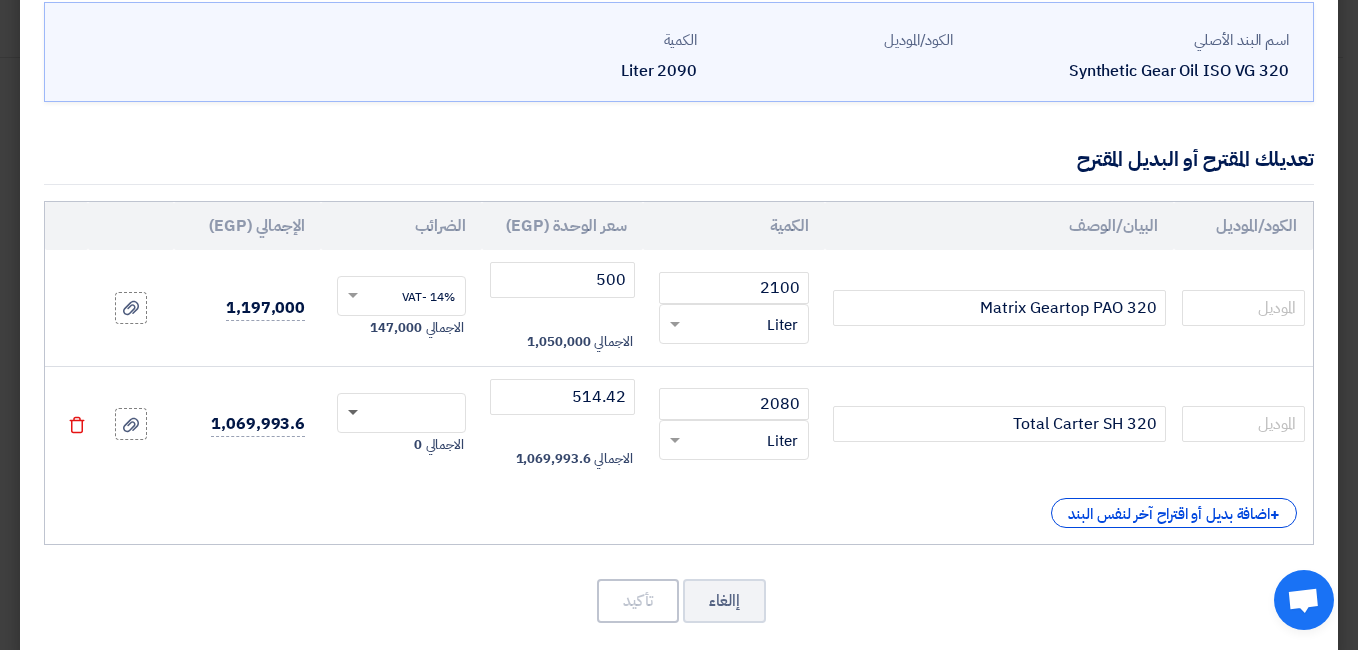 click 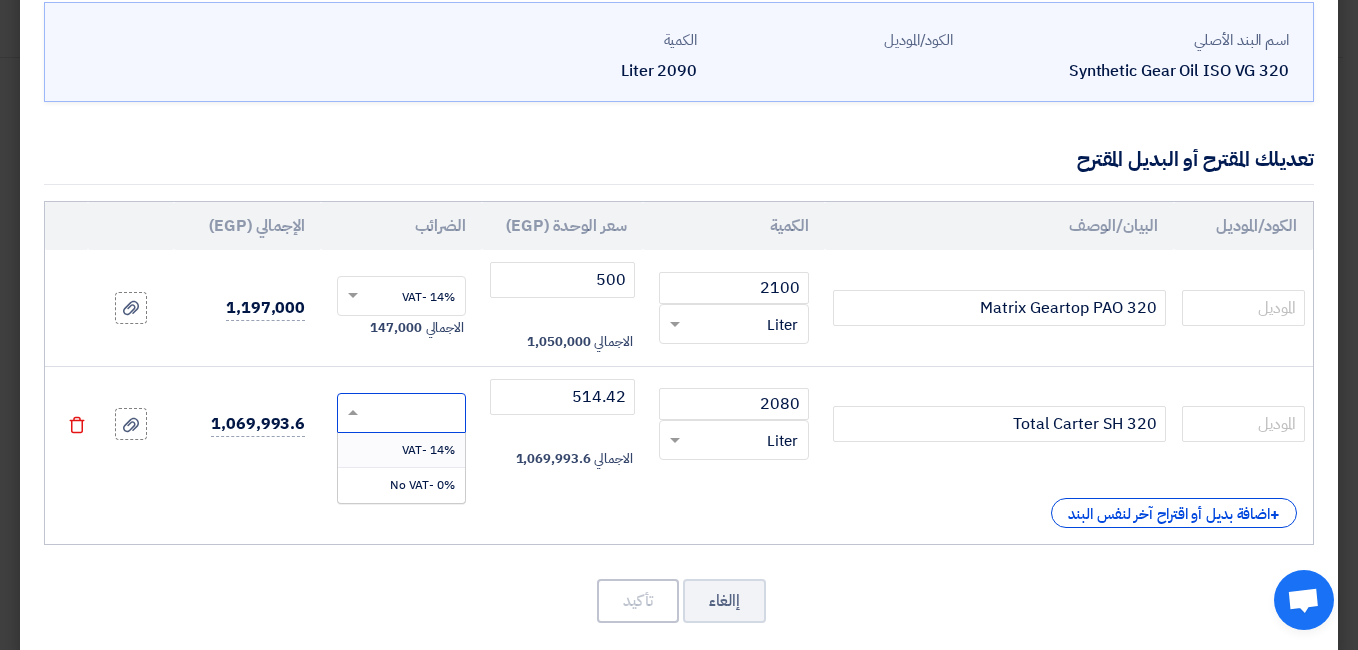 click on "14% -VAT" at bounding box center [401, 450] 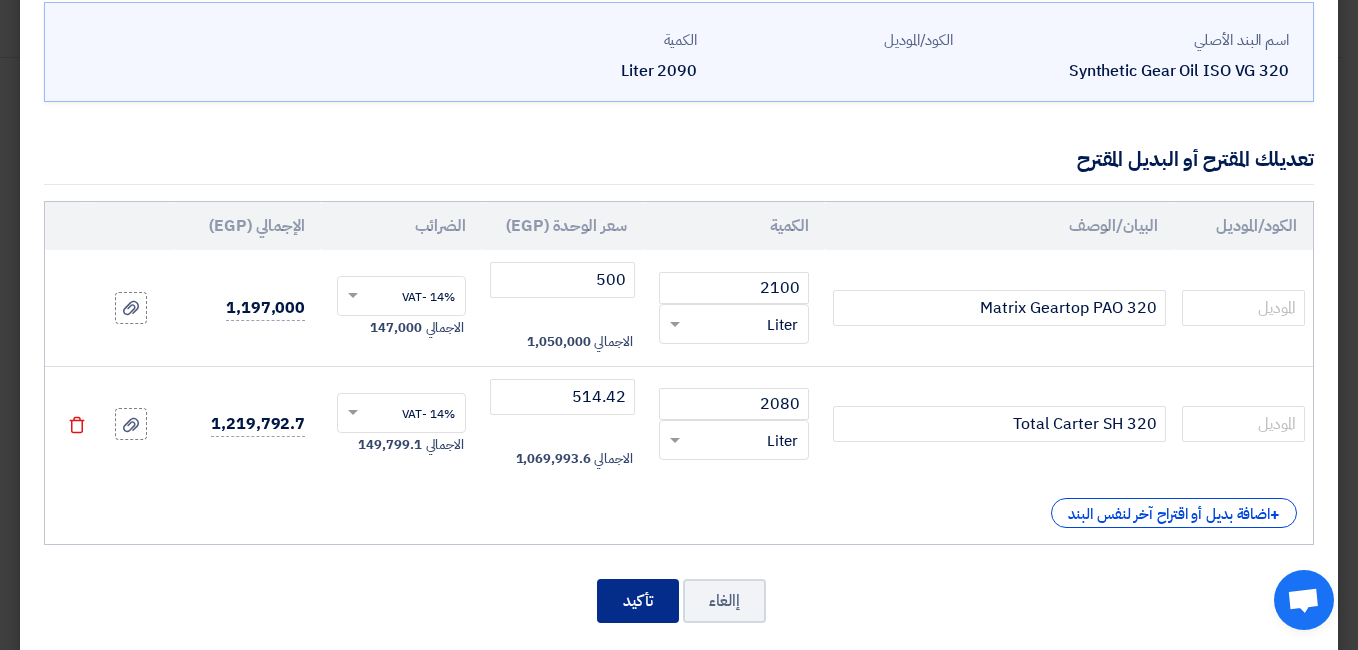 click on "تأكيد" 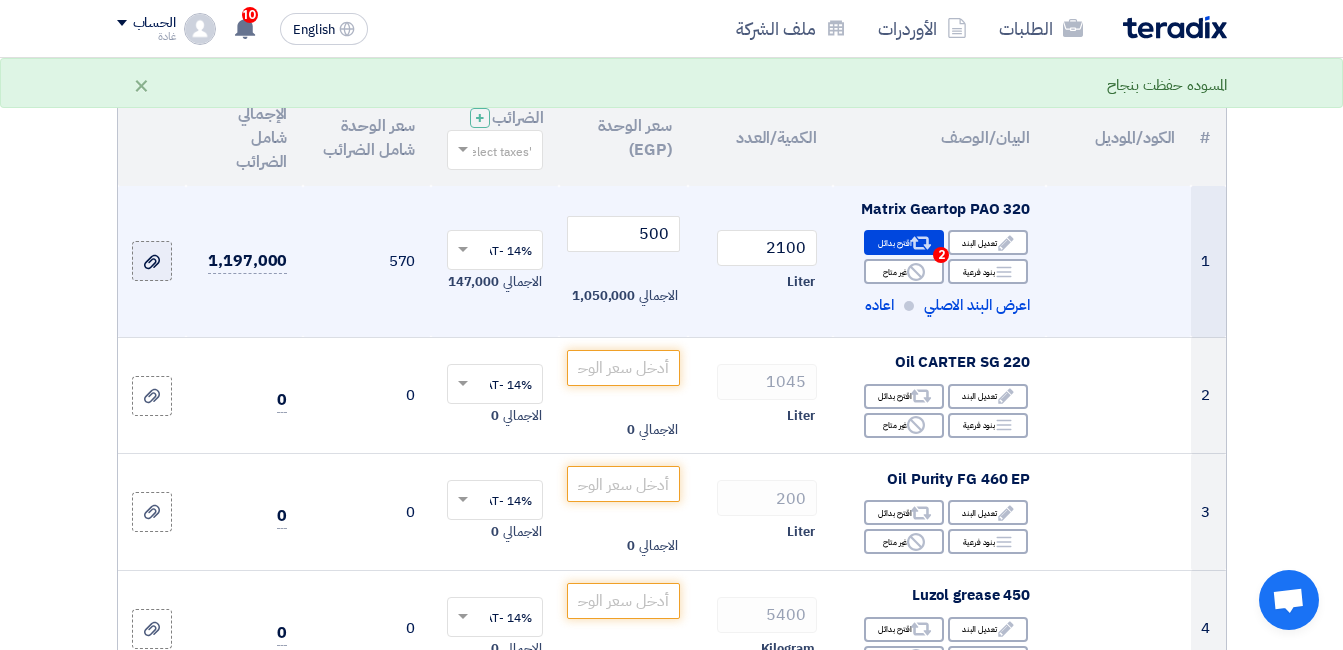 click 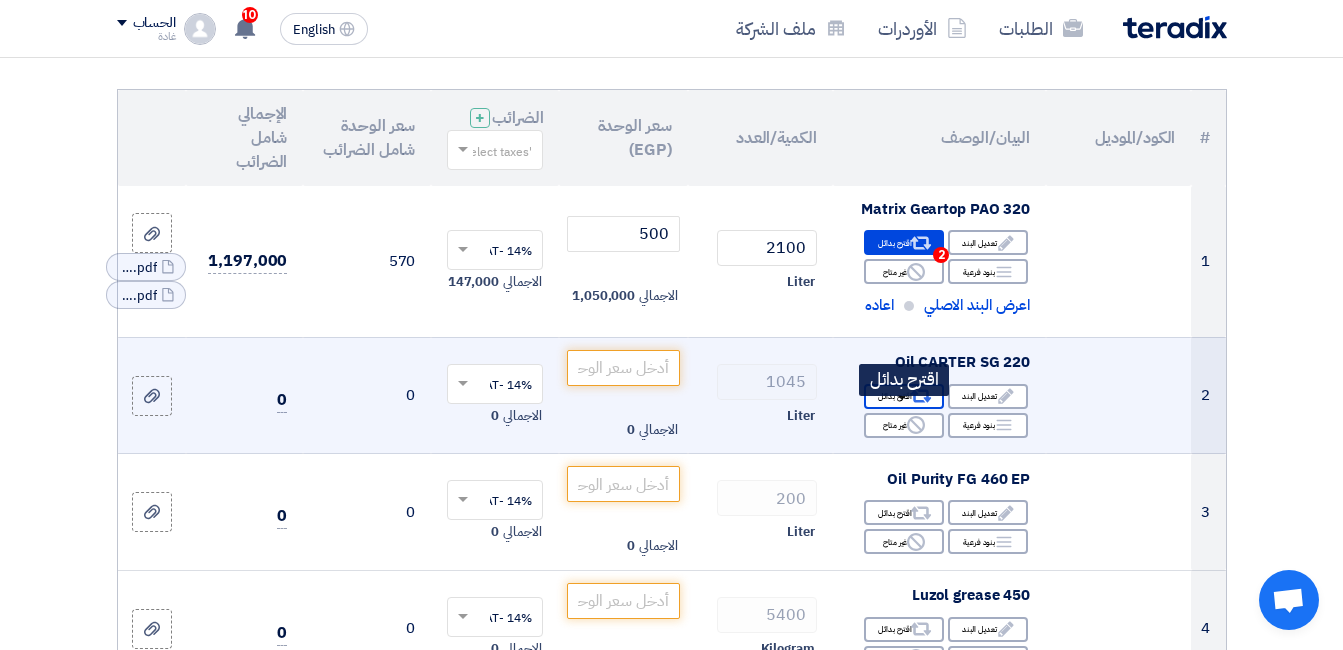 click on "Alternative
اقترح بدائل" 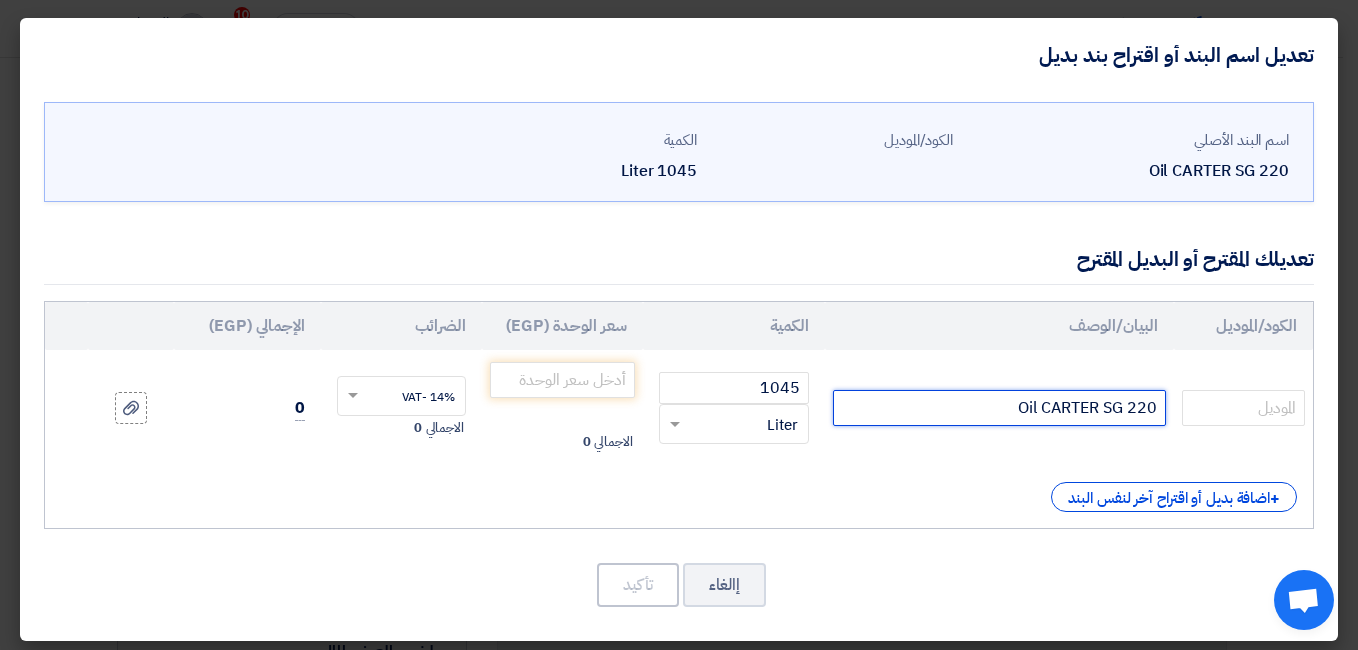 click on "Oil CARTER SG 220" 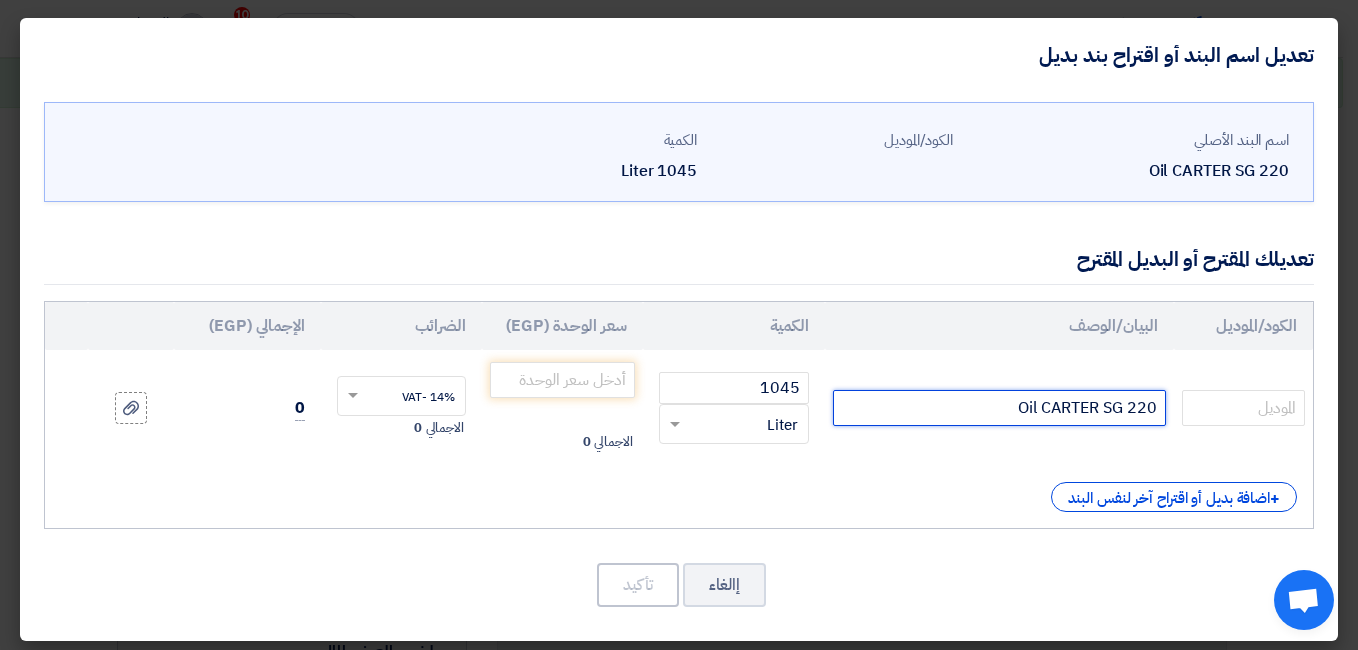 click on "Oil CARTER SG 220" 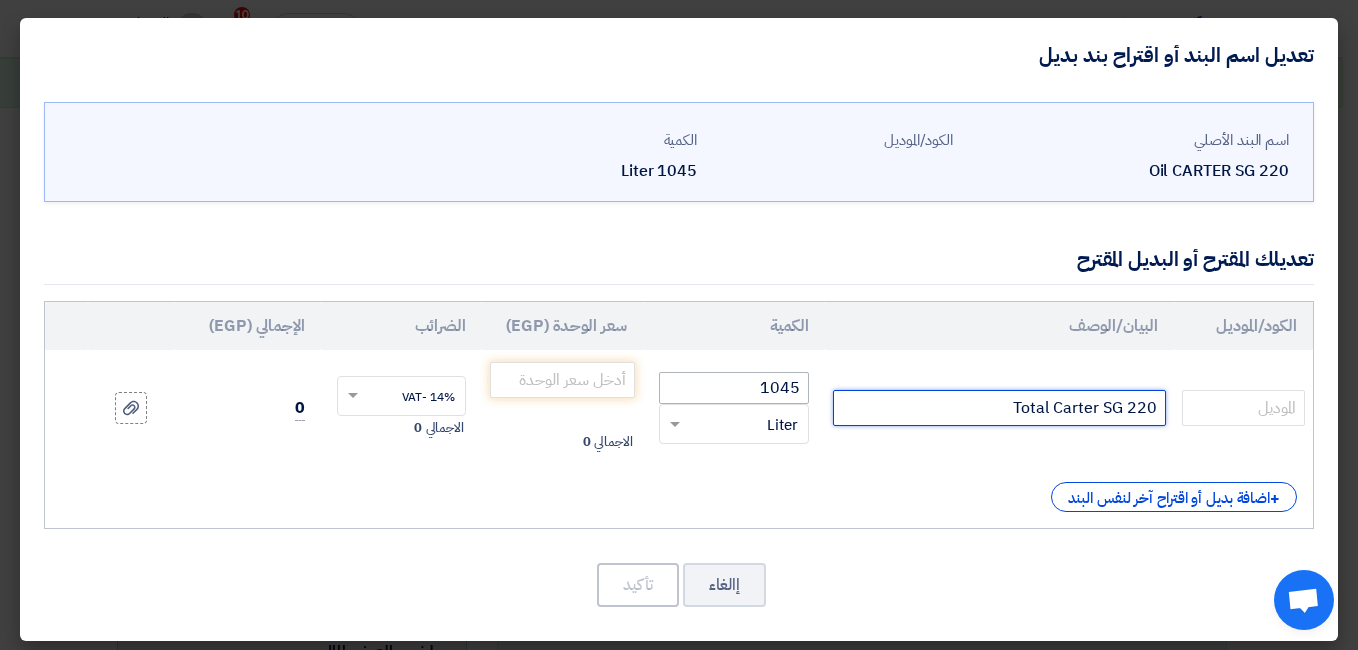 type on "Total Carter SG 220" 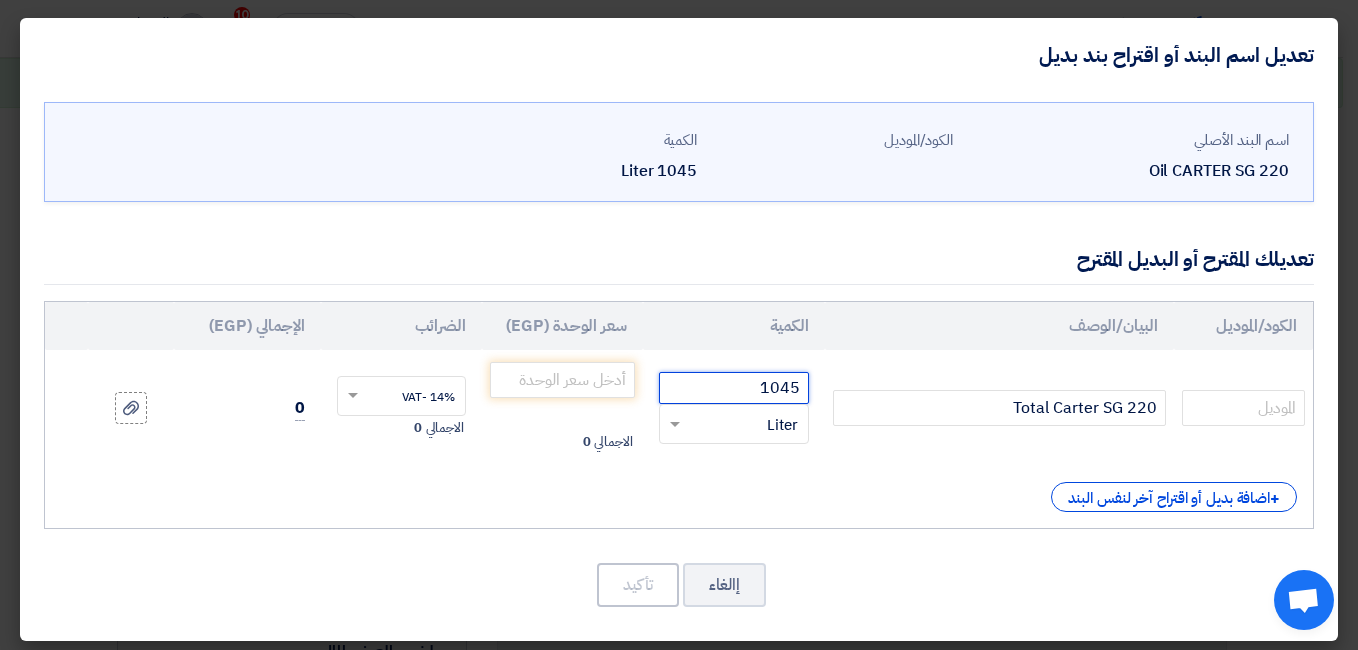 drag, startPoint x: 797, startPoint y: 388, endPoint x: 811, endPoint y: 389, distance: 14.035668 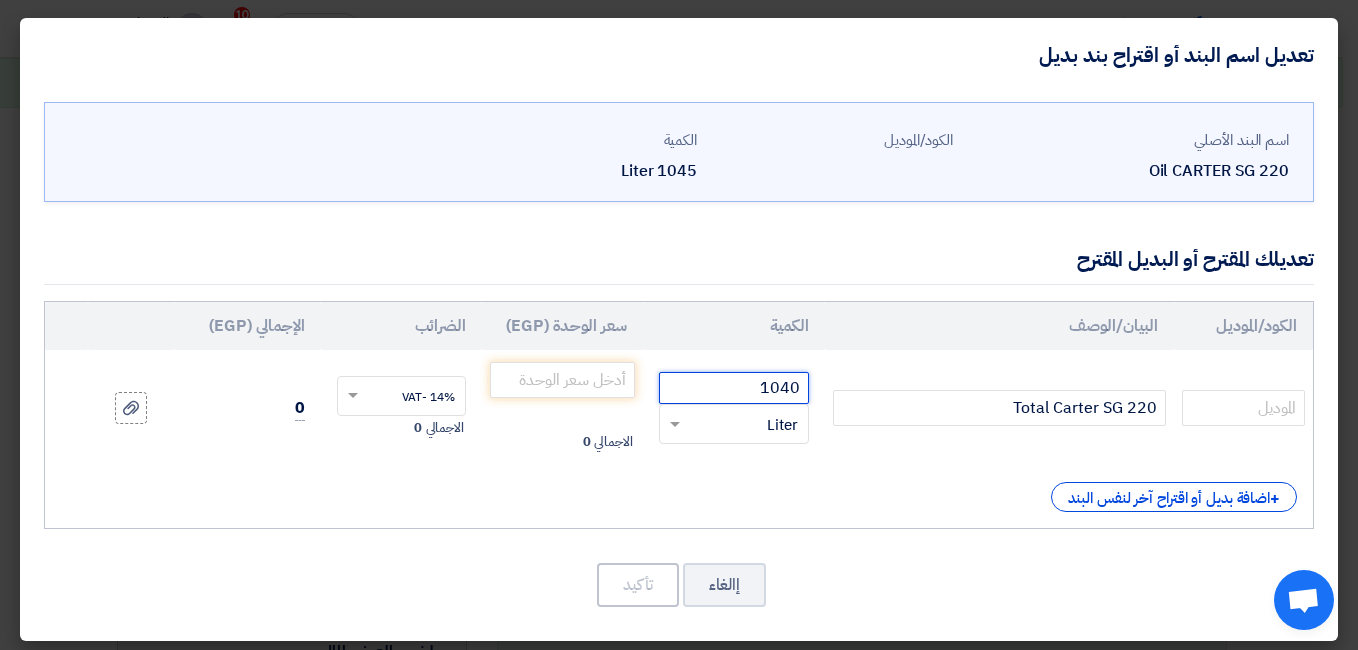 type on "1040" 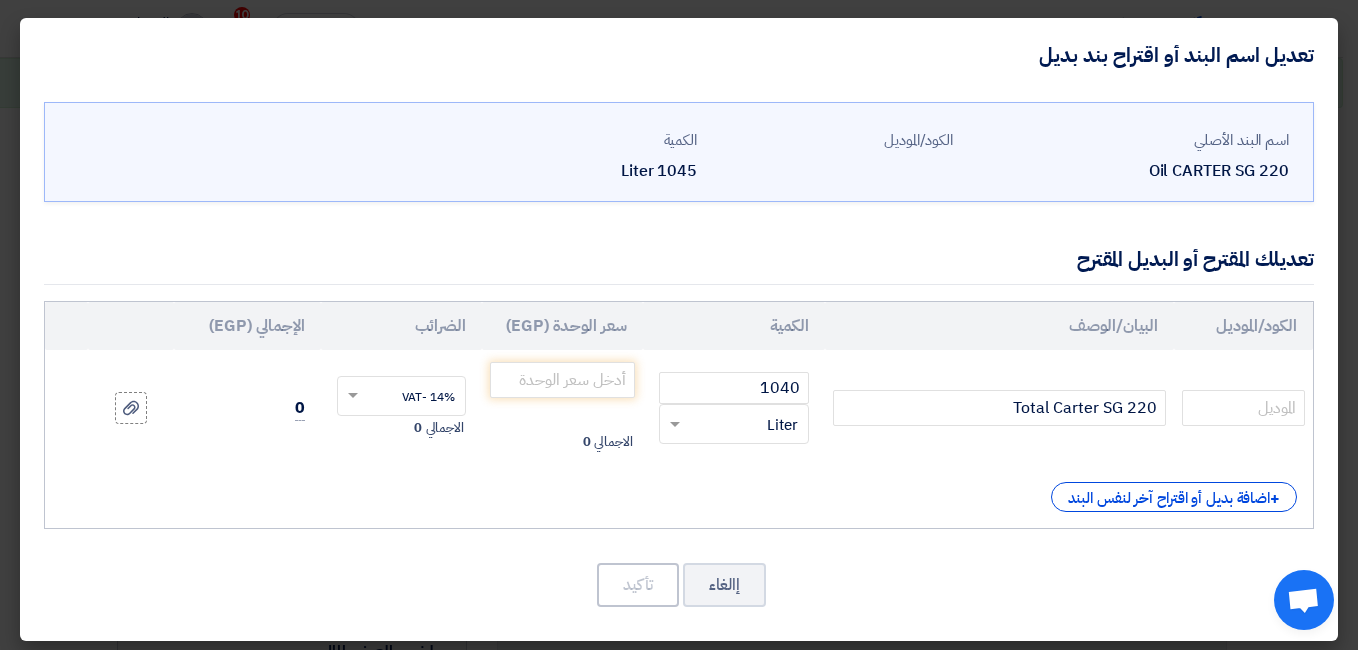 click on "Total Carter SG 220" 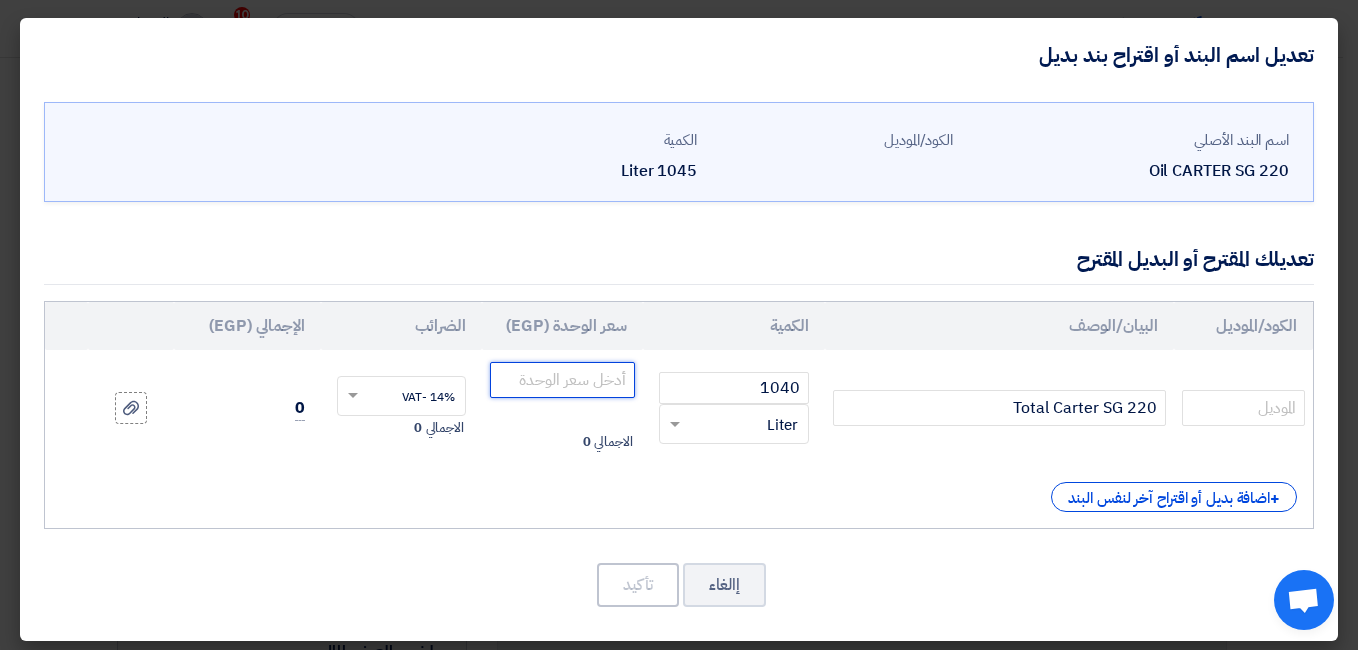 click 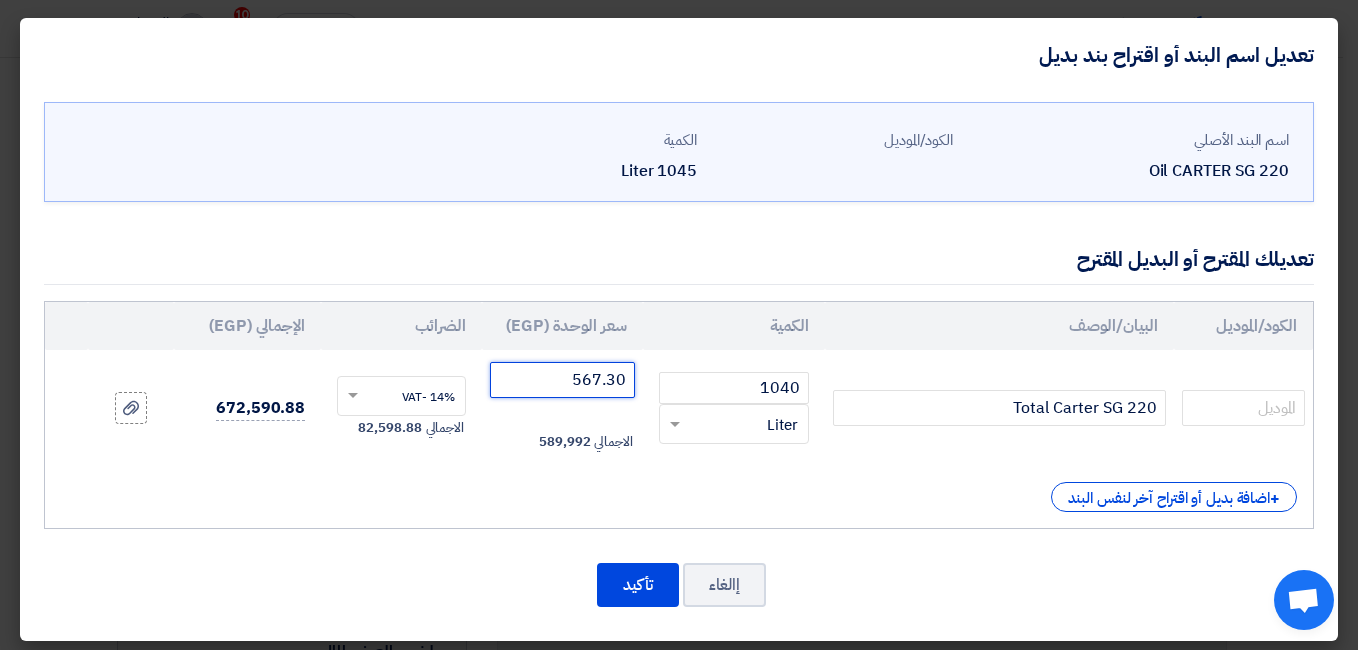 click on "567.30" 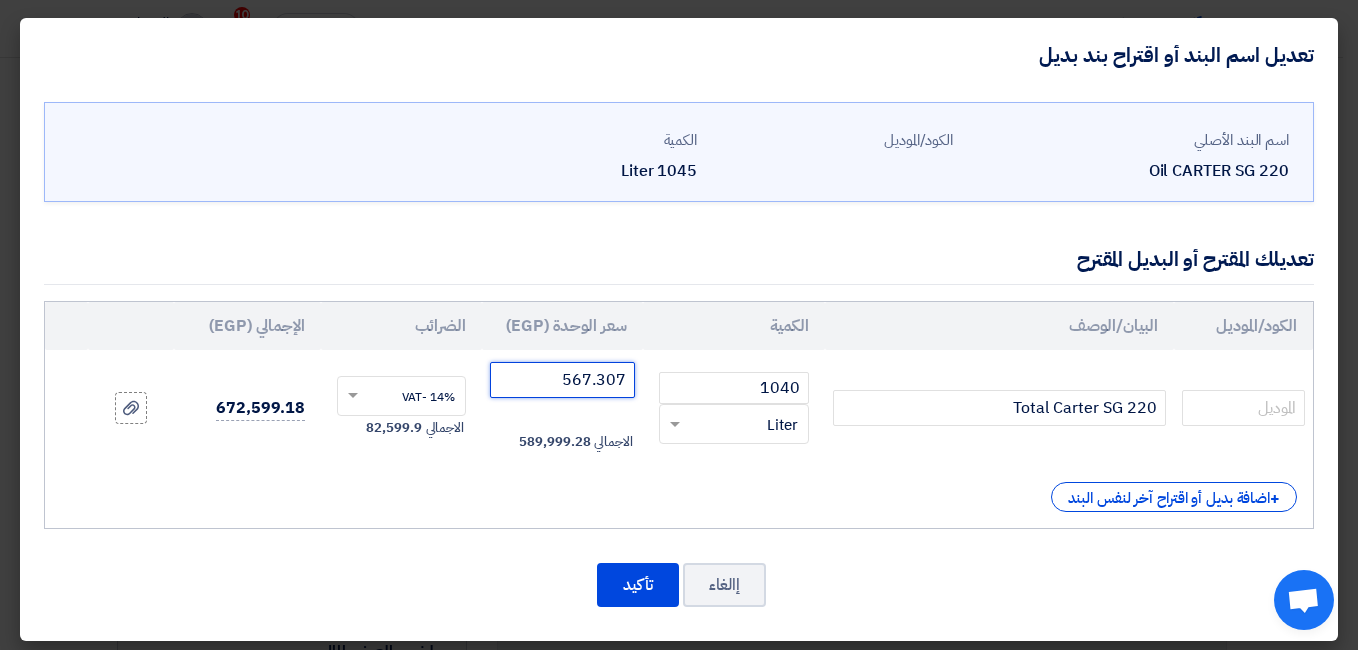 type on "567.307" 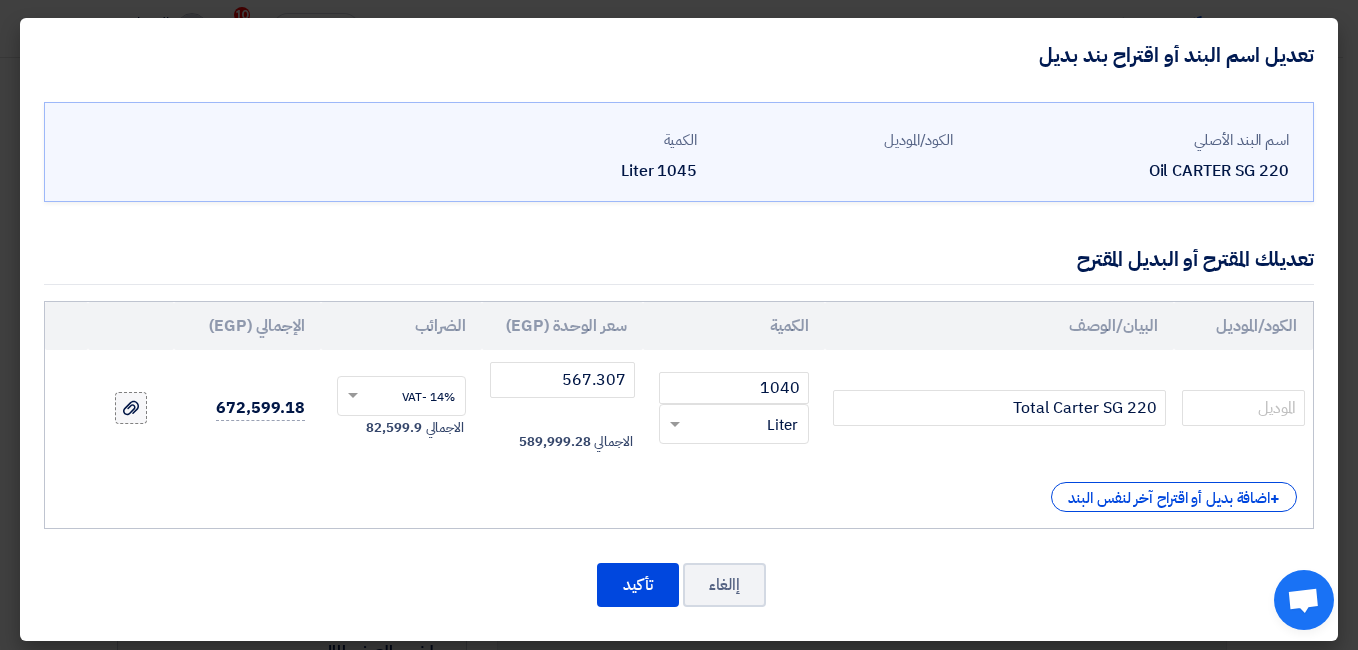 click 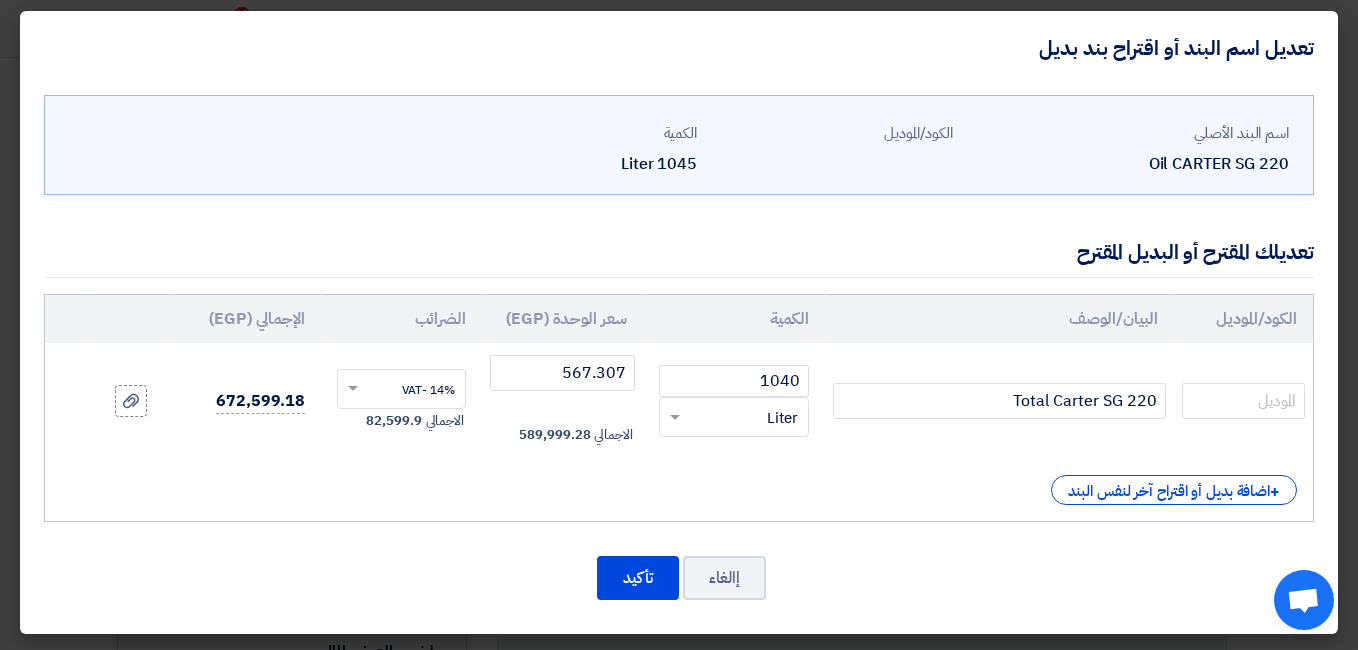 scroll, scrollTop: 8, scrollLeft: 0, axis: vertical 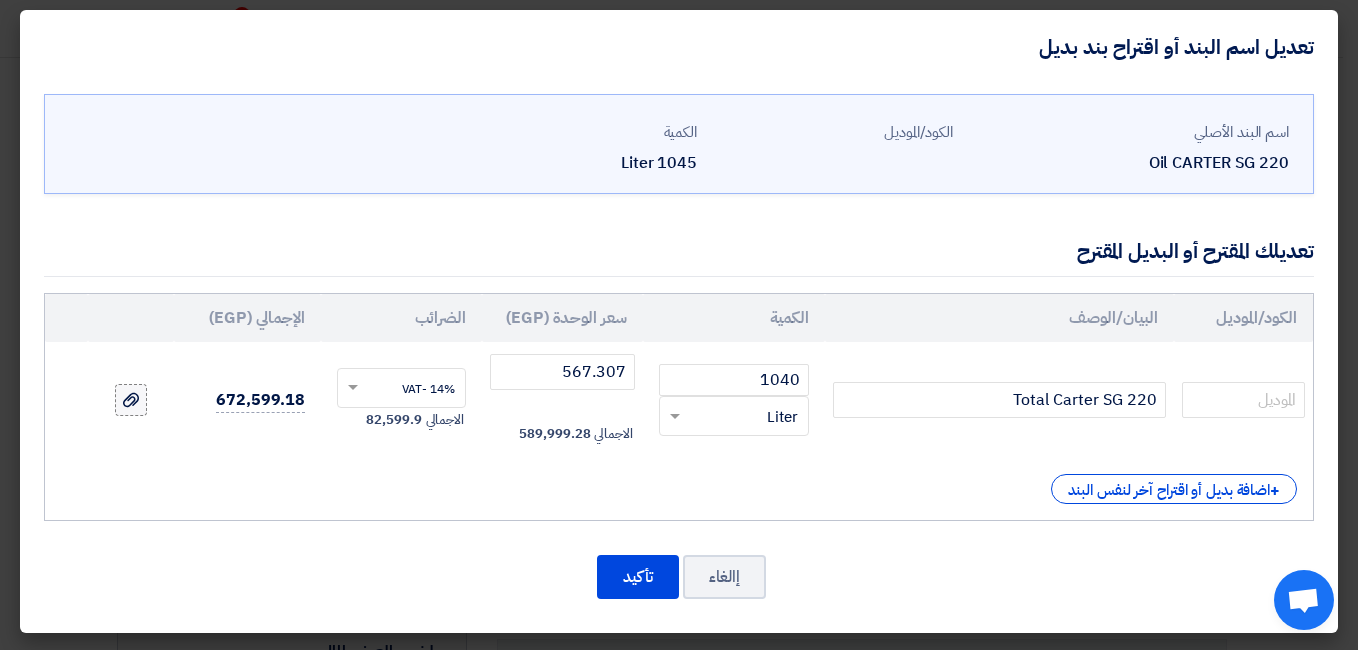 click 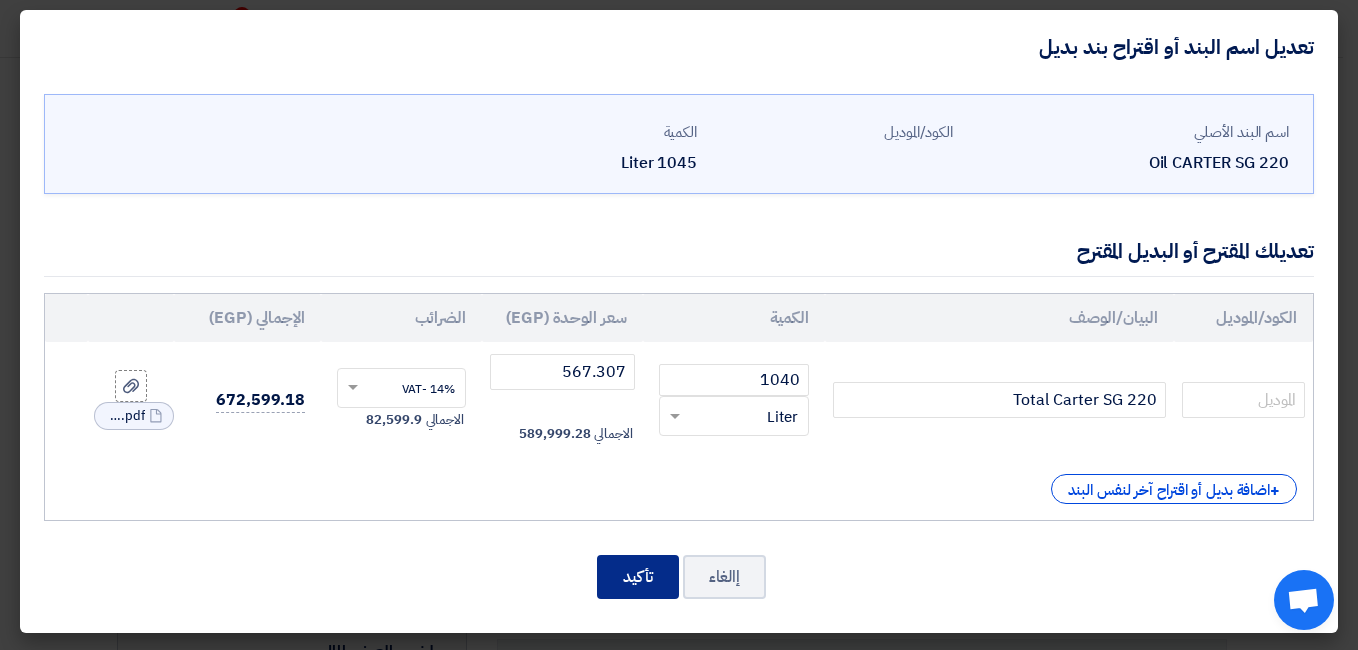 click on "تأكيد" 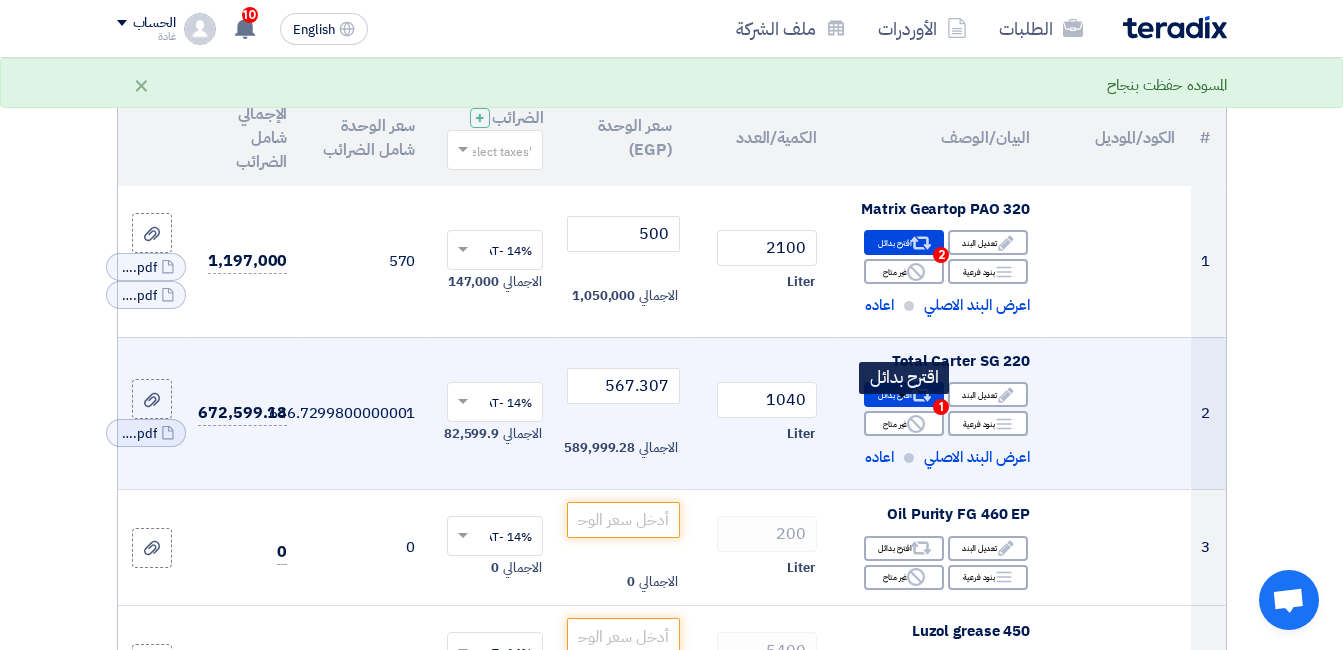 click on "Alternative
اقترح بدائل
1" 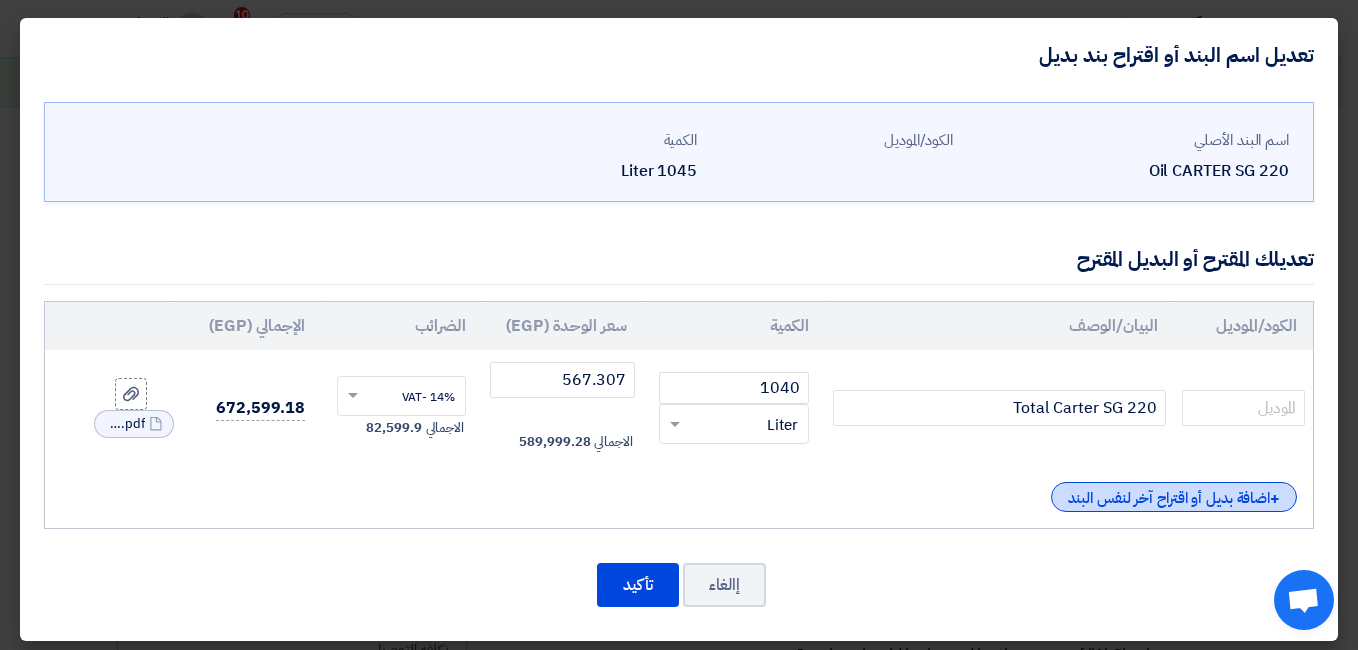 click on "+
اضافة بديل أو اقتراح آخر لنفس البند" 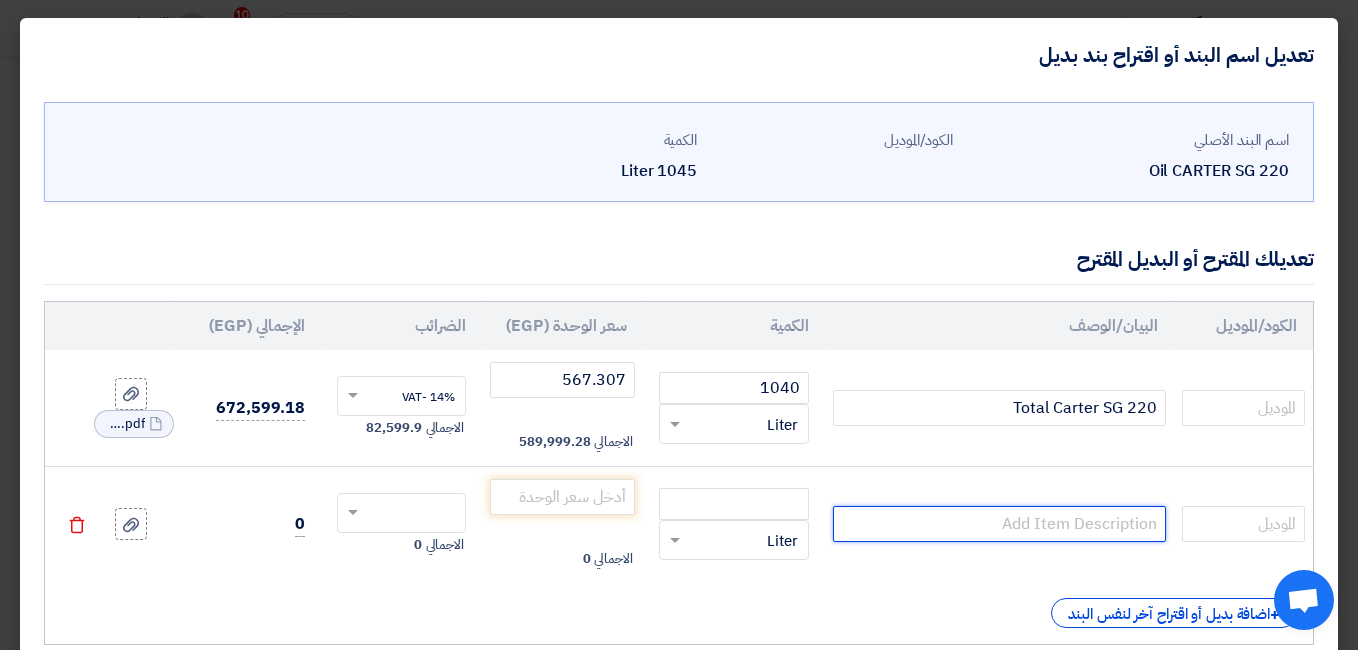 click 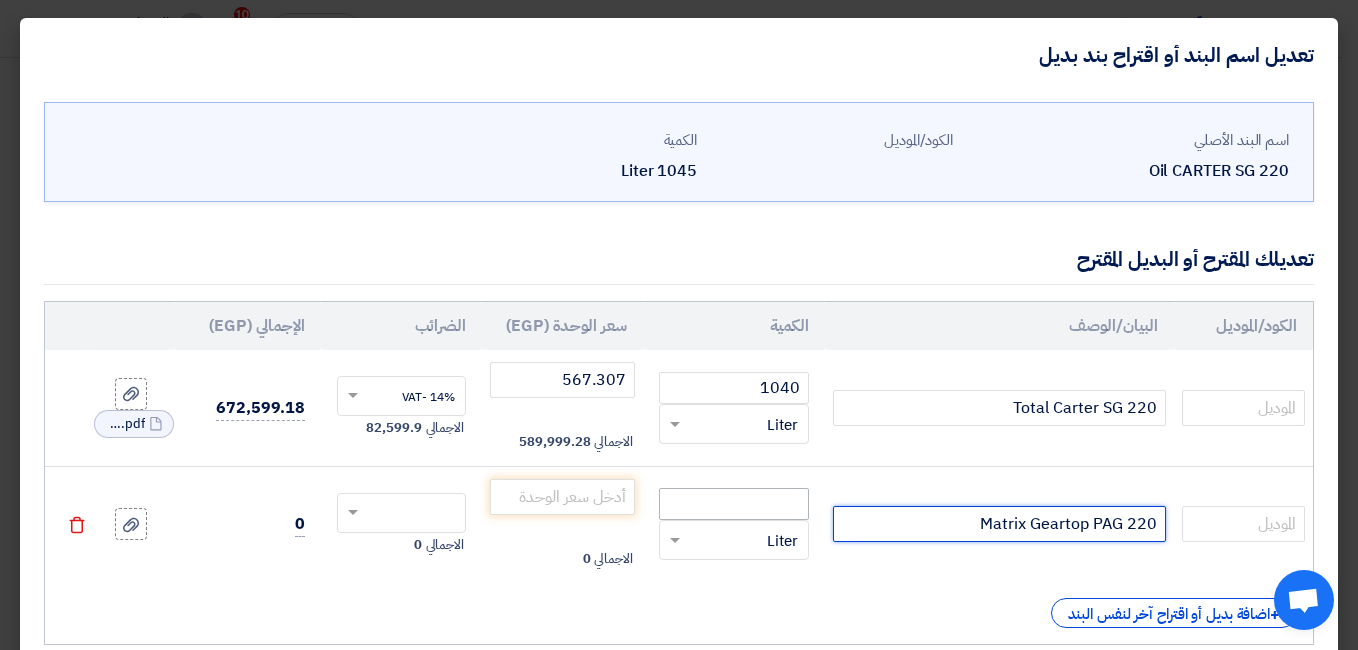 type on "Matrix Geartop PAG 220" 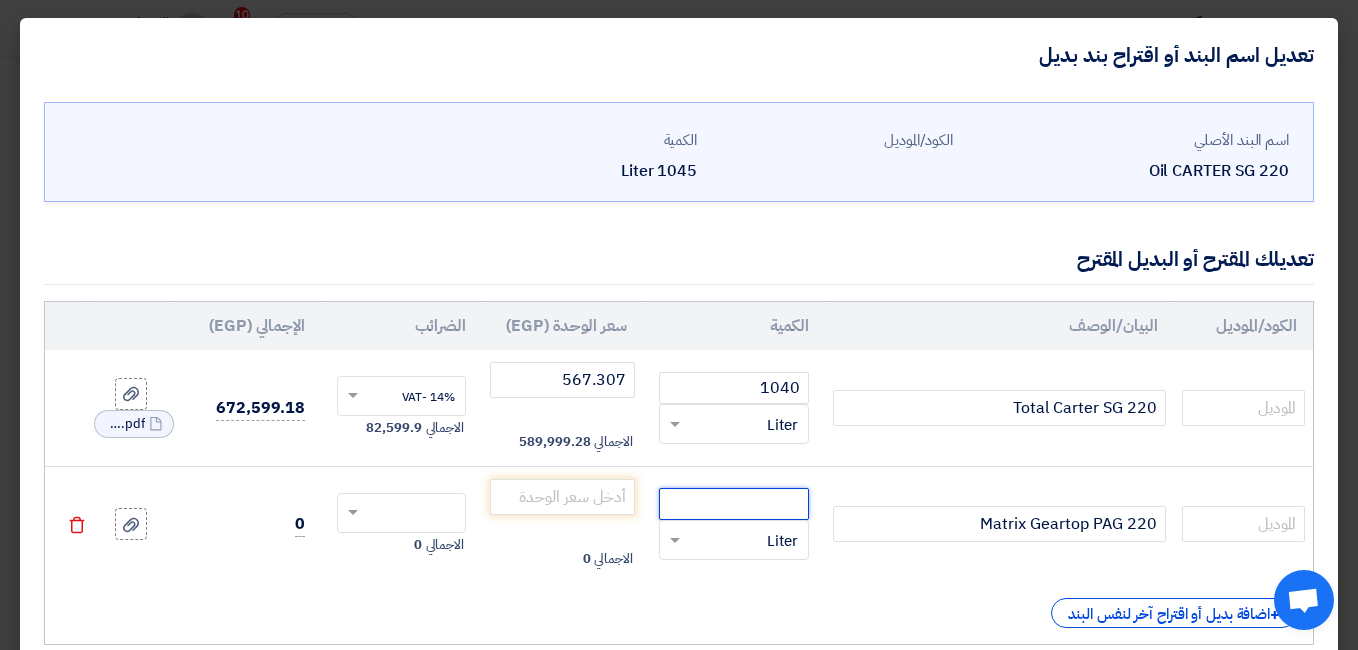 click 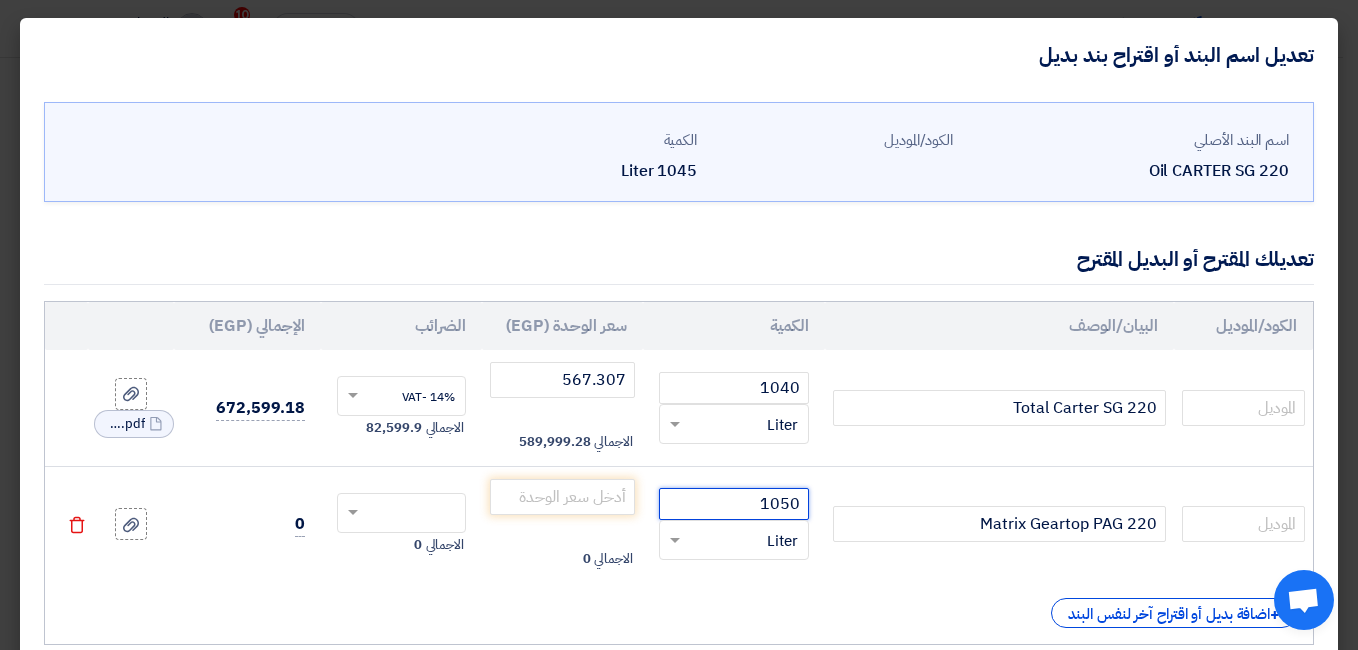 type on "1050" 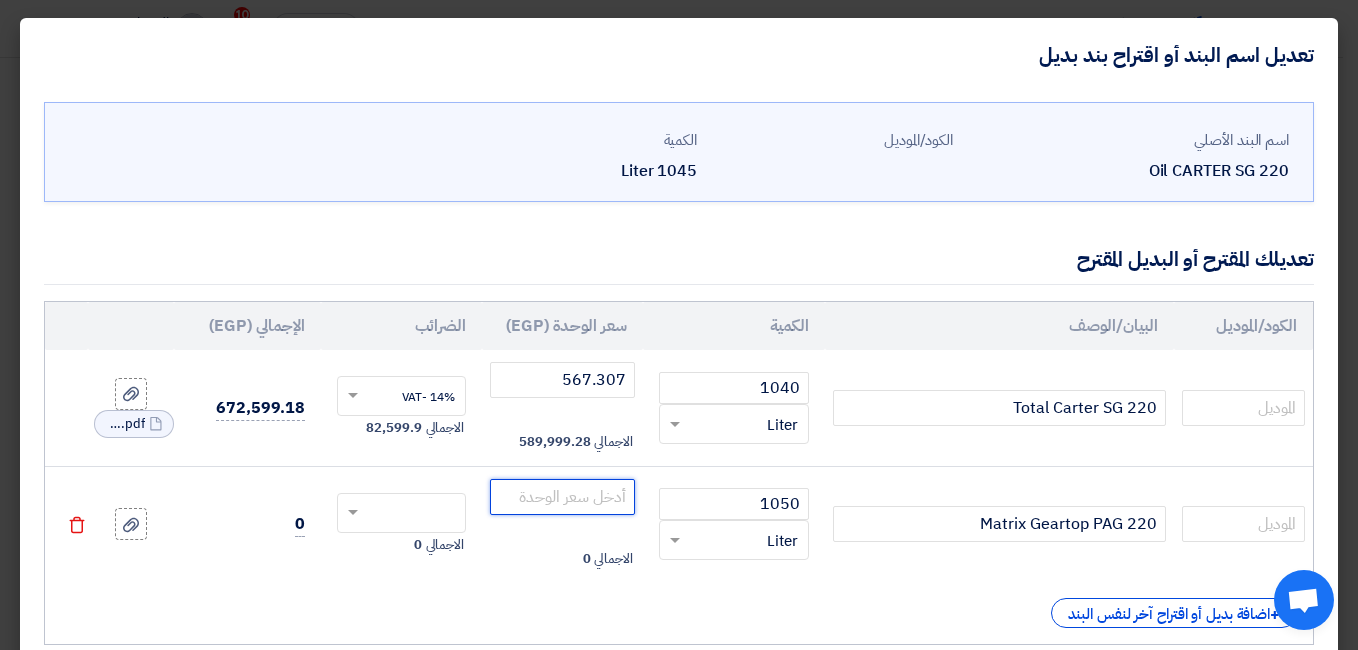 click 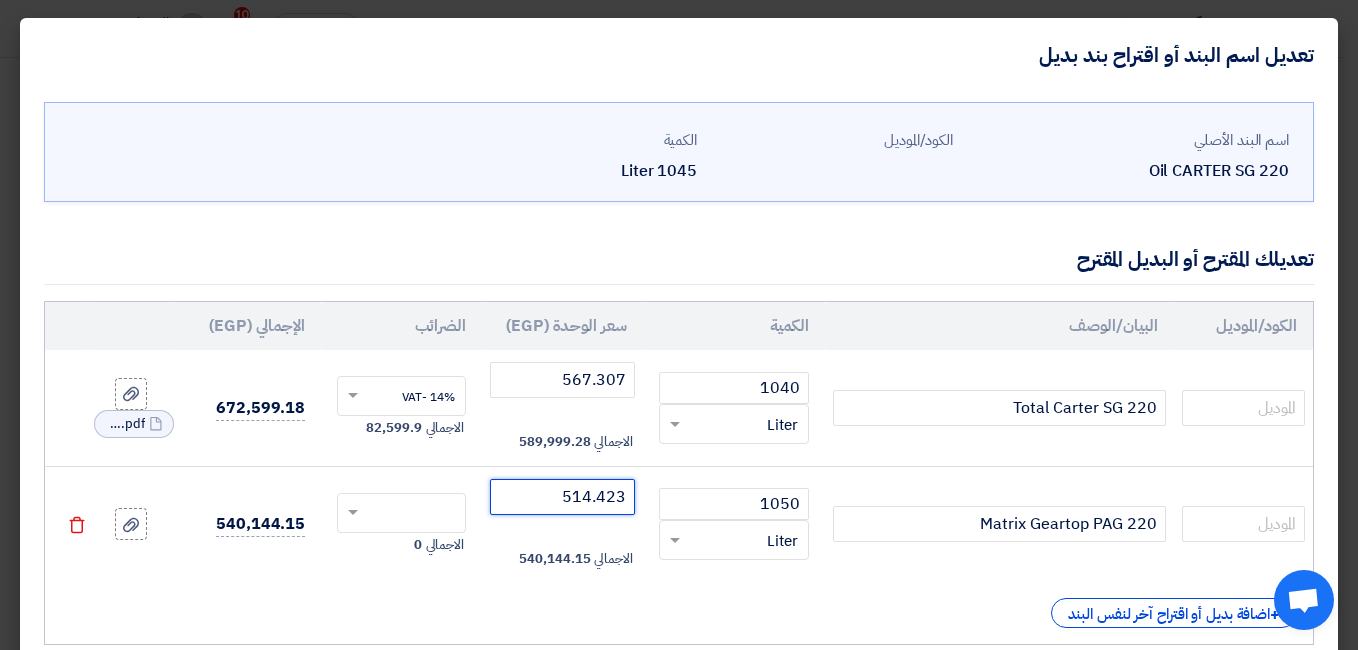 drag, startPoint x: 585, startPoint y: 501, endPoint x: 664, endPoint y: 501, distance: 79 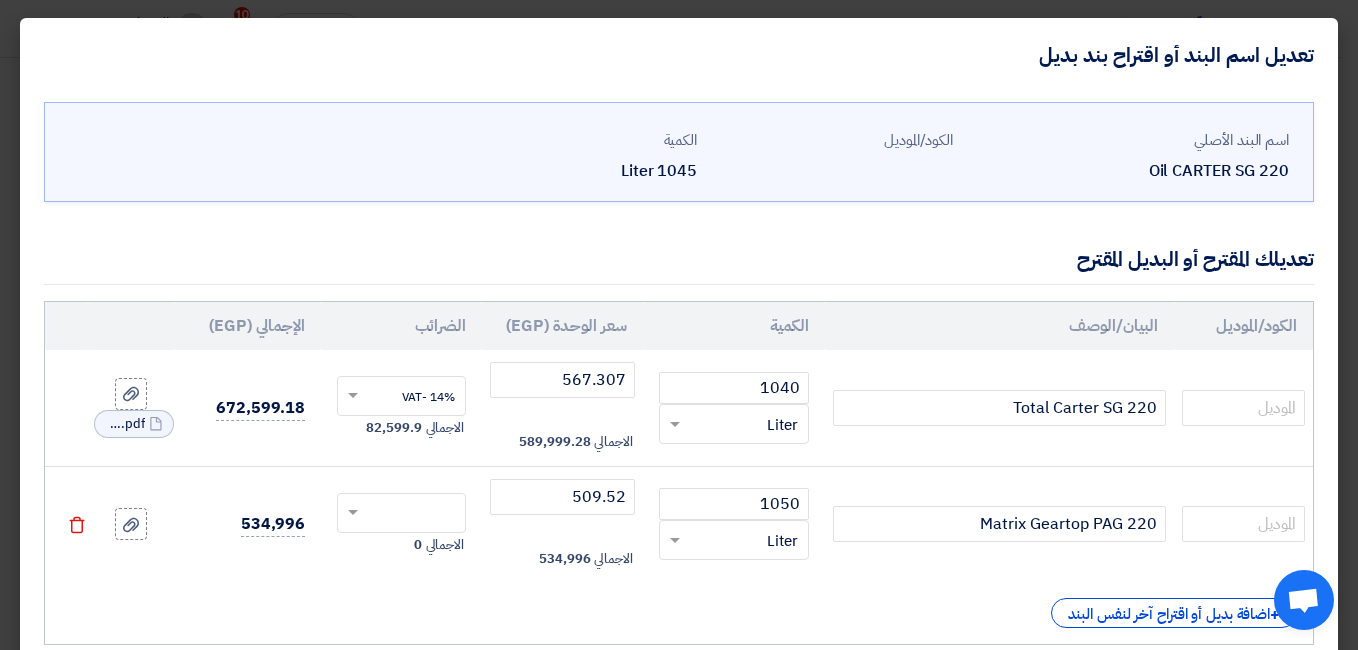 click on "+
اضافة بديل أو اقتراح آخر لنفس البند" 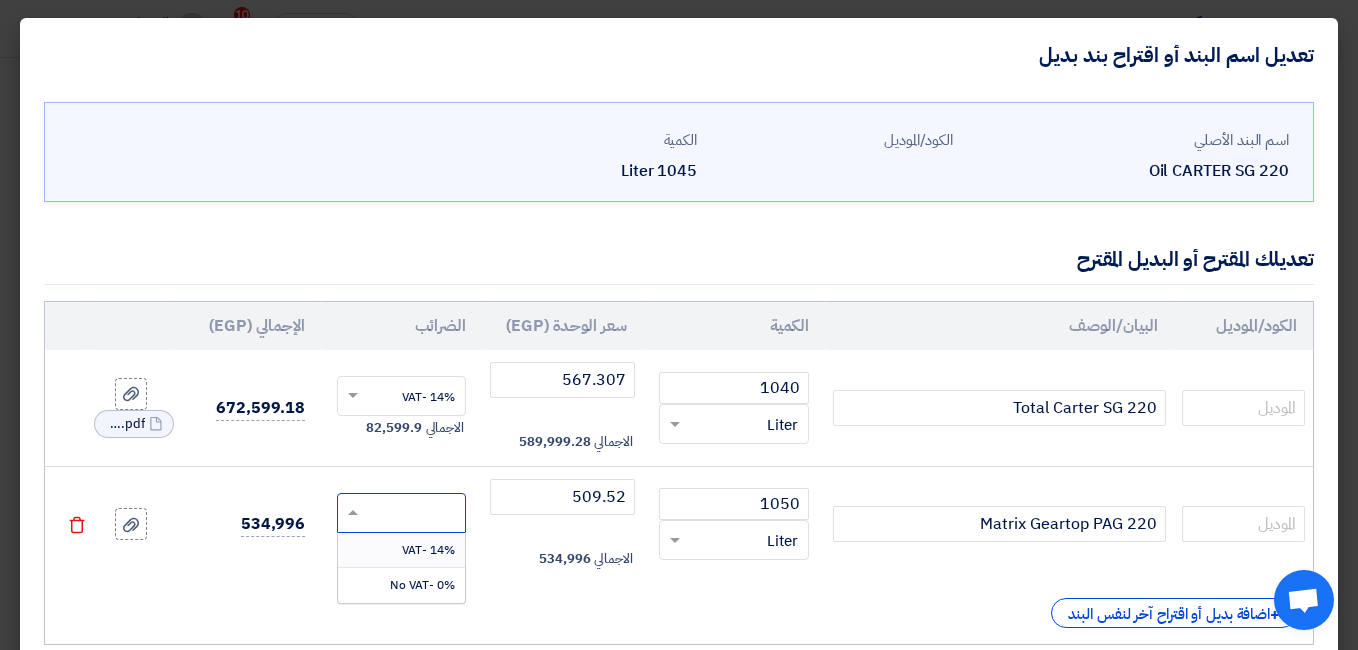 drag, startPoint x: 414, startPoint y: 548, endPoint x: 401, endPoint y: 529, distance: 23.021729 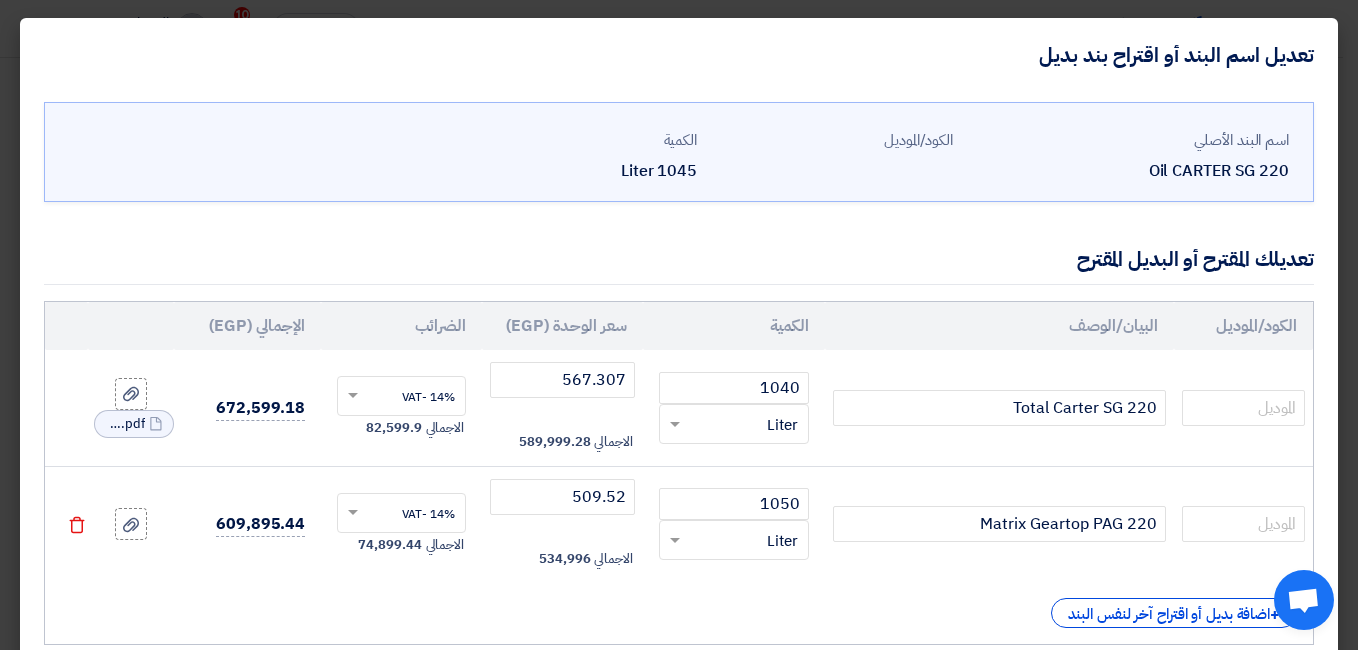 click on "الكود/الموديل
البيان/الوصف
الكمية
سعر الوحدة (EGP)
الضرائب
الإجمالي (EGP)
Total Carter SG 220 ×" 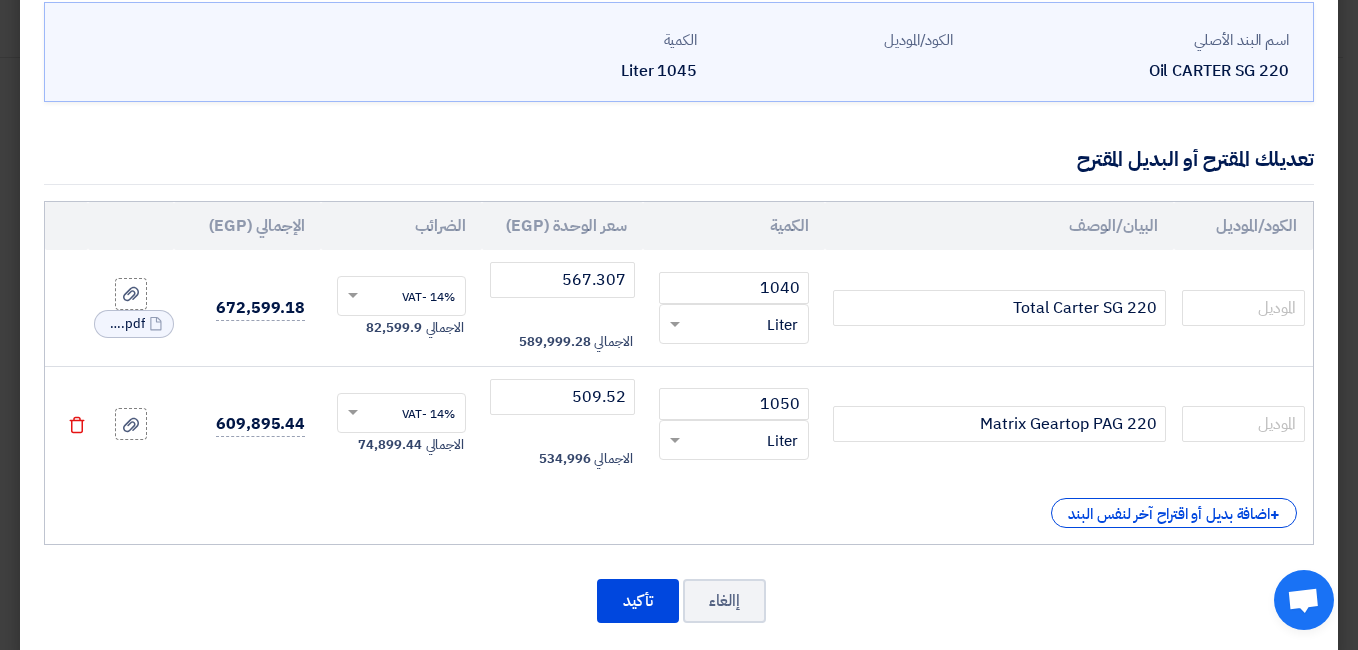 scroll, scrollTop: 0, scrollLeft: 0, axis: both 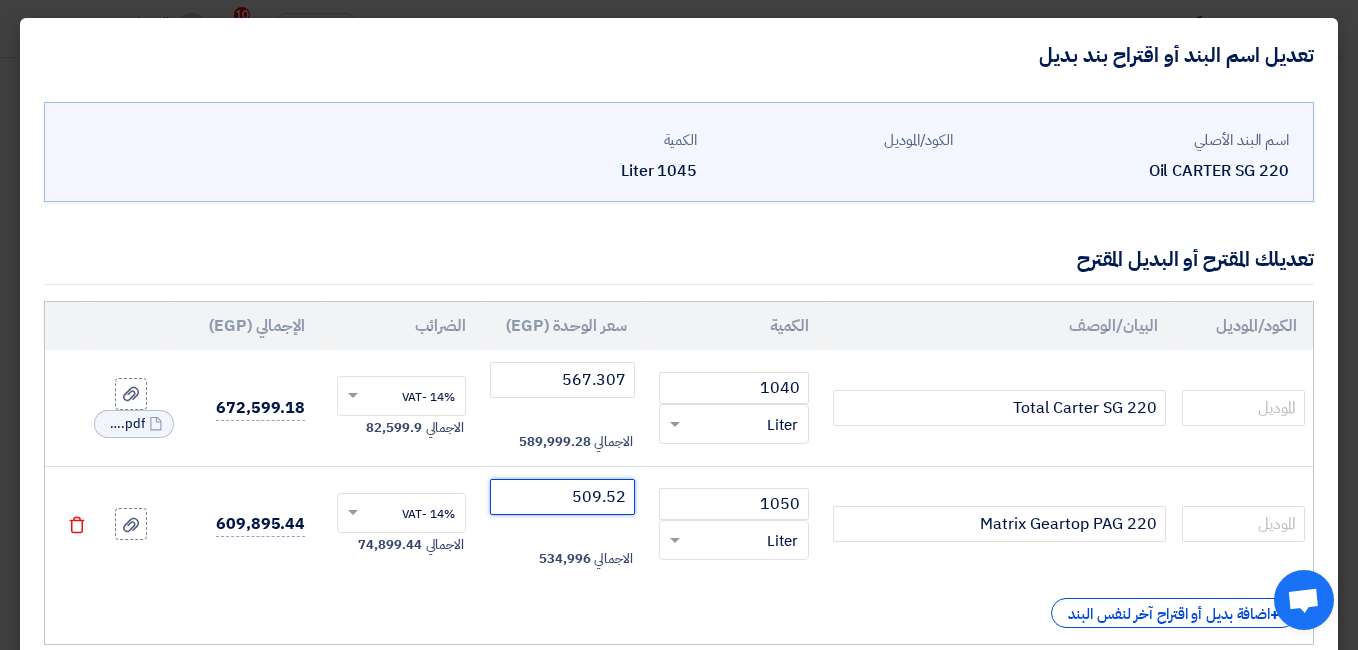 click on "509.52" 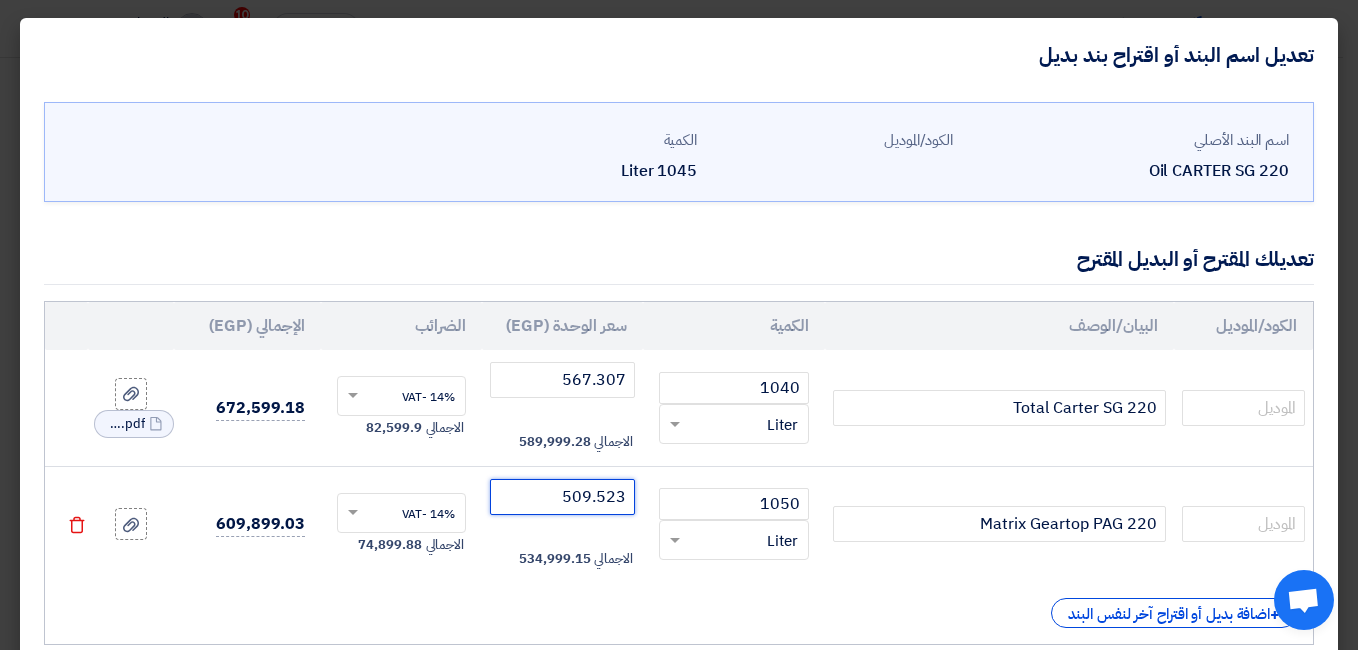 type on "509.523" 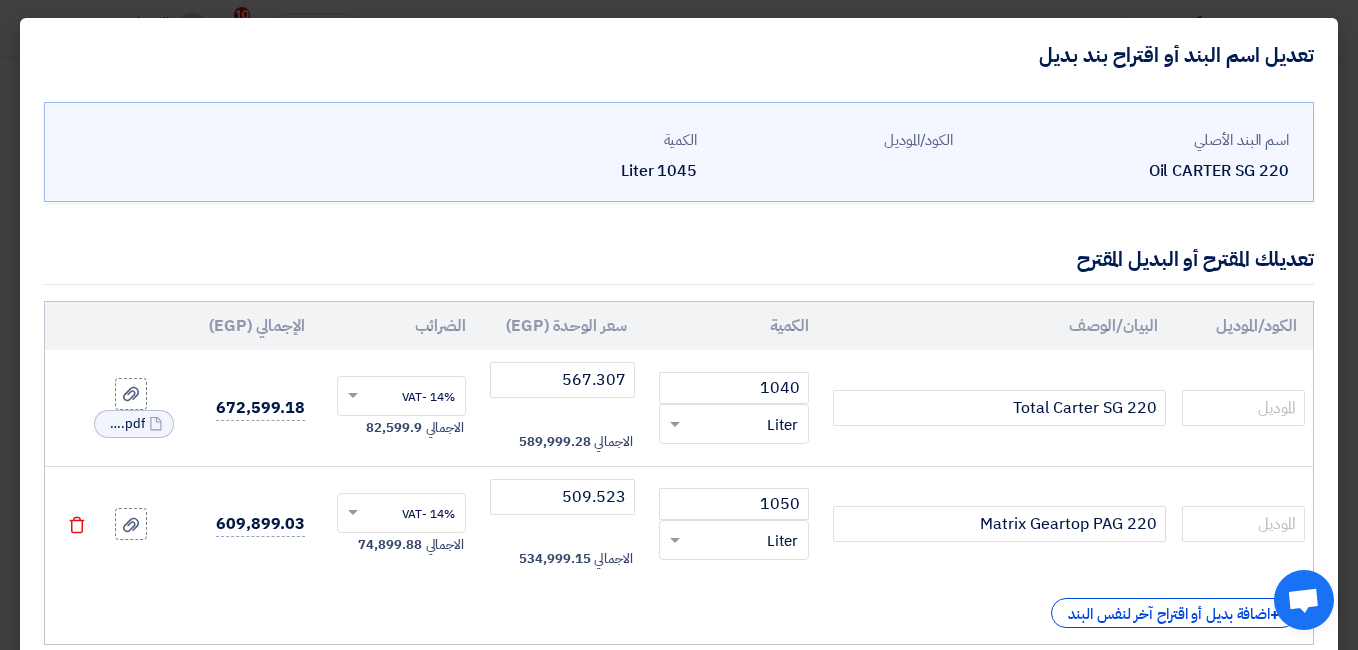 click on "+
اضافة بديل أو اقتراح آخر لنفس البند" 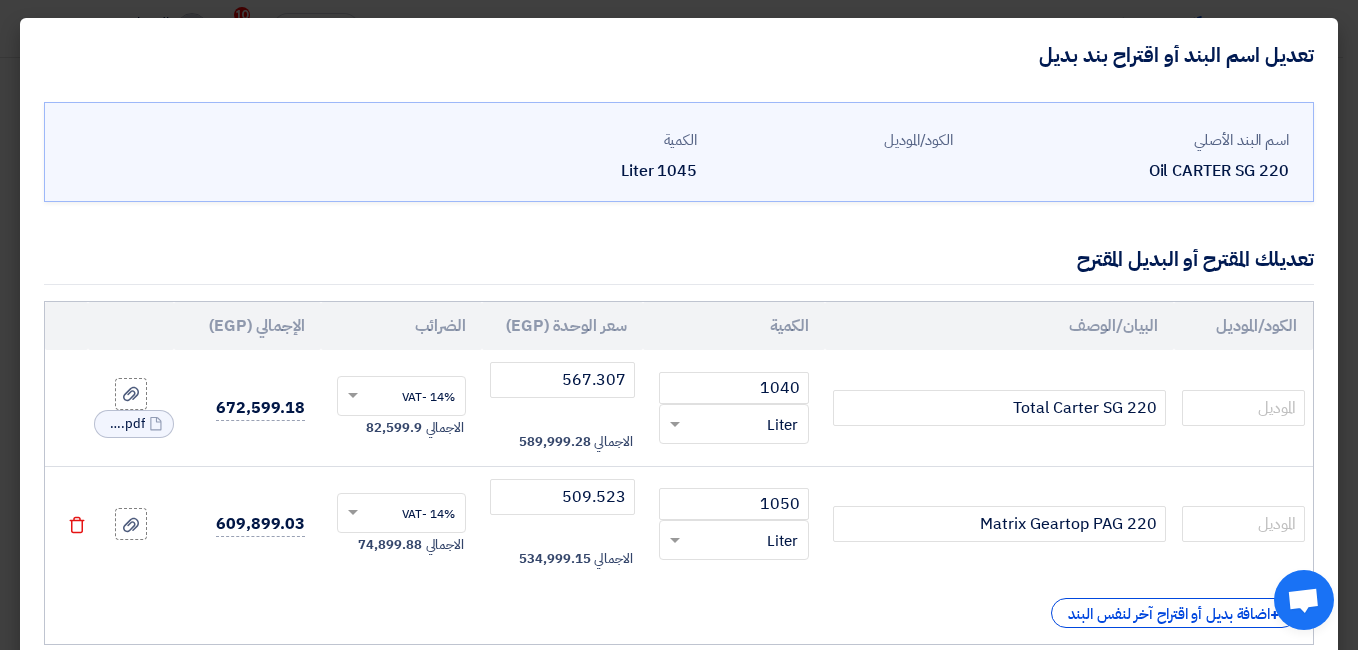 click on "+
اضافة بديل أو اقتراح آخر لنفس البند" 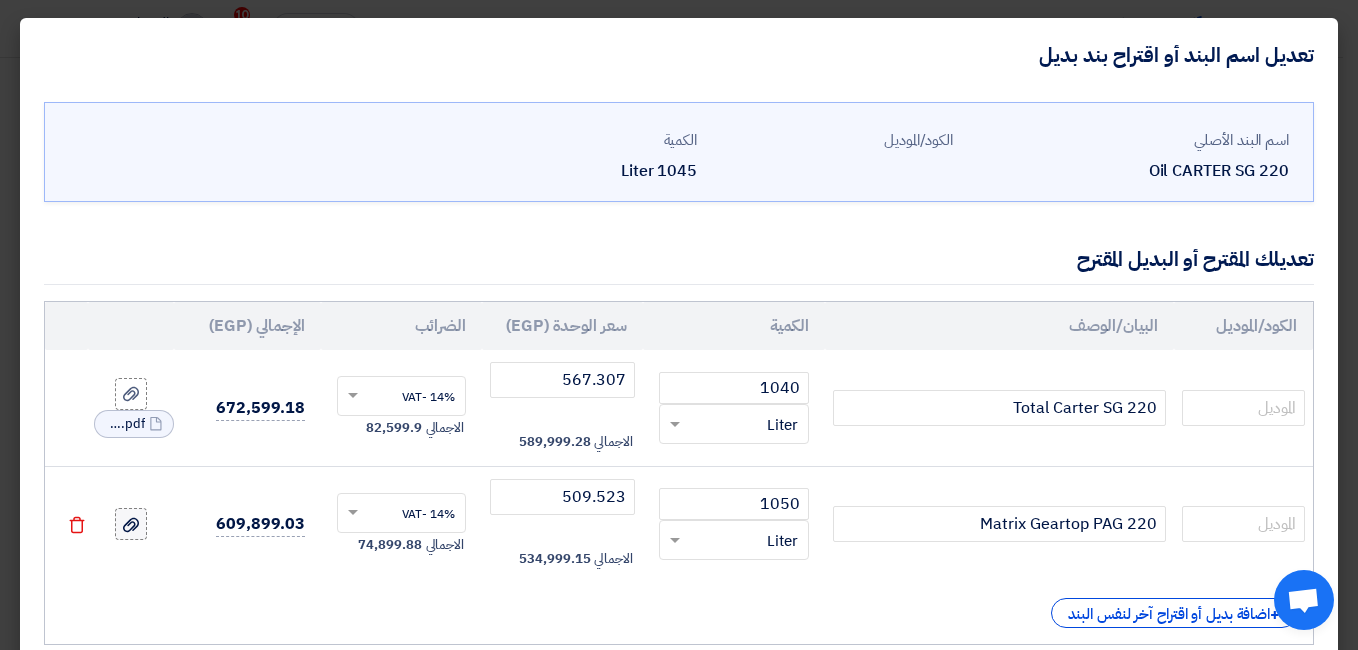 click 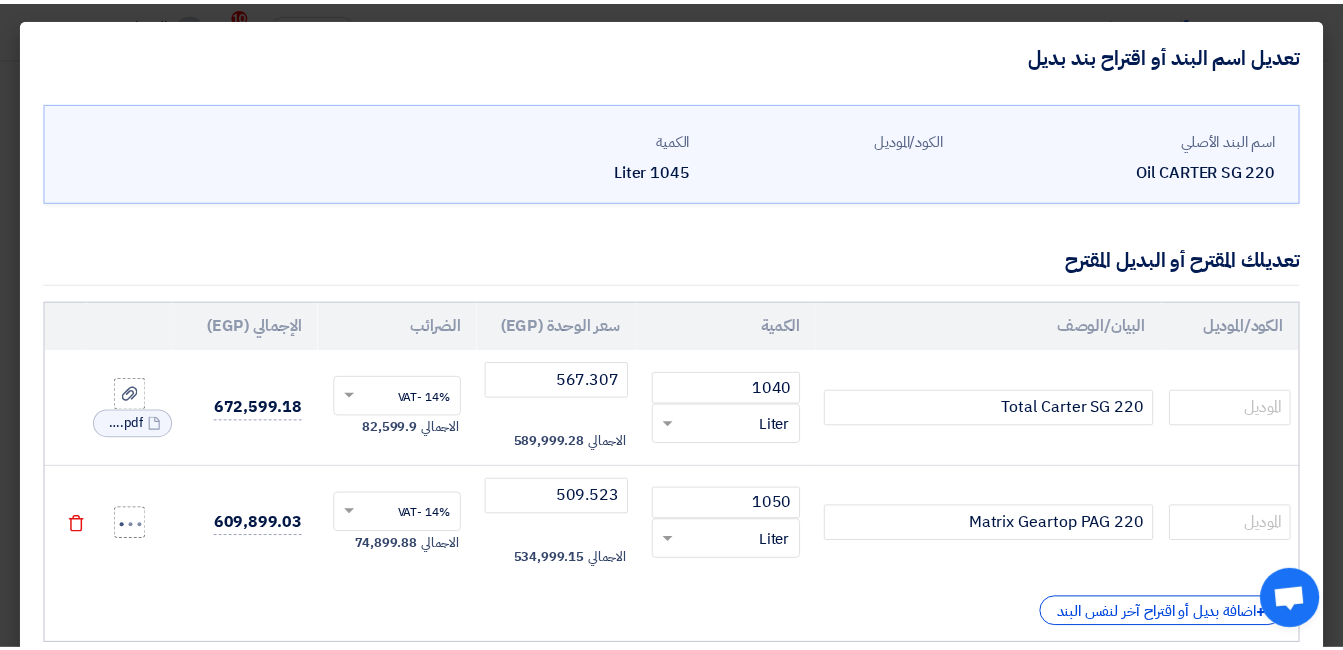 scroll, scrollTop: 125, scrollLeft: 0, axis: vertical 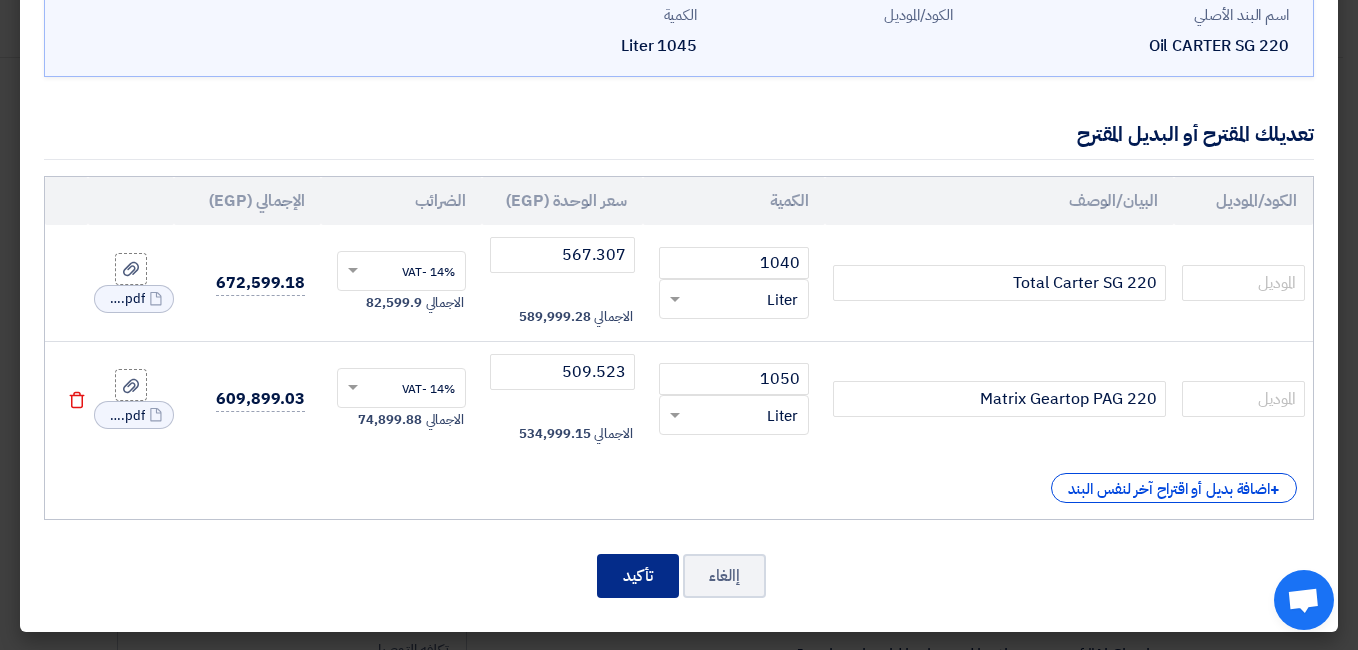 click on "تأكيد" 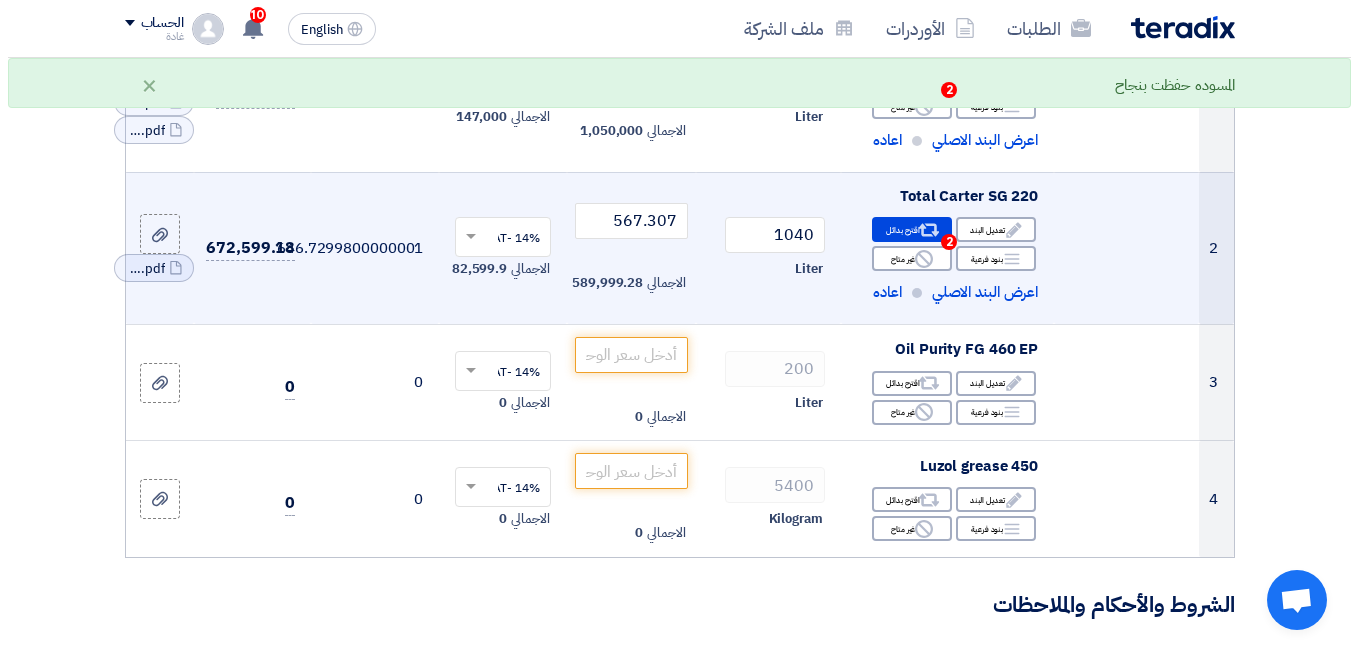 scroll, scrollTop: 400, scrollLeft: 0, axis: vertical 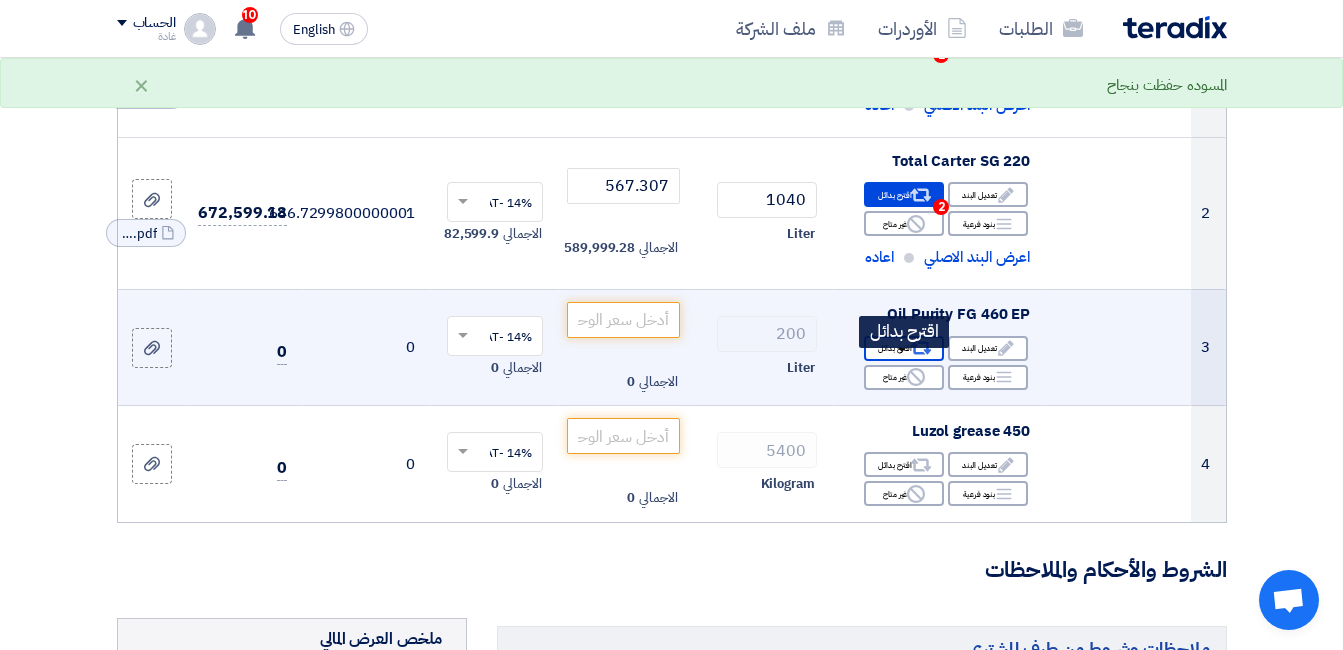 click on "Alternative
اقترح بدائل" 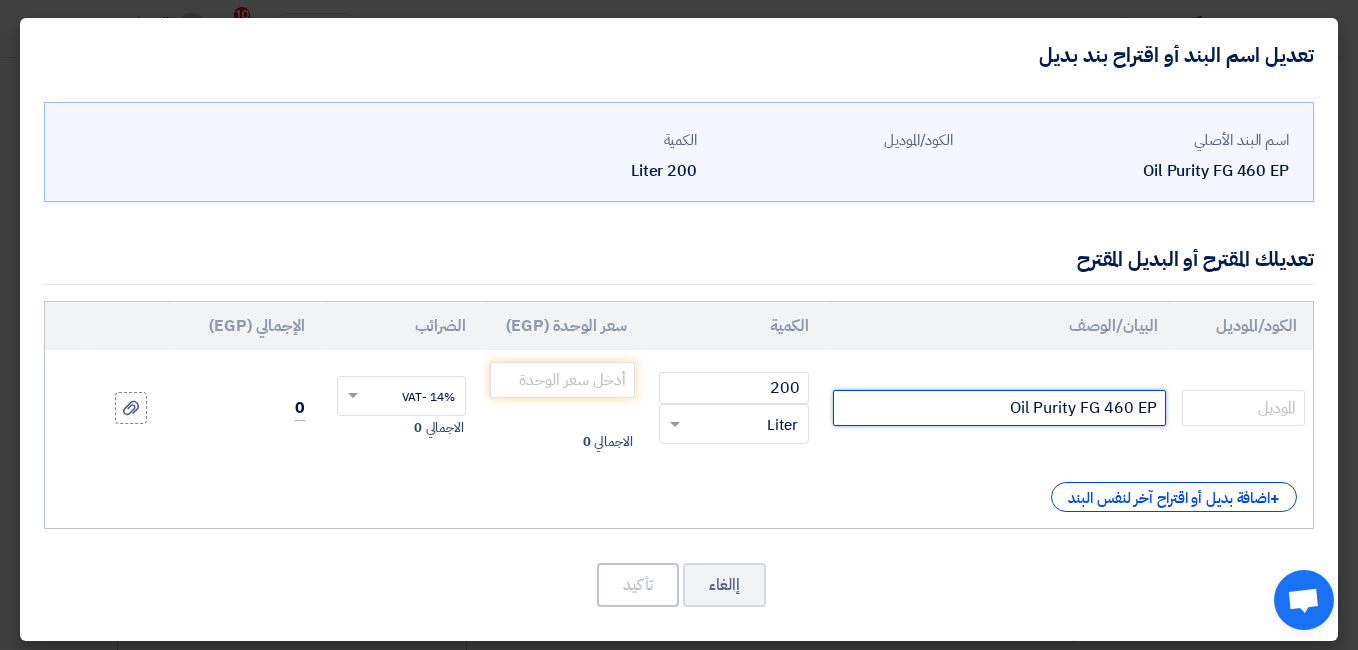 click on "Oil Purity FG 460 EP" 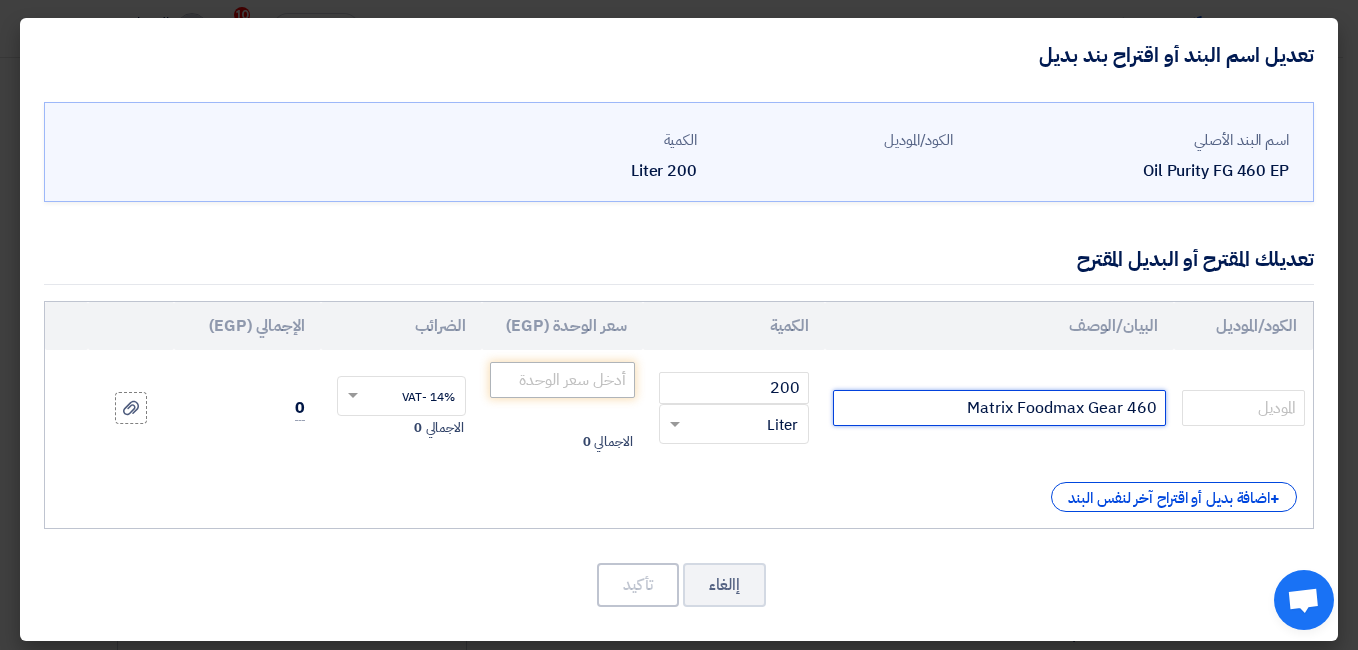 type on "Matrix Foodmax Gear 460" 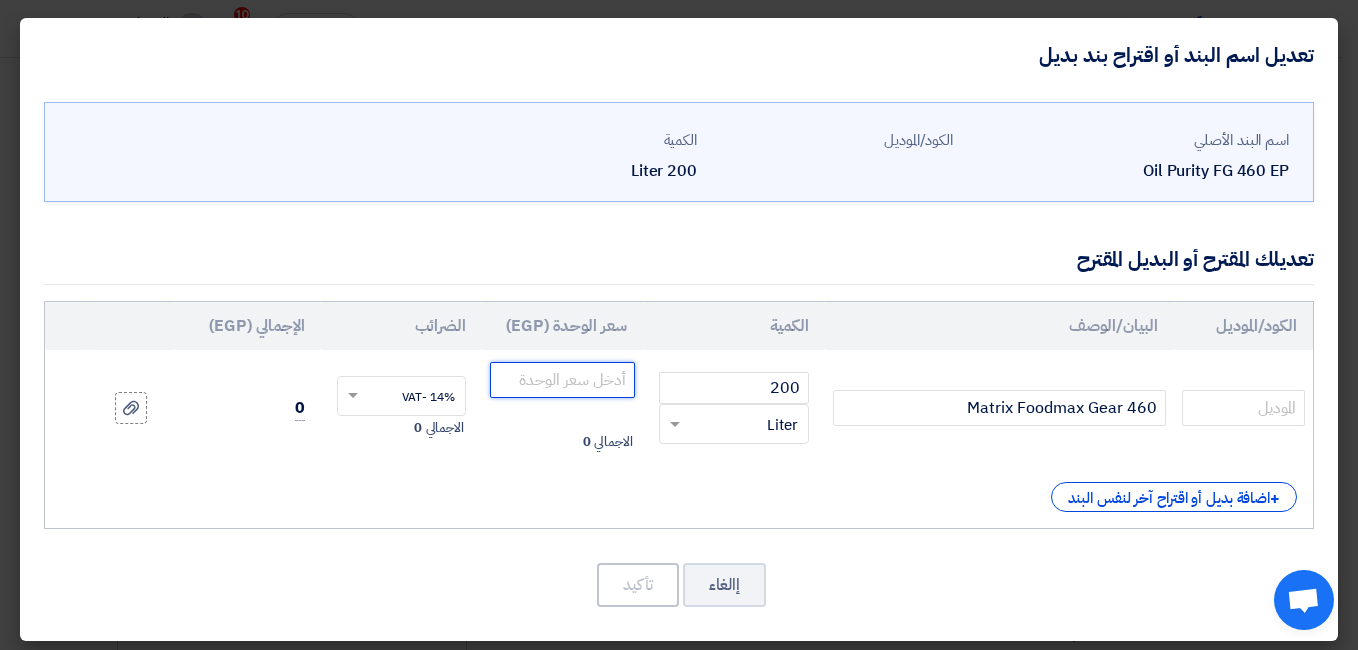 click 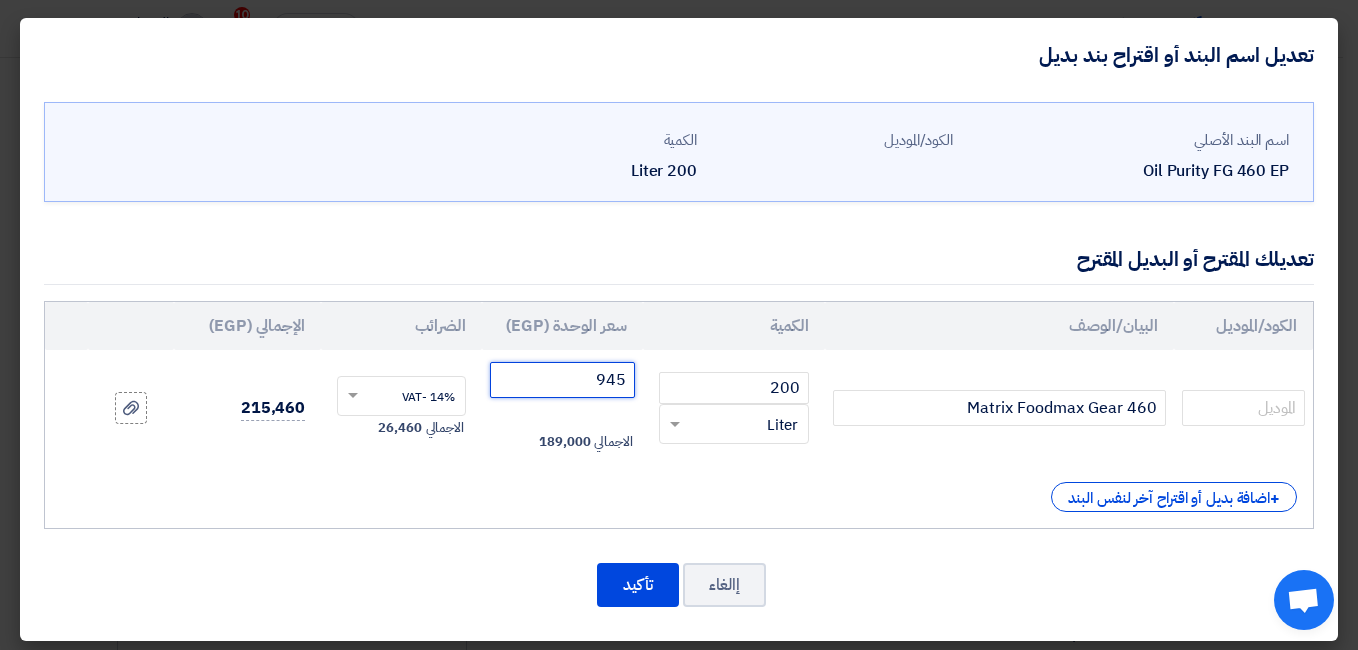 type on "945" 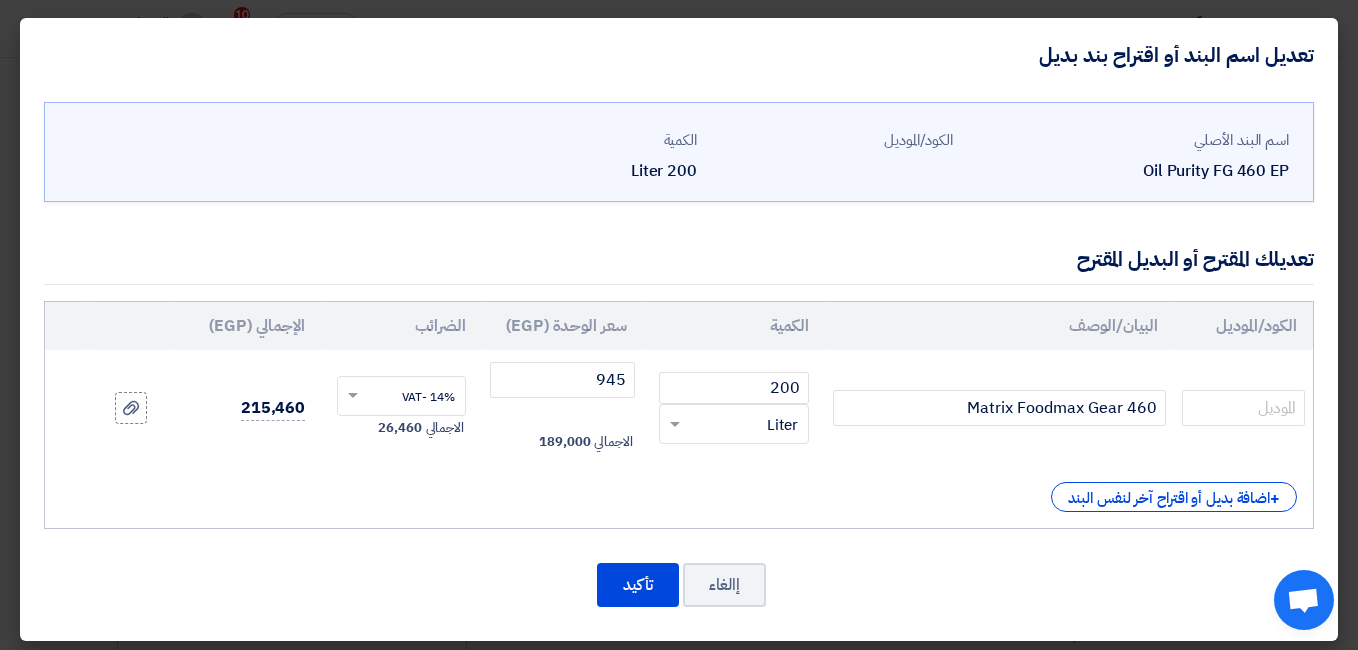 click on "+
اضافة بديل أو اقتراح آخر لنفس البند" 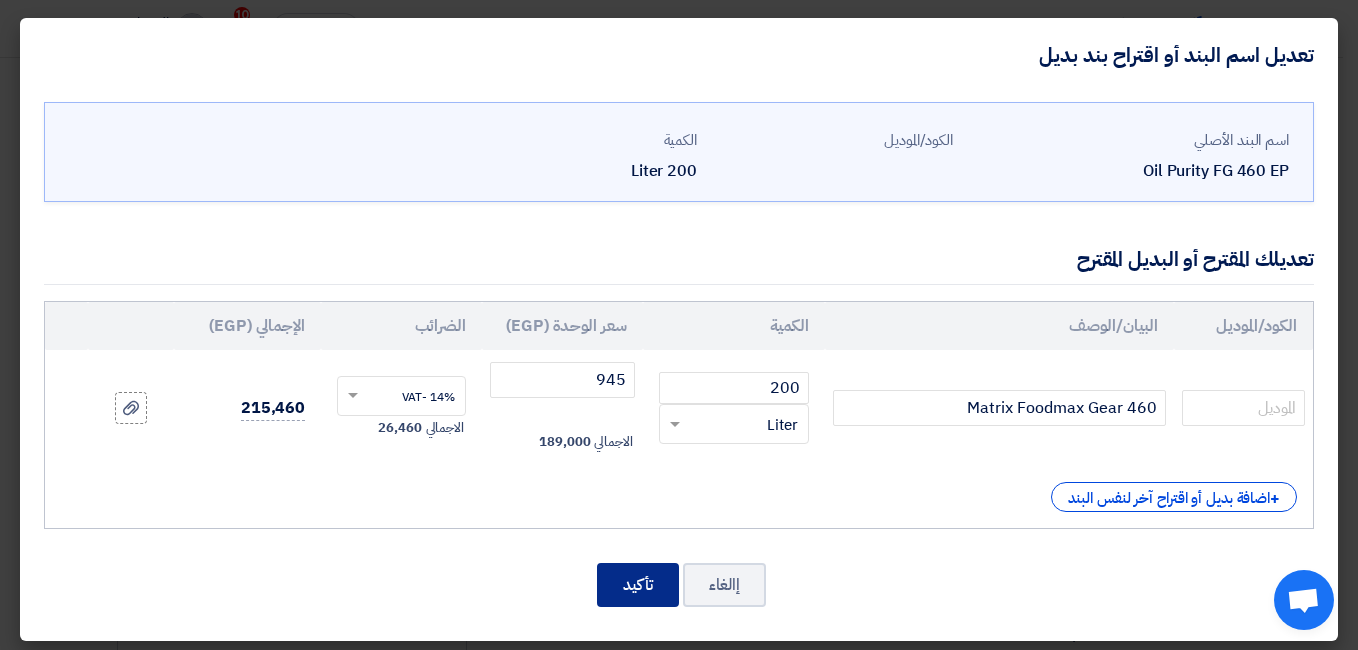 click on "تأكيد" 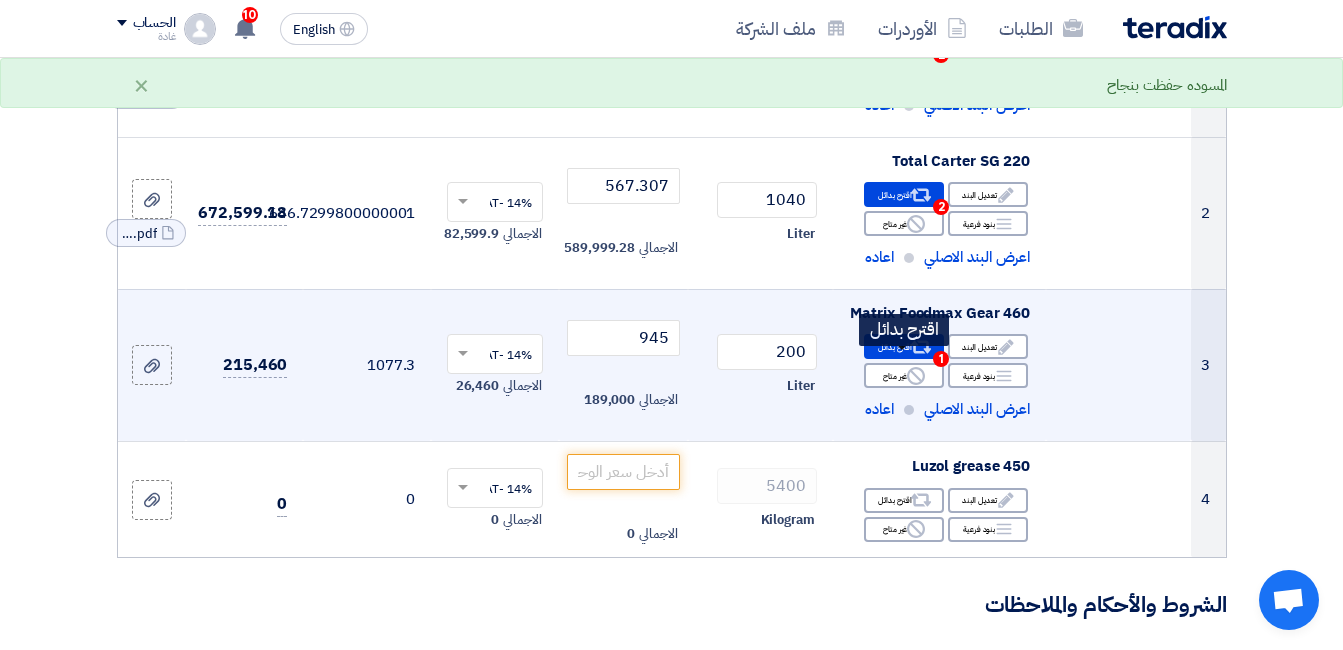 click on "Alternative
اقترح بدائل
1" 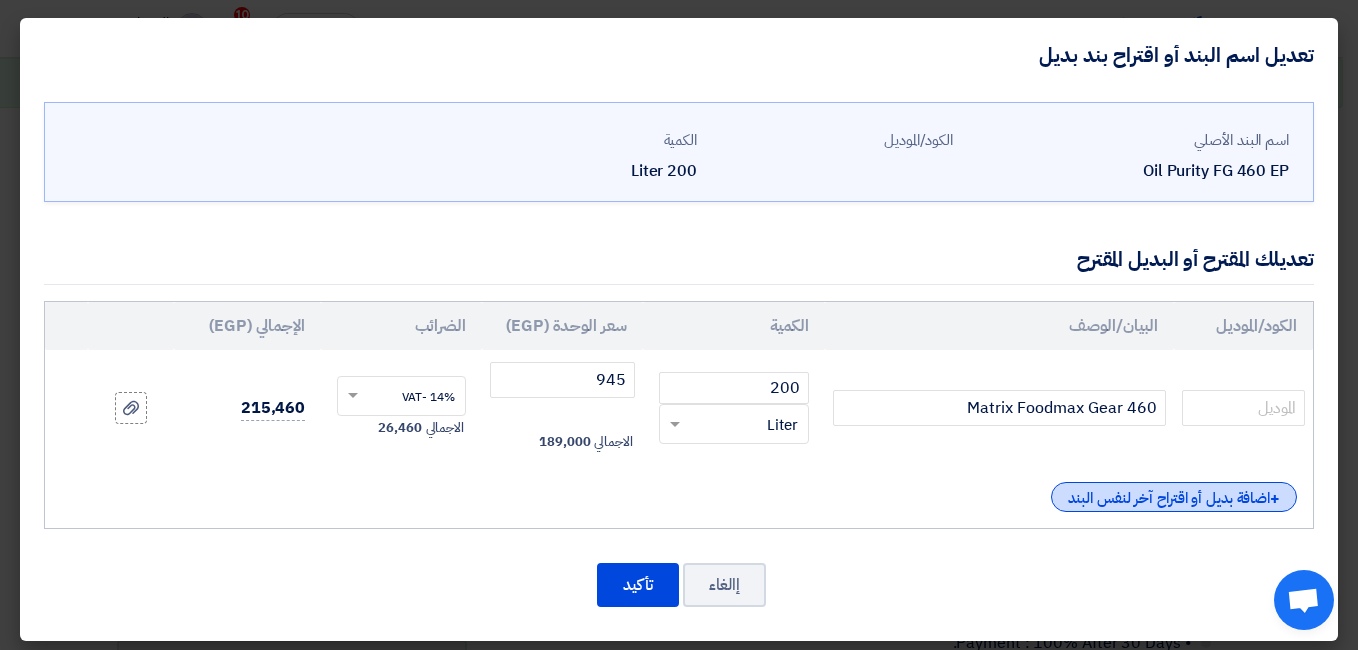 click on "+
اضافة بديل أو اقتراح آخر لنفس البند" 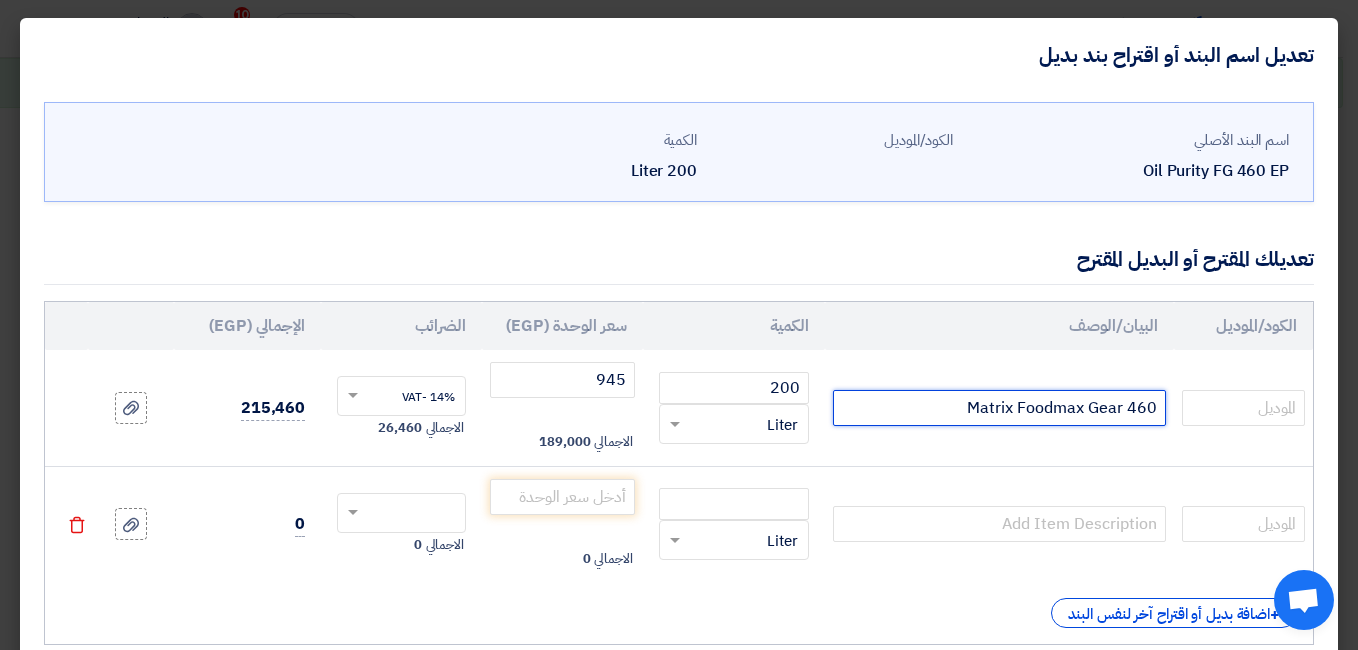 click on "Matrix Foodmax Gear 460" 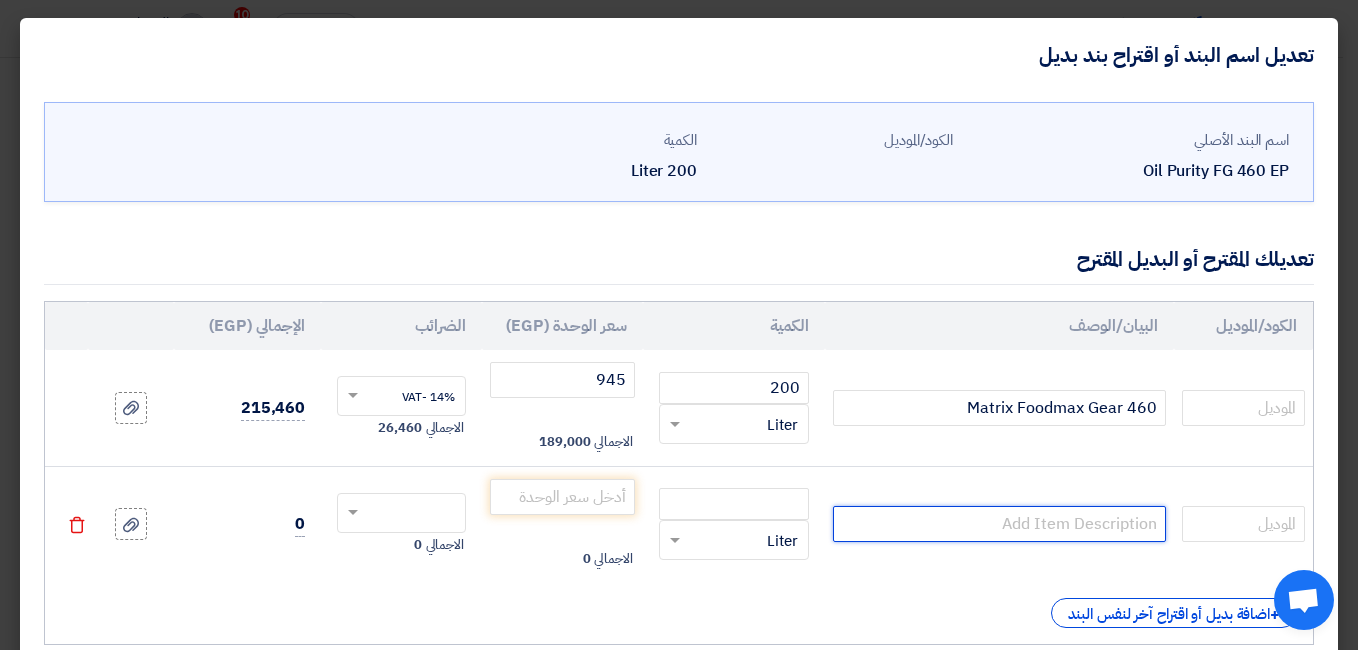 click 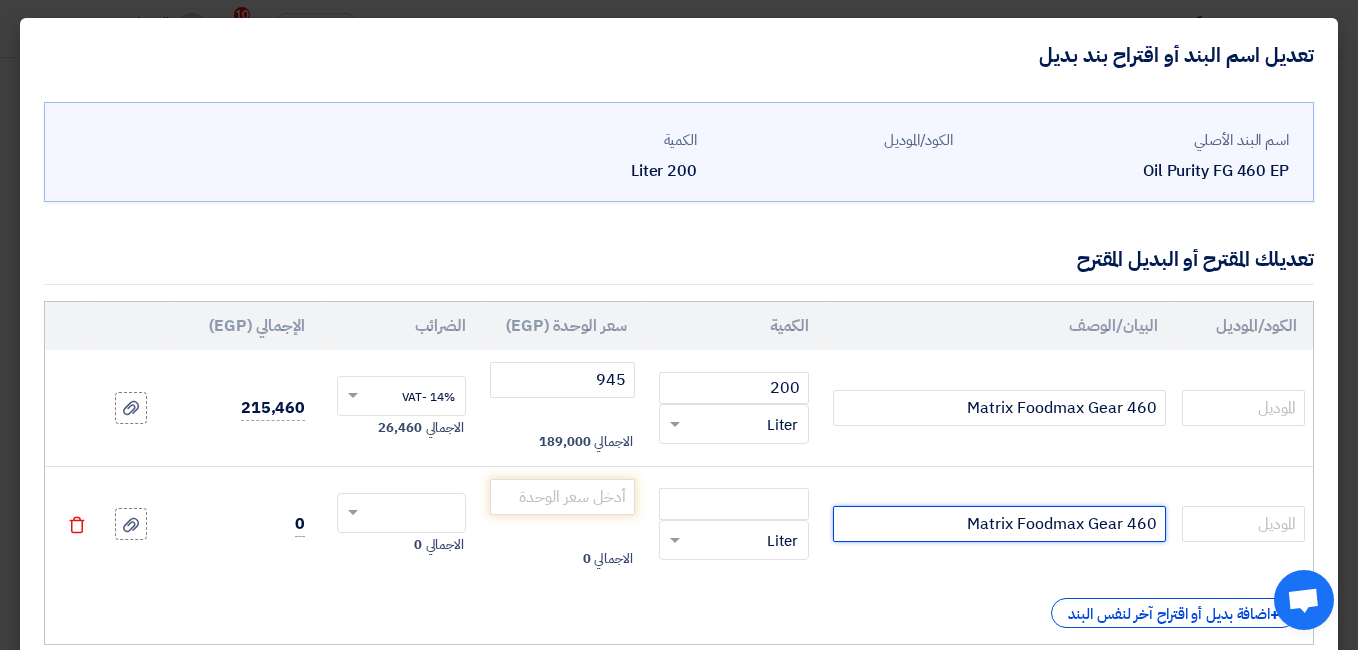 type on "Matrix Foodmax Gear 460" 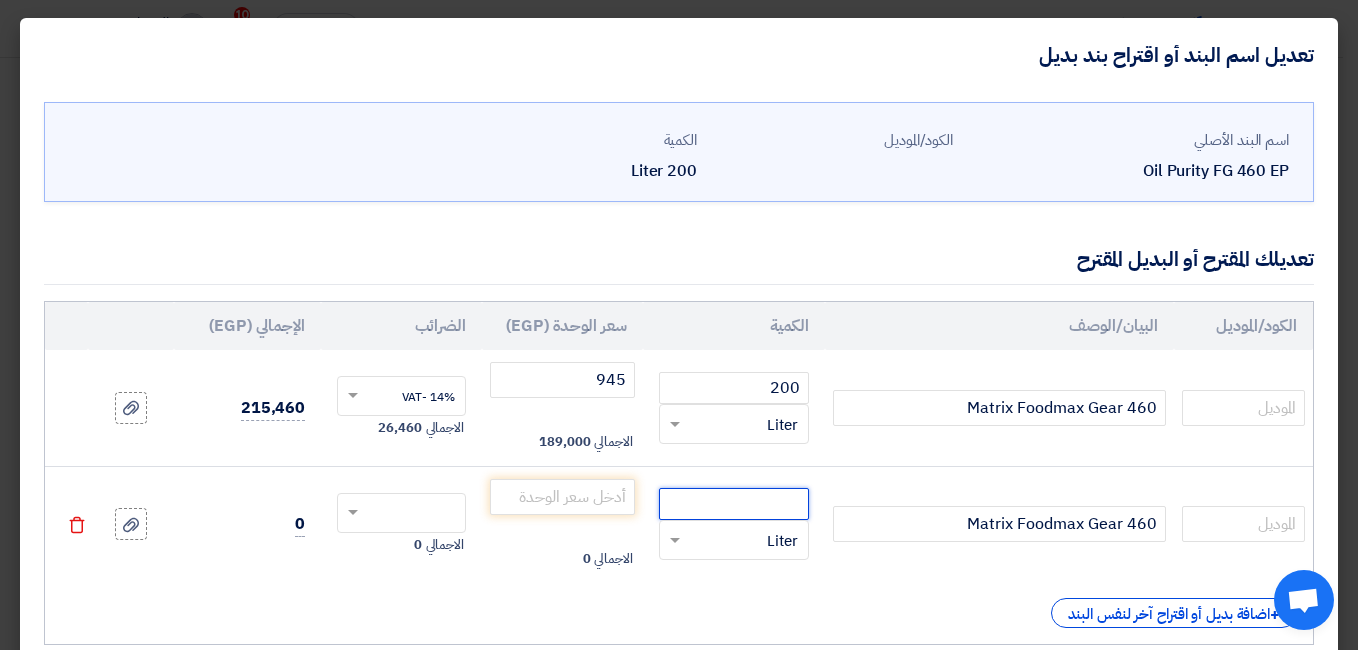 click 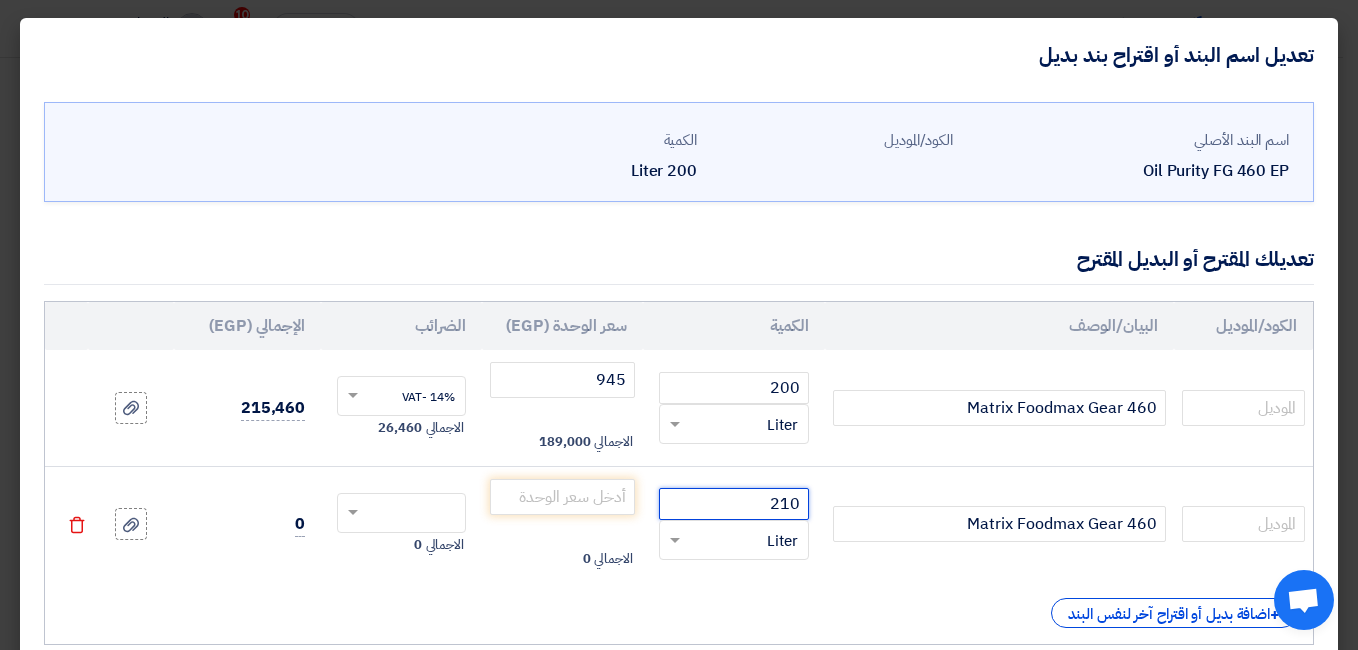 type on "210" 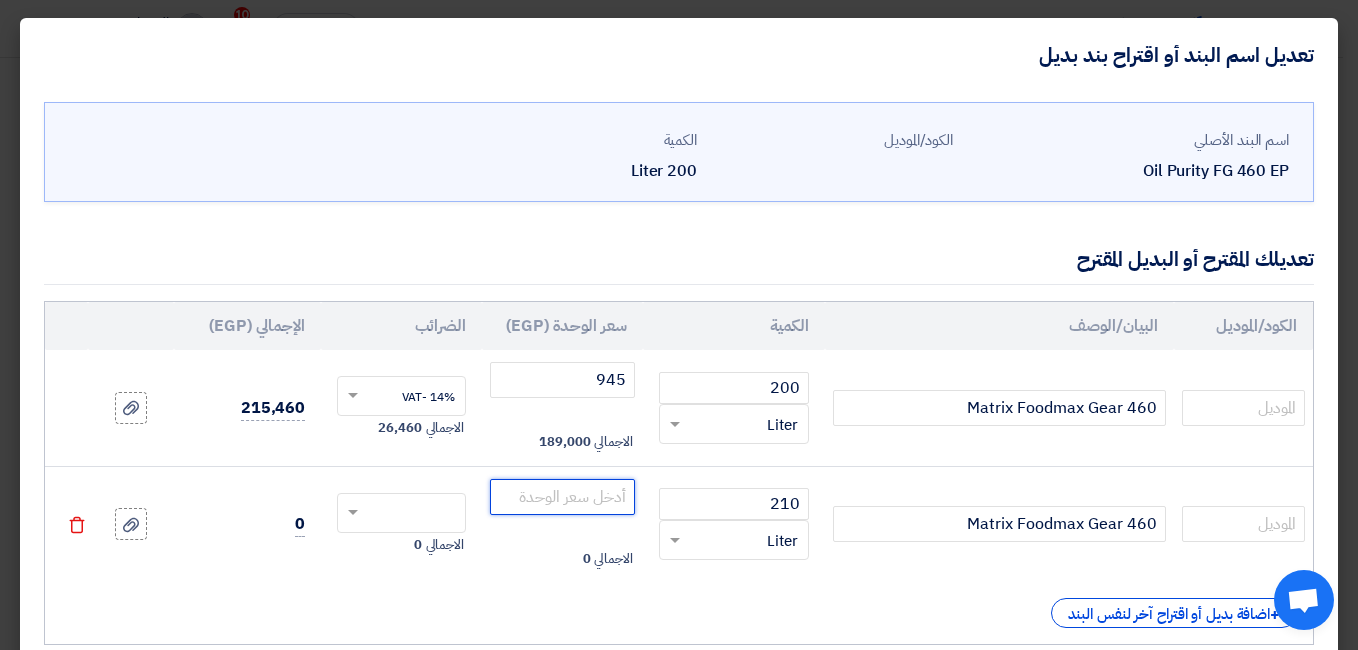 click 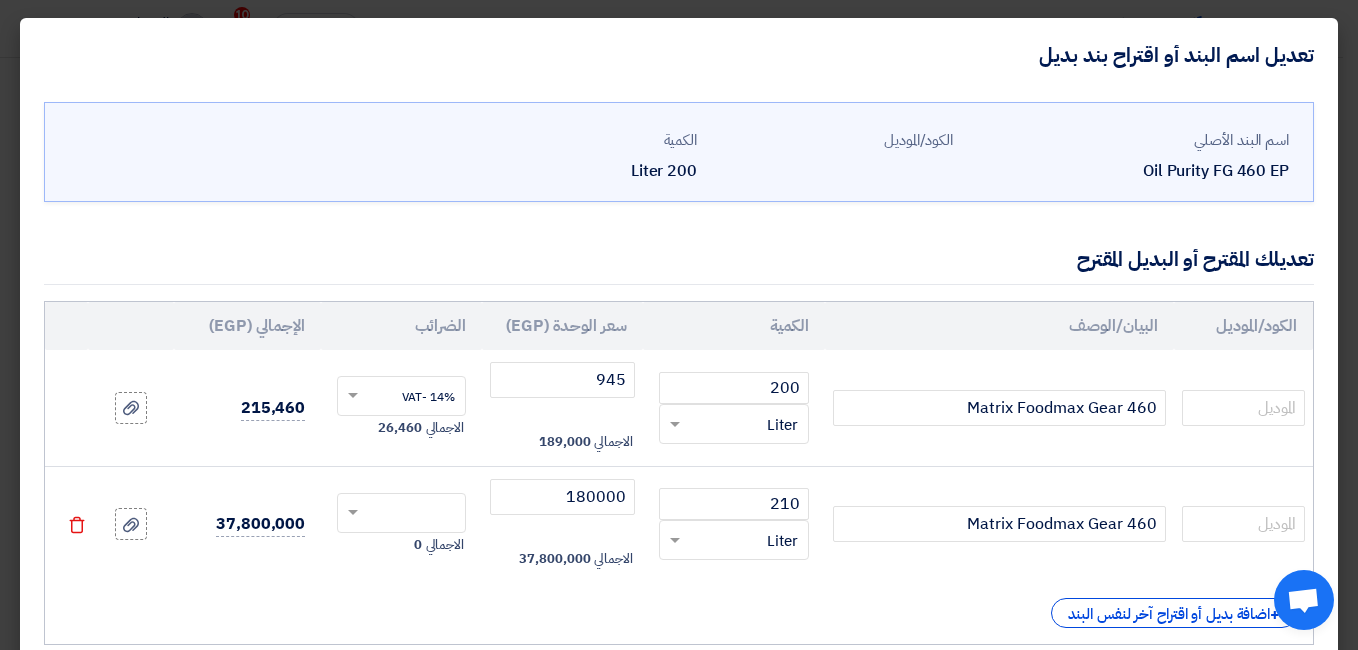 click on "+
اضافة بديل أو اقتراح آخر لنفس البند" 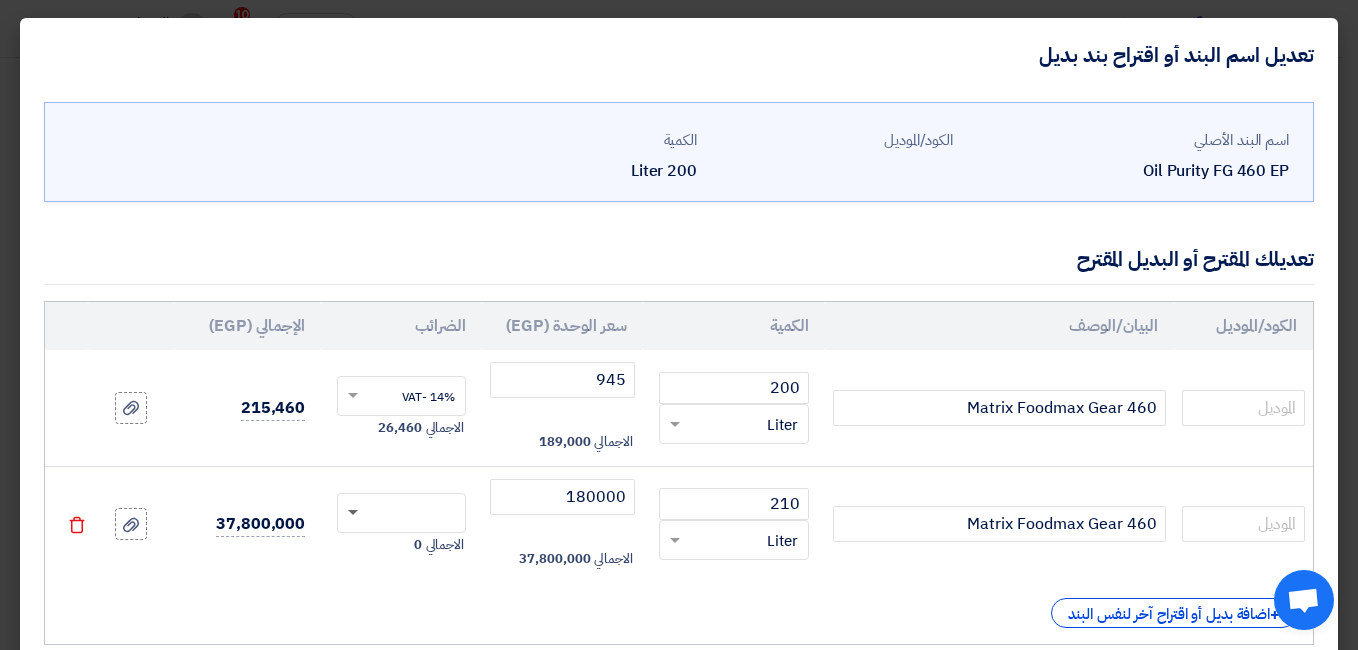 click 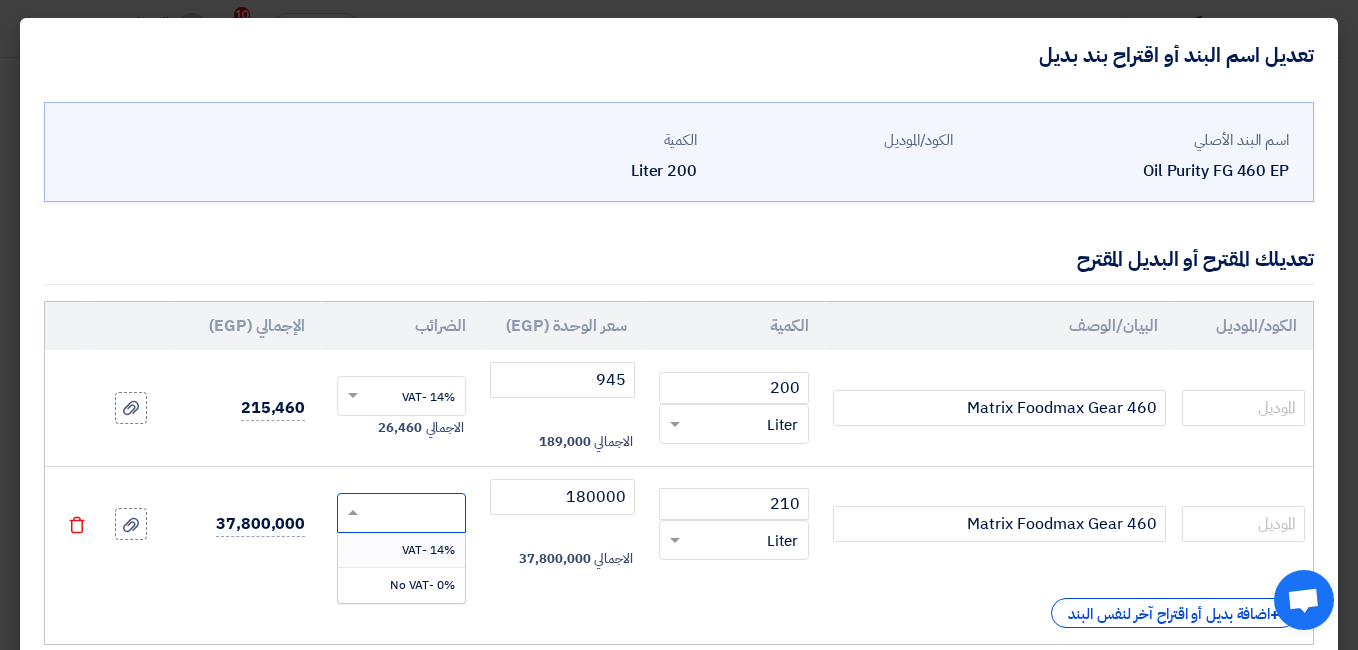 click on "14% -VAT" at bounding box center [401, 550] 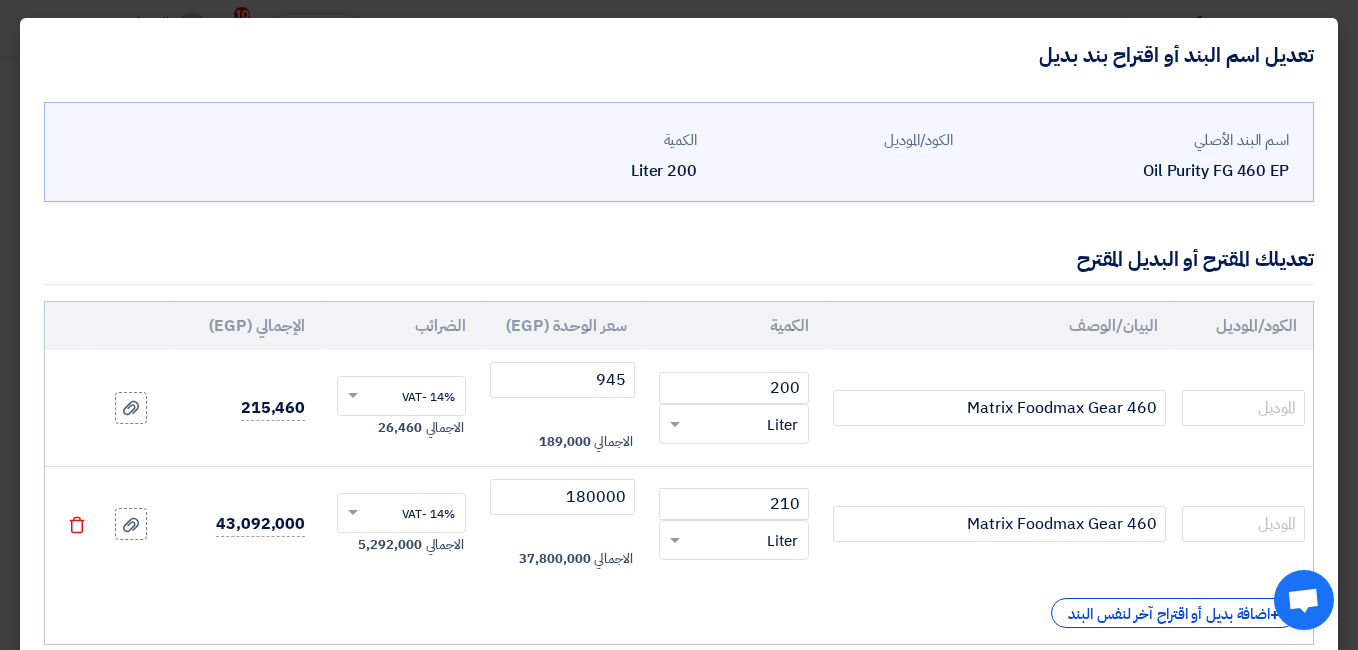 click on "الكود/الموديل
البيان/الوصف
الكمية
سعر الوحدة (EGP)
الضرائب
الإجمالي (EGP)
Matrix Foodmax Gear 460" 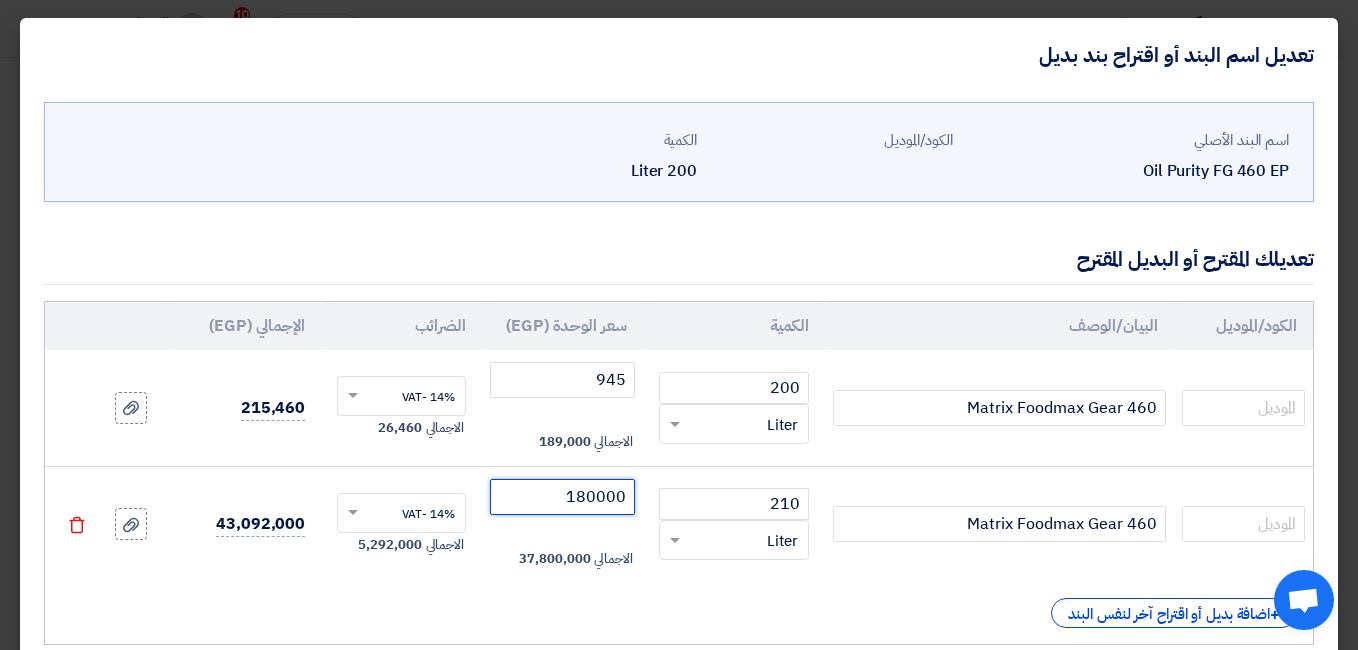 click on "180000" 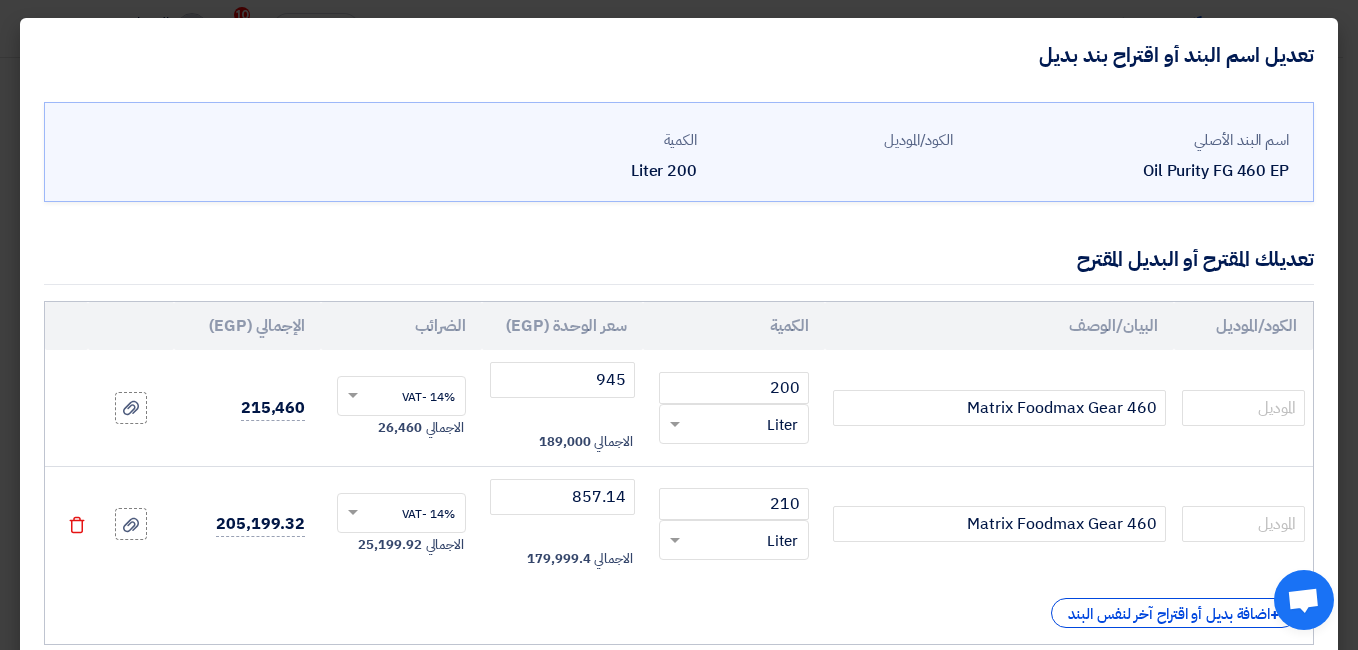 click on "الكود/الموديل
البيان/الوصف
الكمية
سعر الوحدة (EGP)
الضرائب
الإجمالي (EGP)
Matrix Foodmax Gear 460" 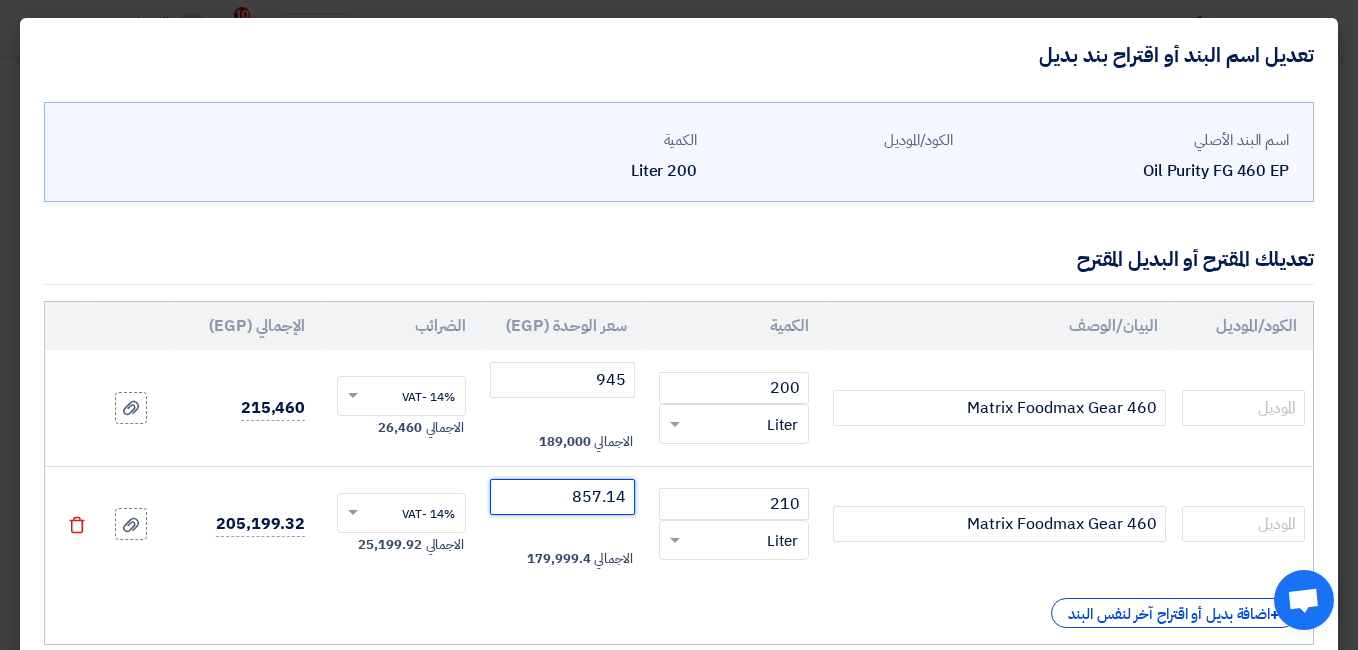 click on "857.14" 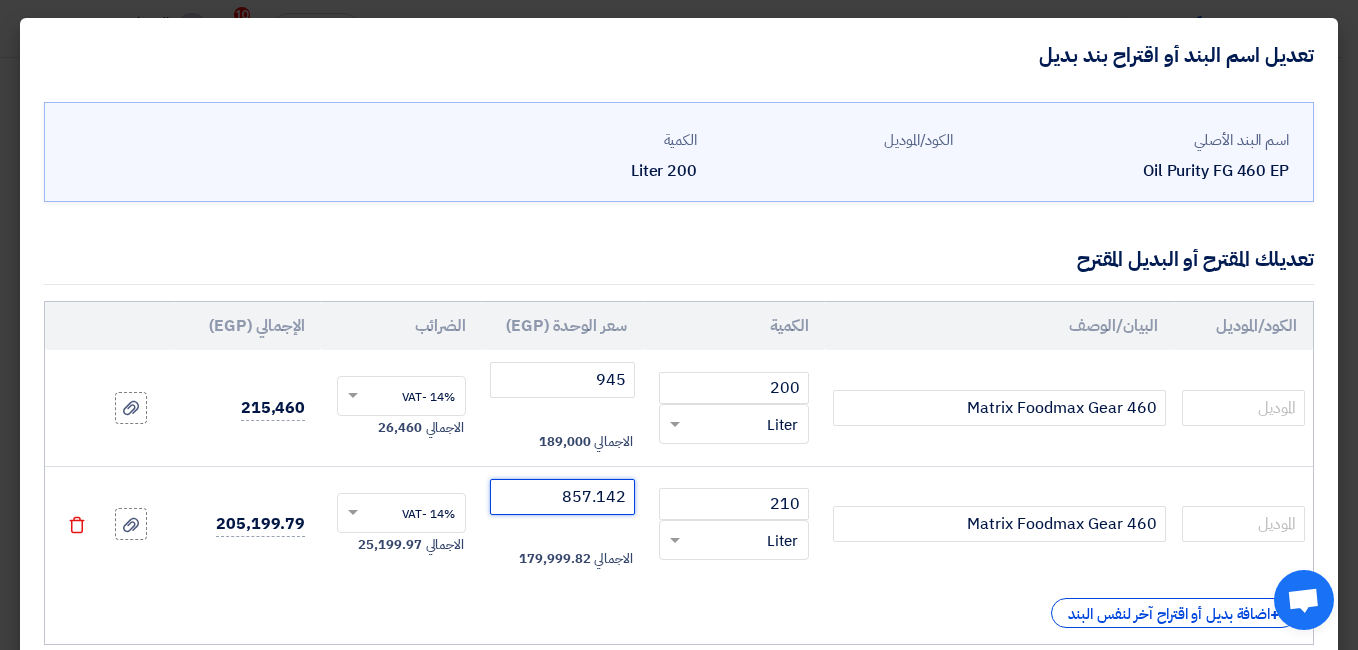 type on "857.142" 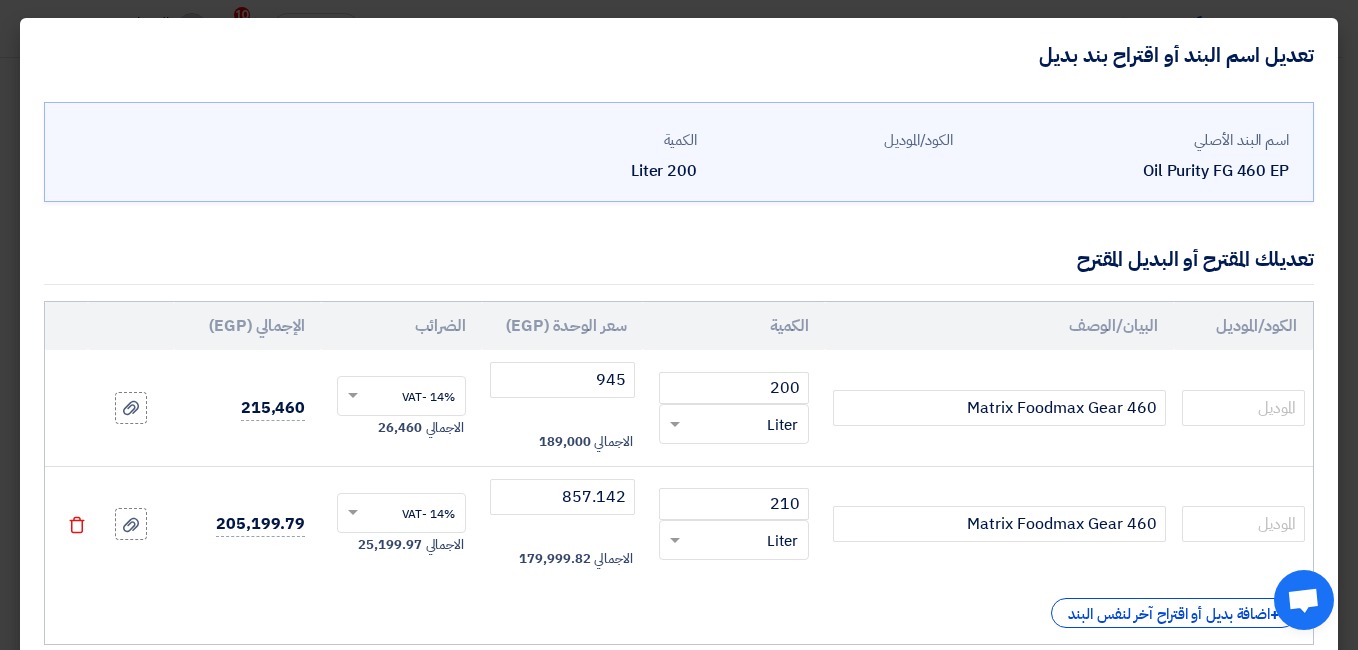click on "+
اضافة بديل أو اقتراح آخر لنفس البند" 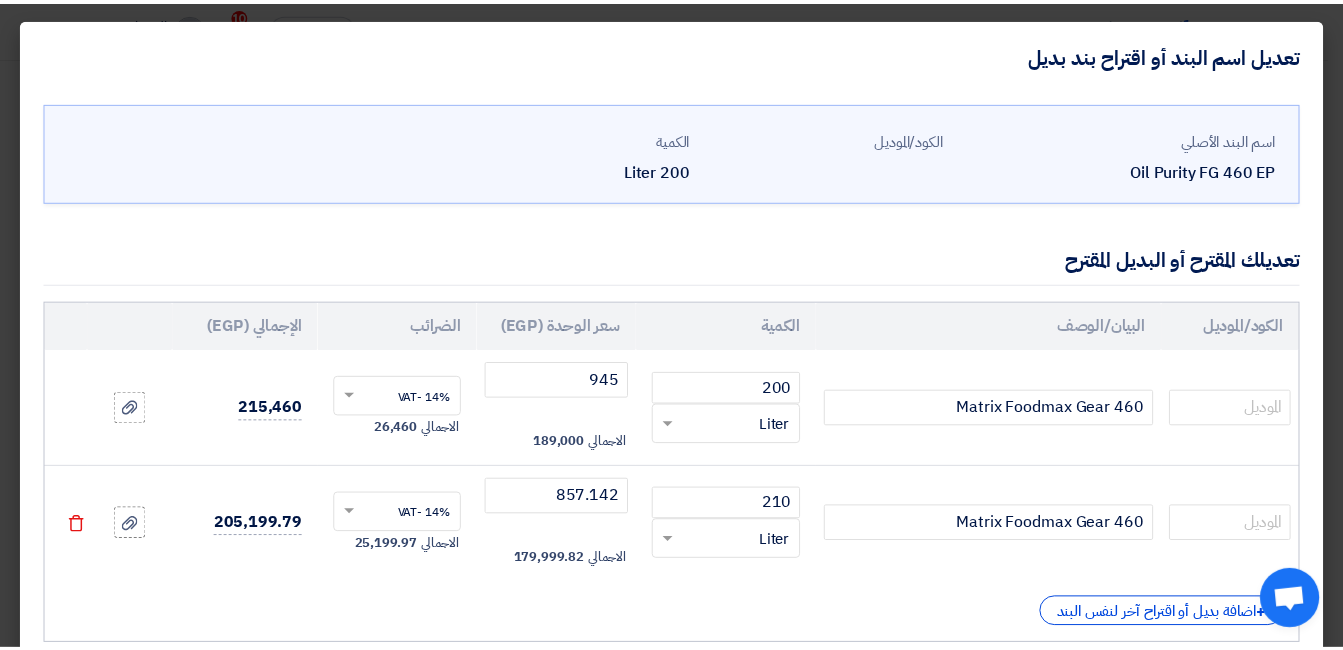 scroll, scrollTop: 100, scrollLeft: 0, axis: vertical 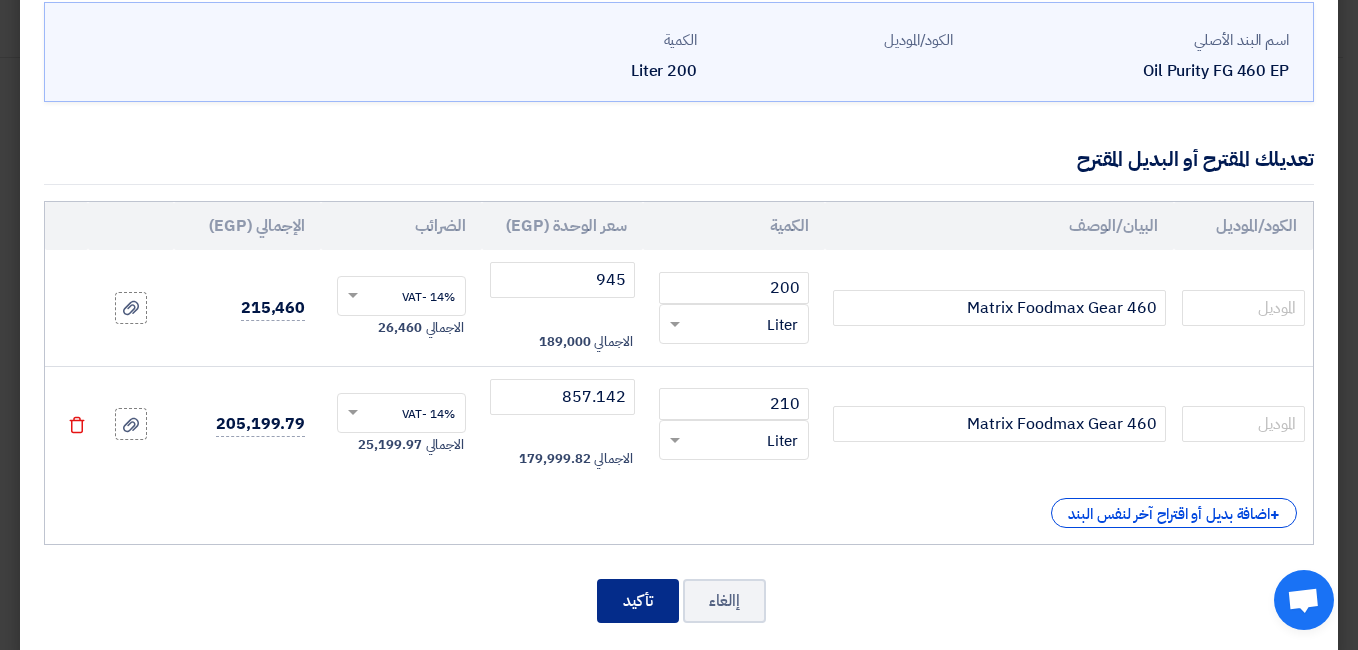 click on "تأكيد" 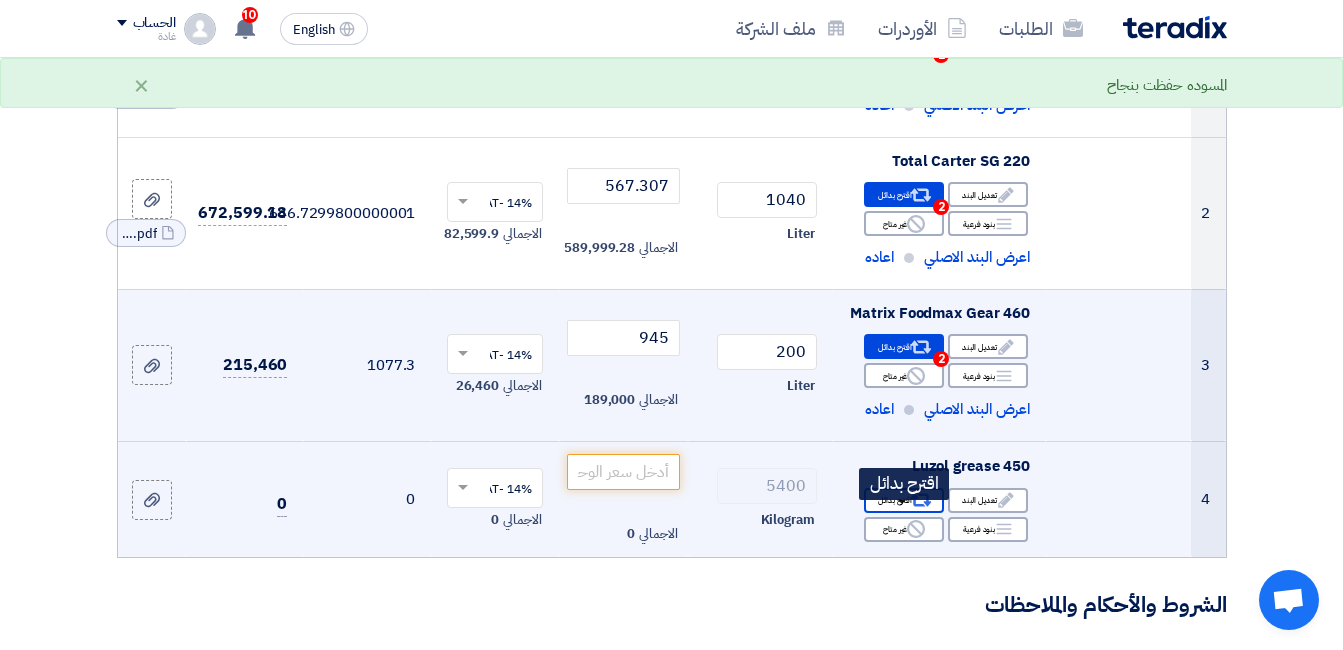 click 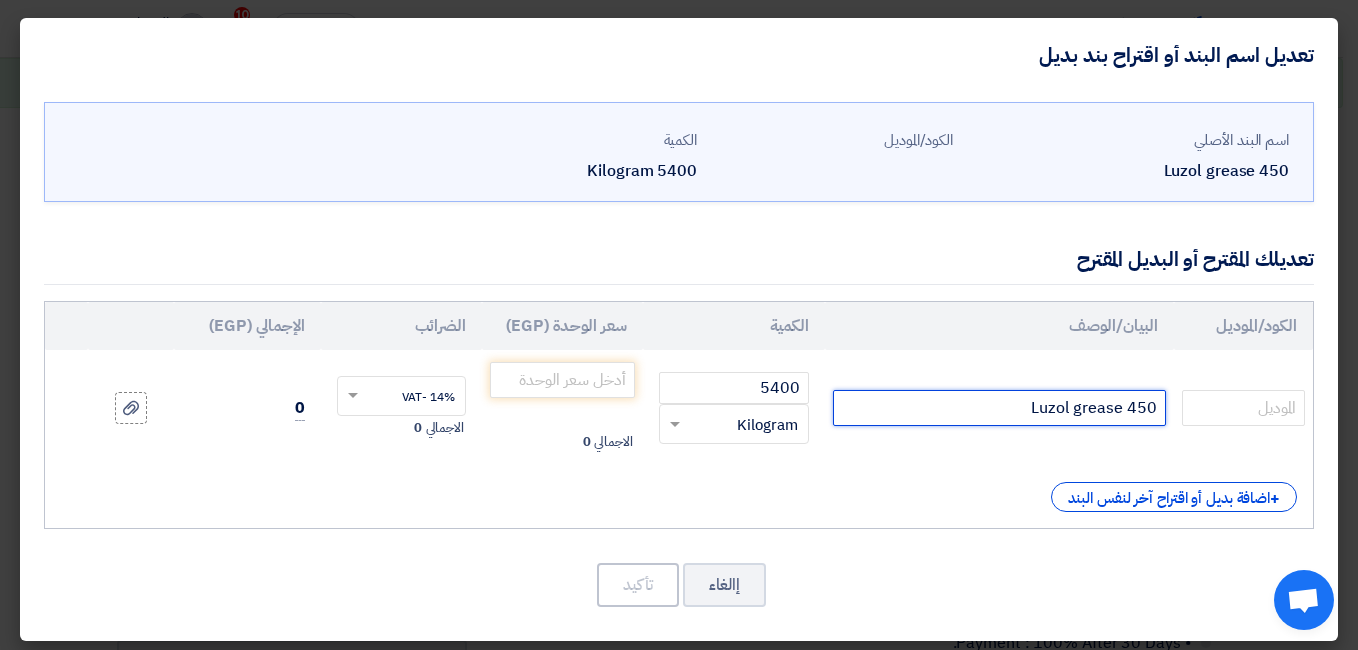 click on "Luzol grease 450" 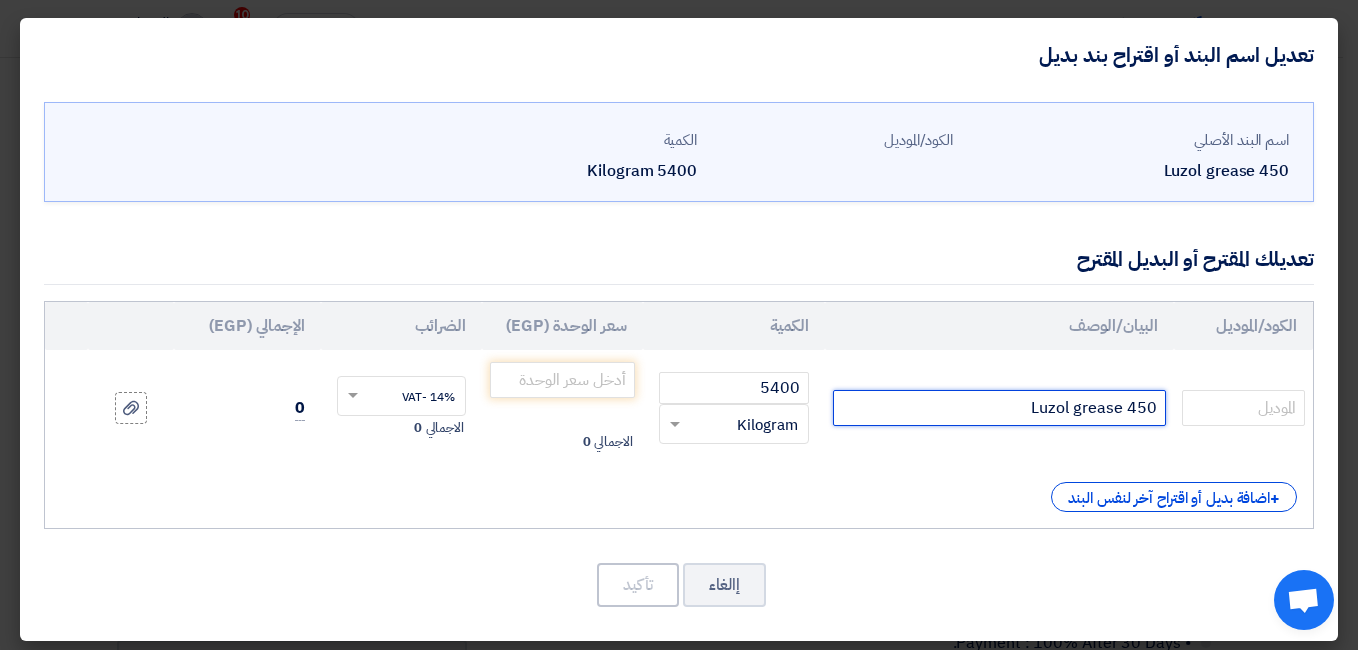 click on "Luzol grease 450" 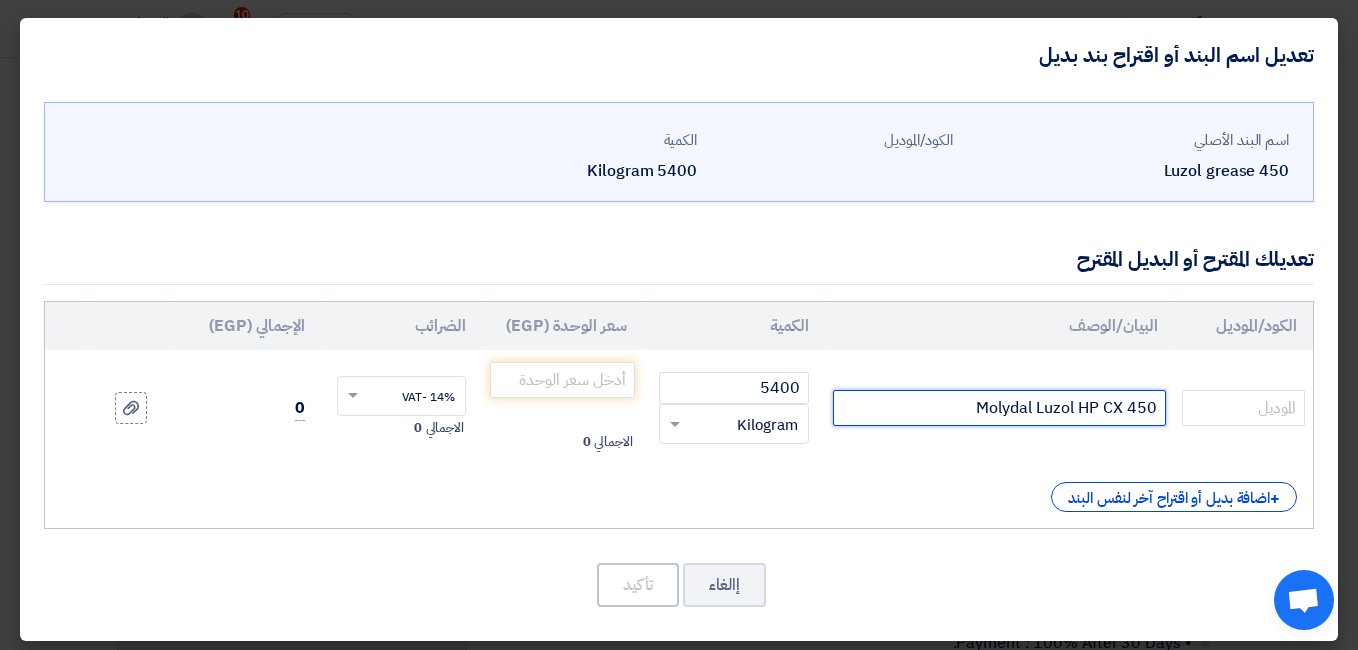 type on "Molydal Luzol HP CX 450" 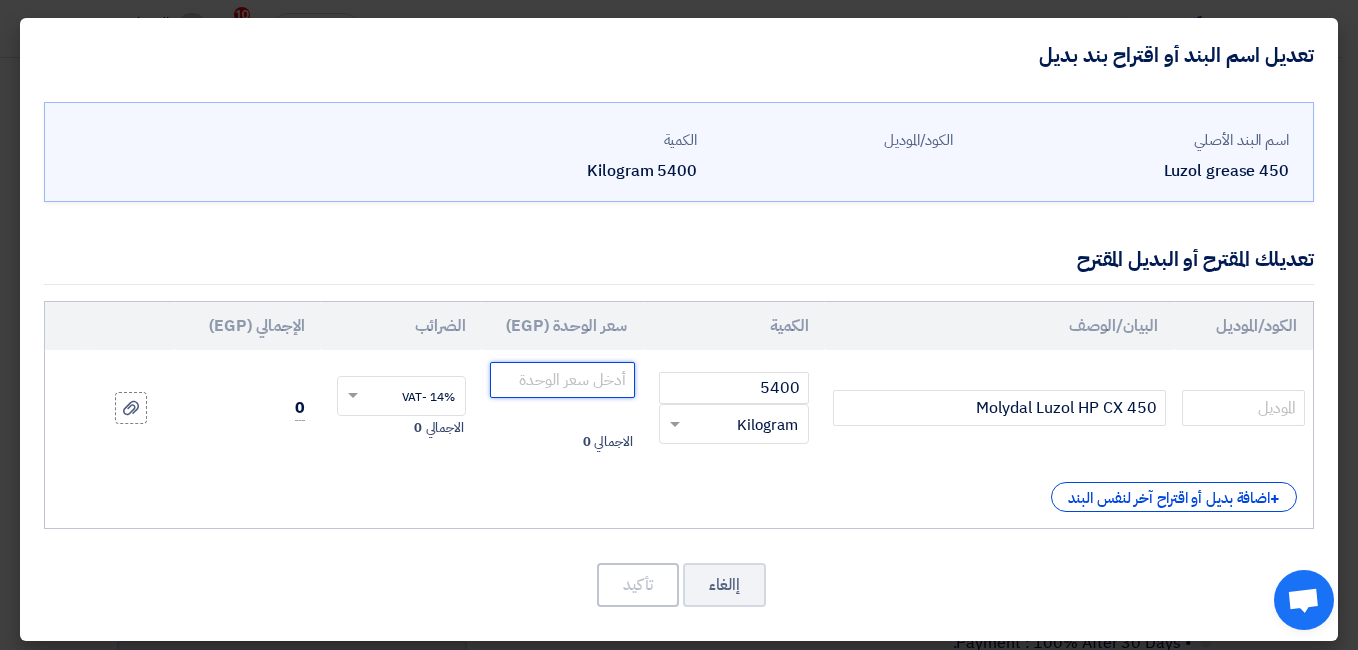click 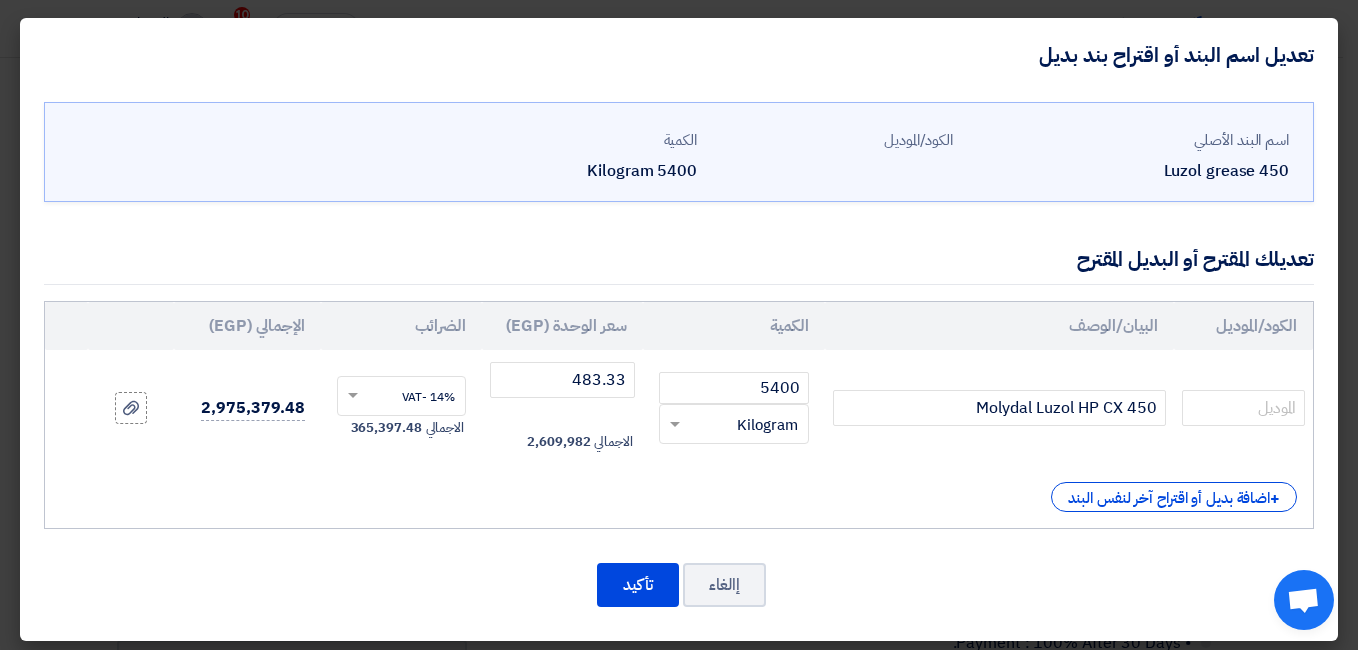 click on "+
اضافة بديل أو اقتراح آخر لنفس البند" 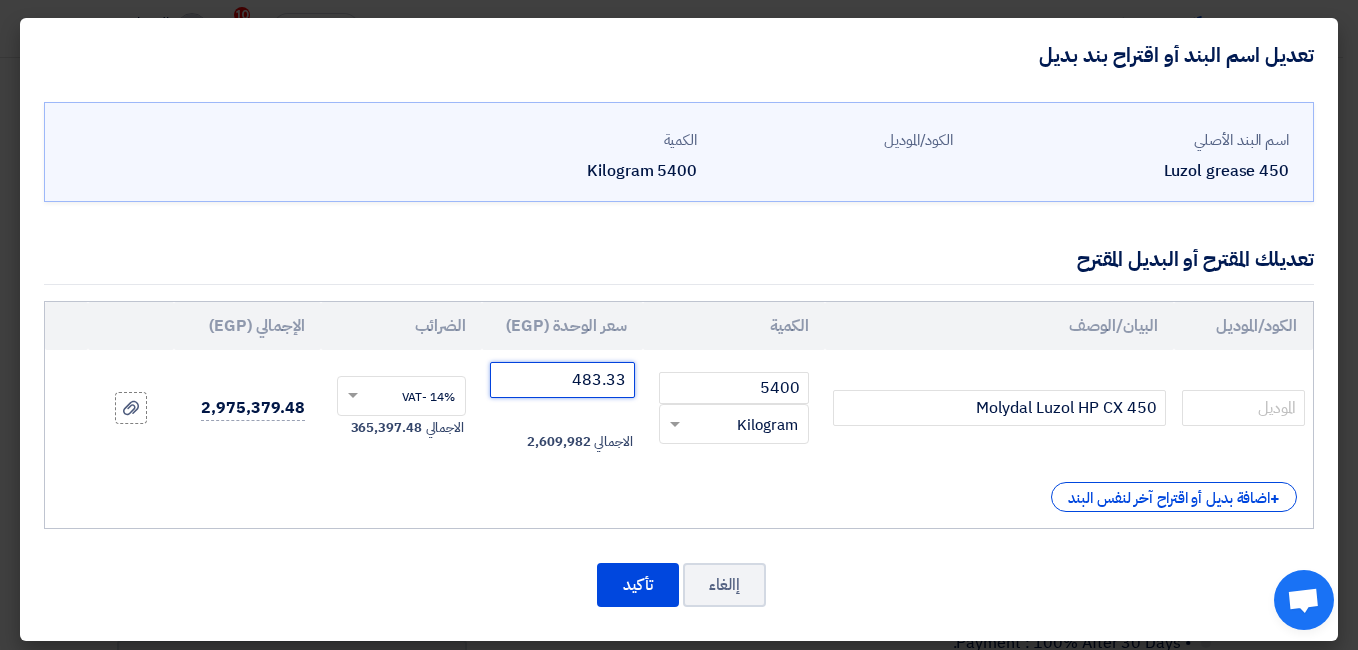 click on "483.33" 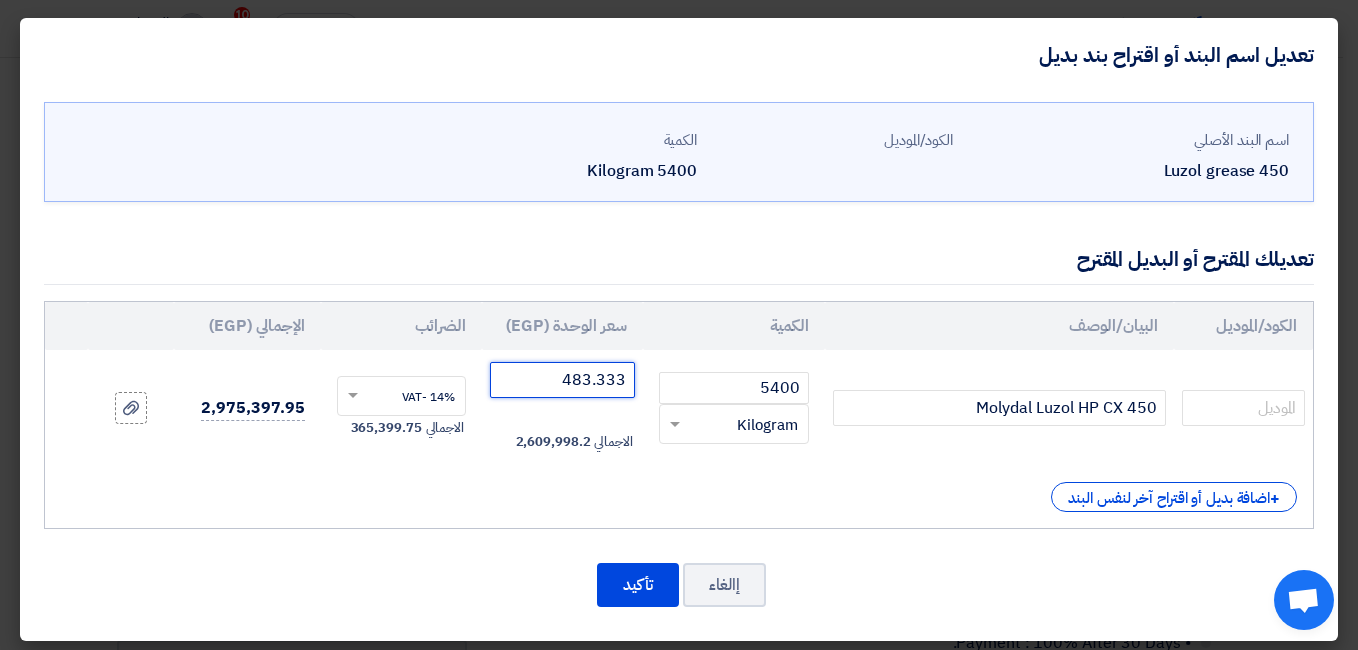 type on "483.333" 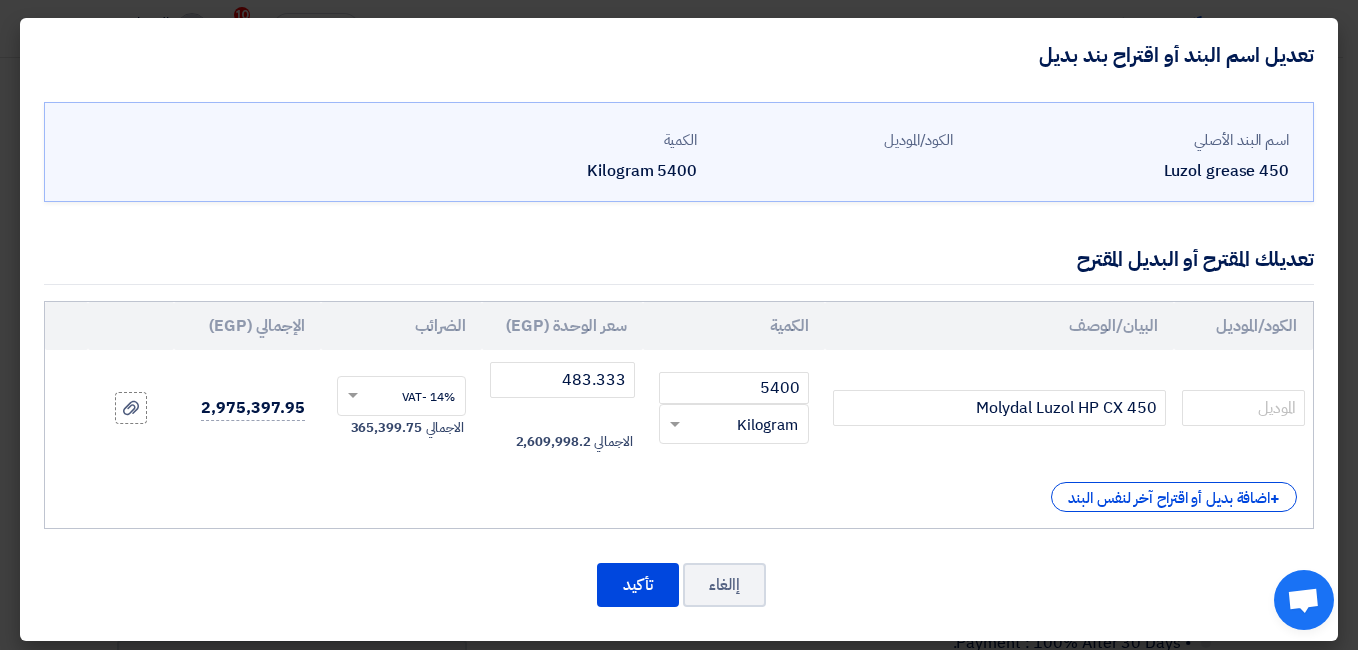 click on "+
اضافة بديل أو اقتراح آخر لنفس البند" 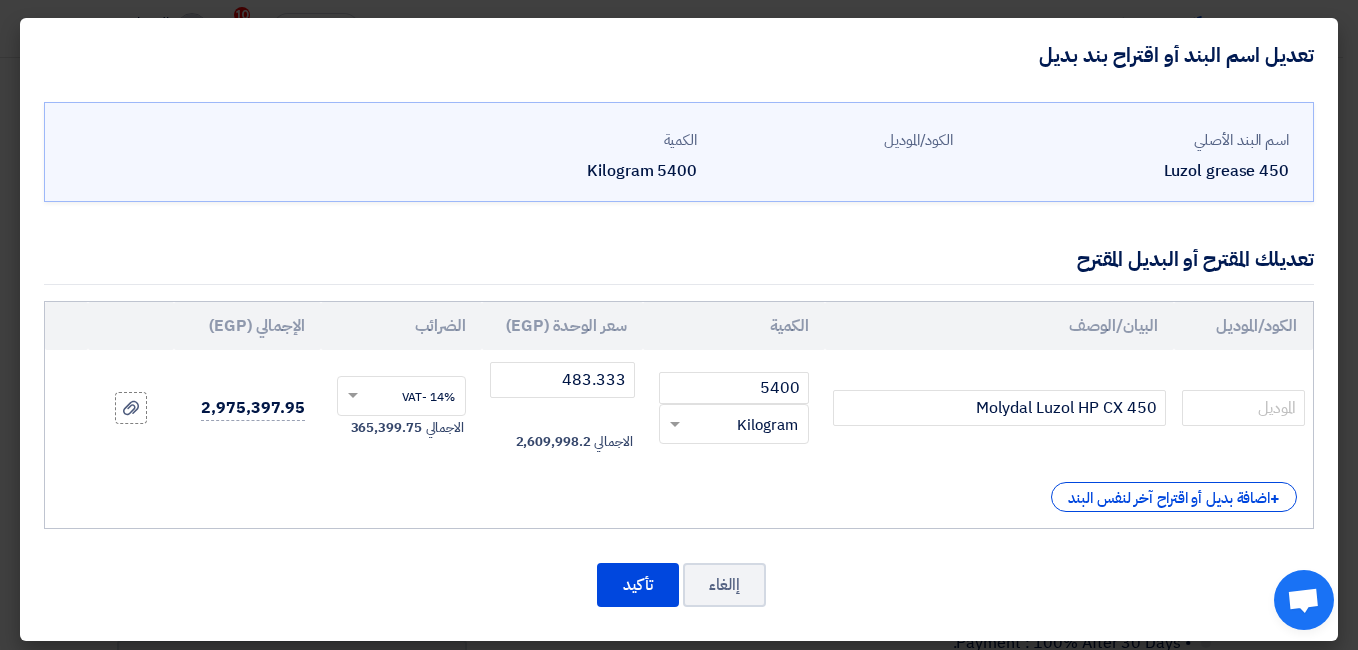 click on "+
اضافة بديل أو اقتراح آخر لنفس البند" 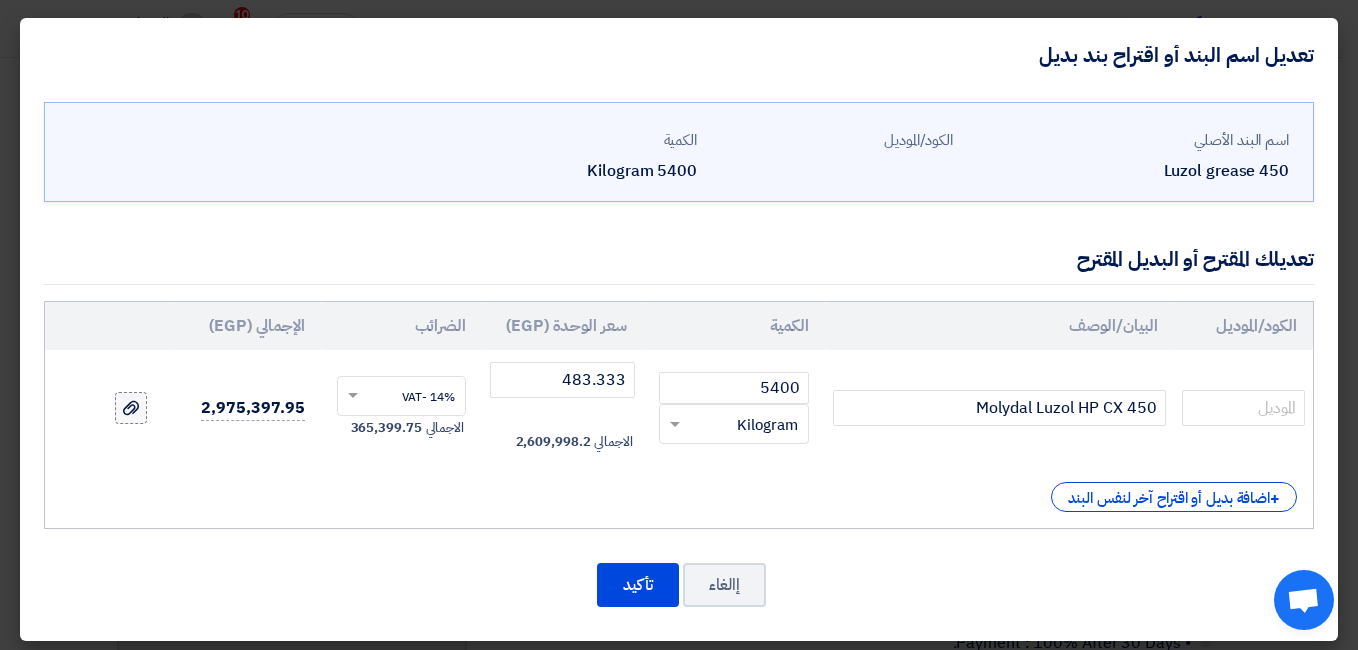 click 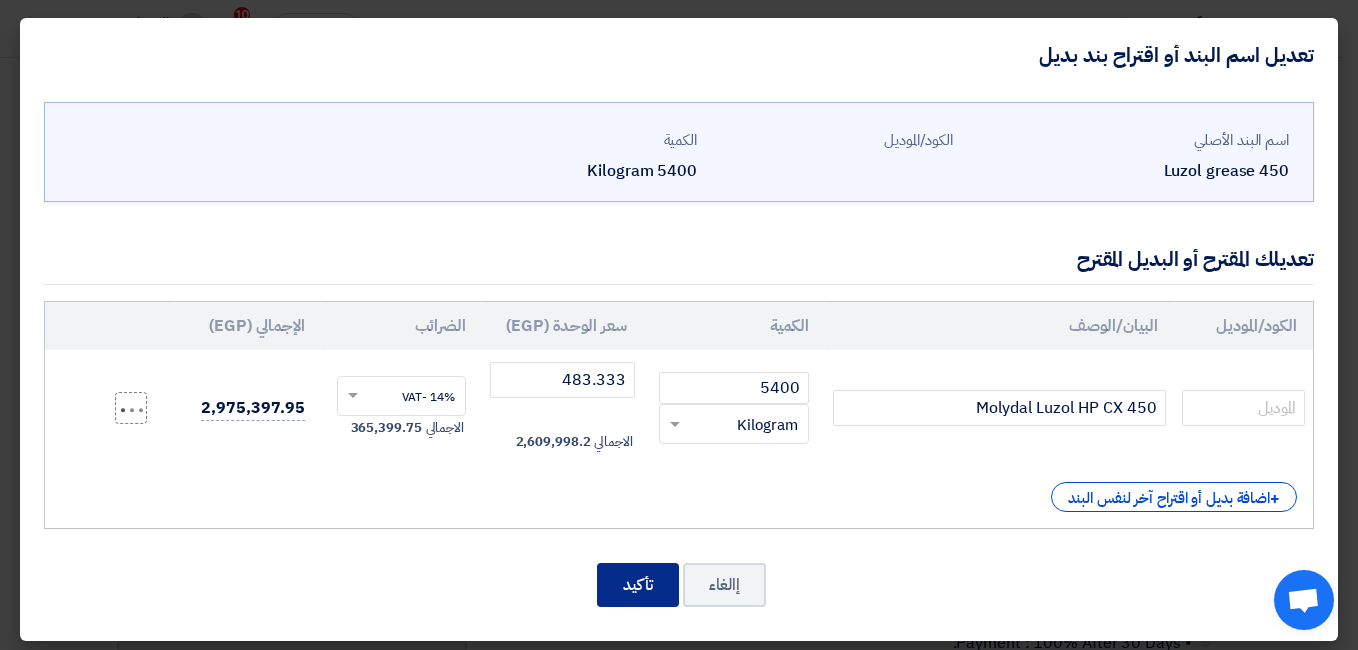 click on "تأكيد" 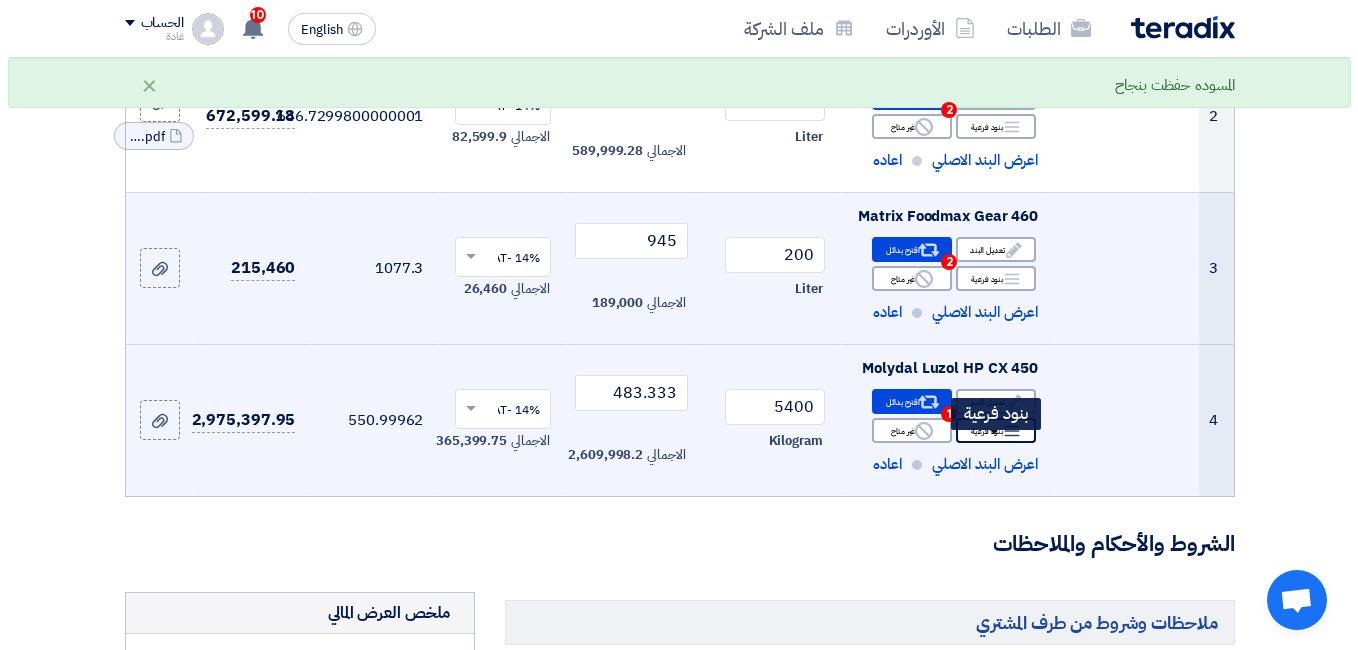 scroll, scrollTop: 500, scrollLeft: 0, axis: vertical 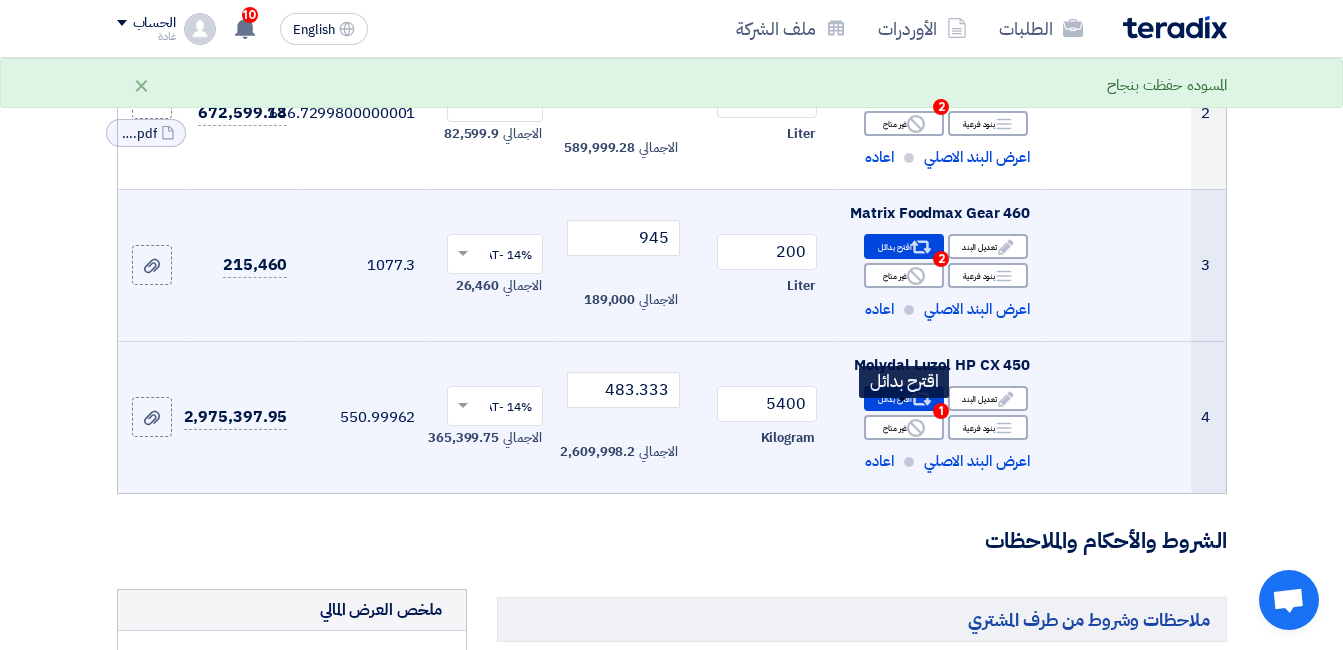 click on "Alternative
اقترح بدائل
1" 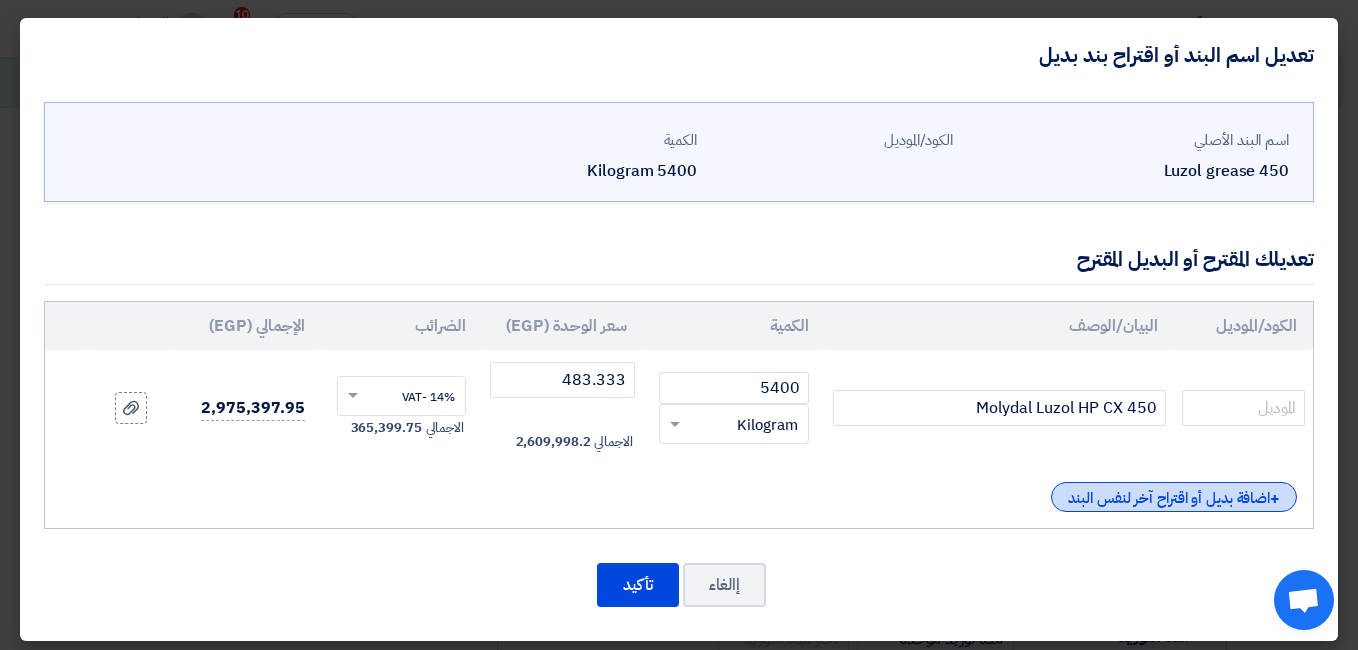 click on "+
اضافة بديل أو اقتراح آخر لنفس البند" 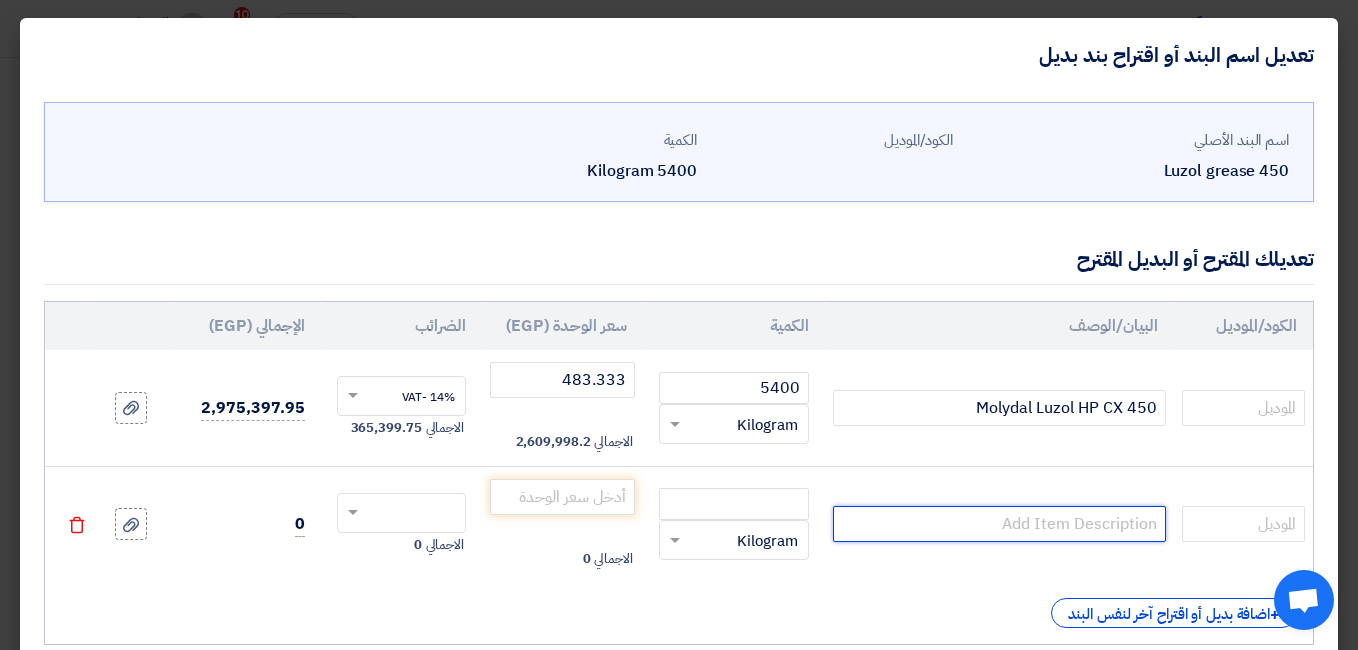click 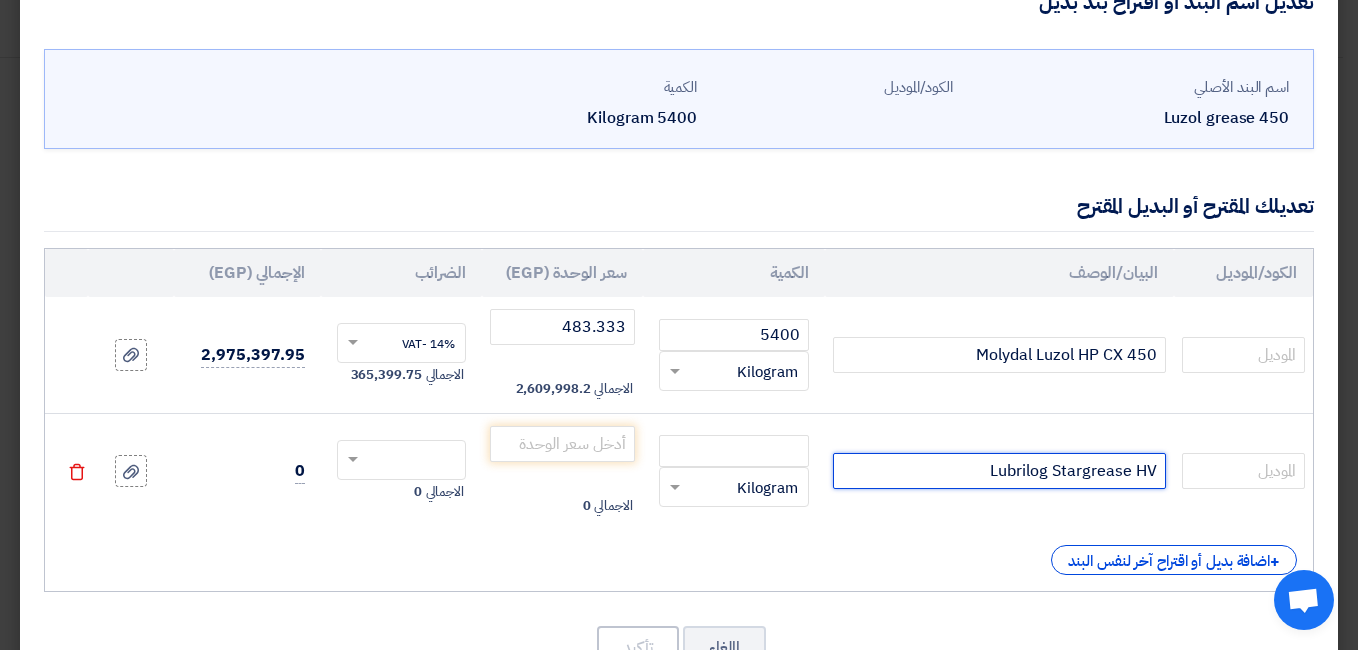 scroll, scrollTop: 100, scrollLeft: 0, axis: vertical 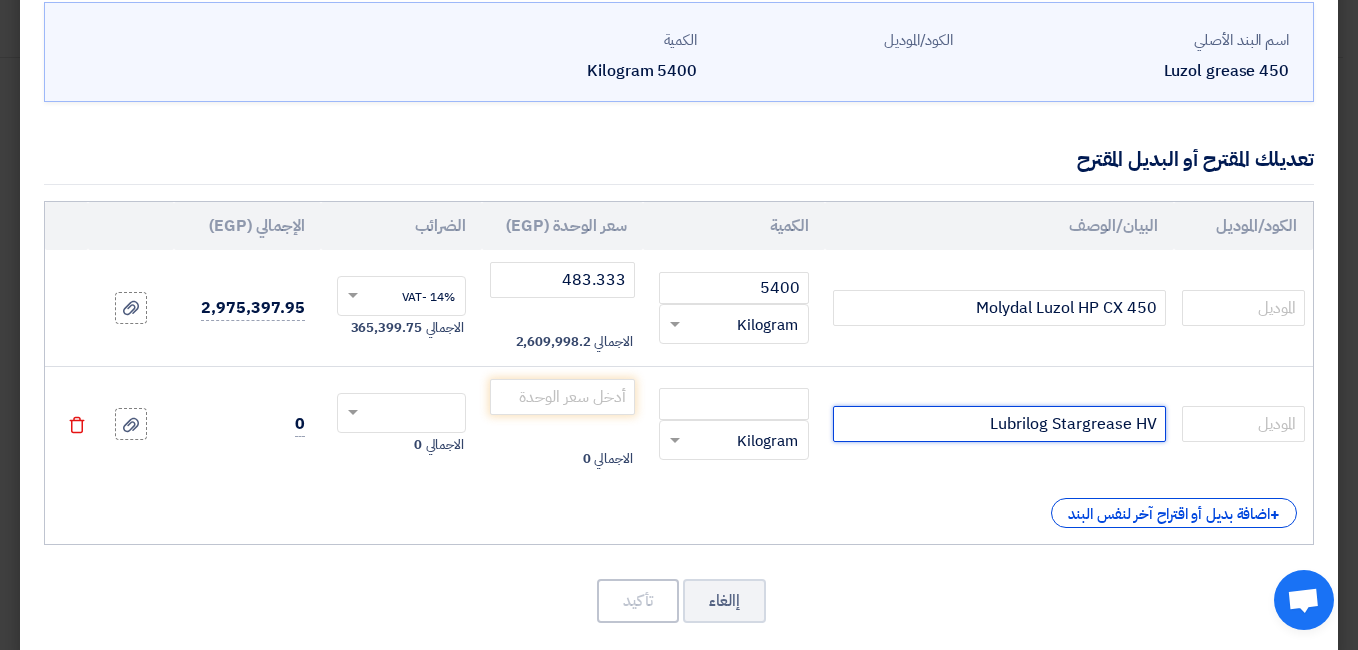 type on "Lubrilog Stargrease HV" 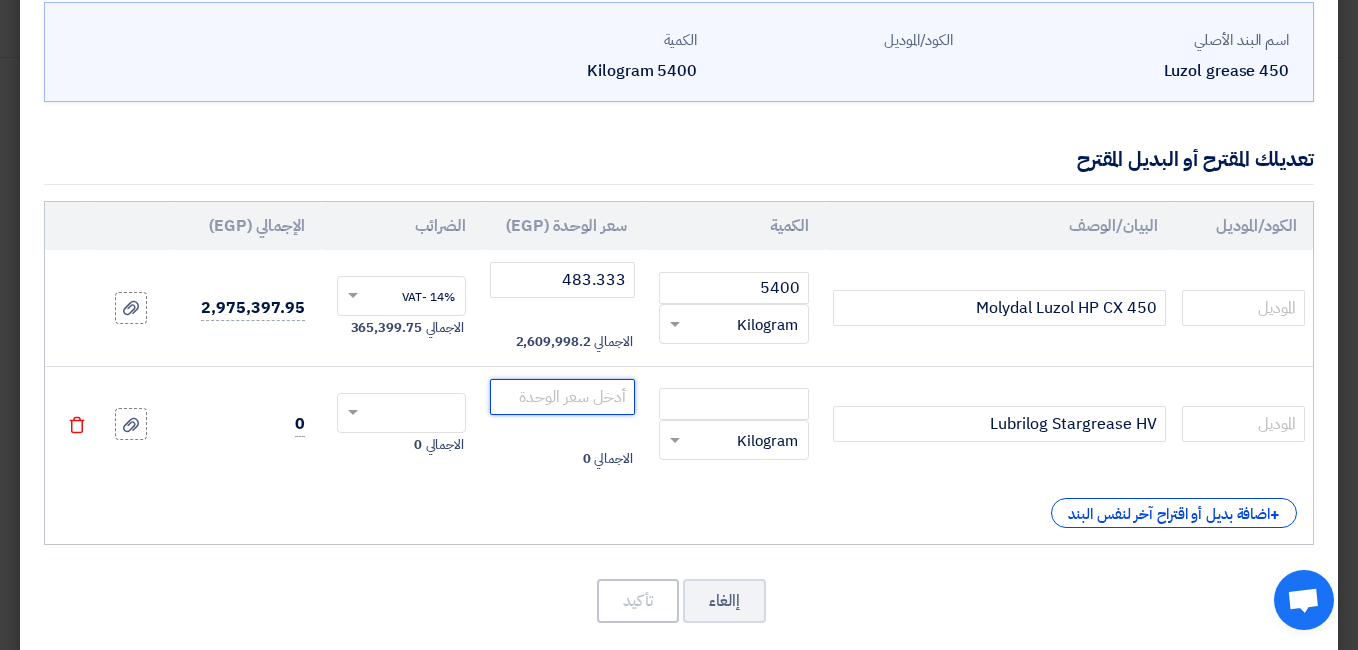 click 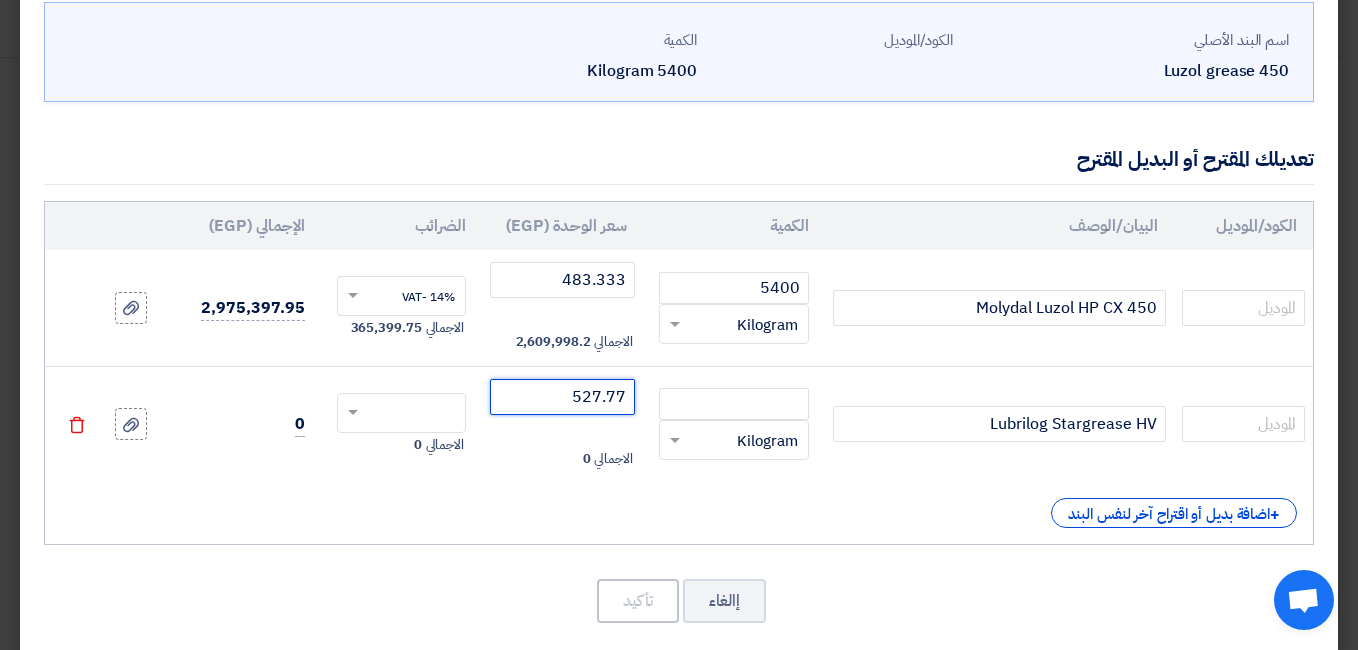 type on "527.77" 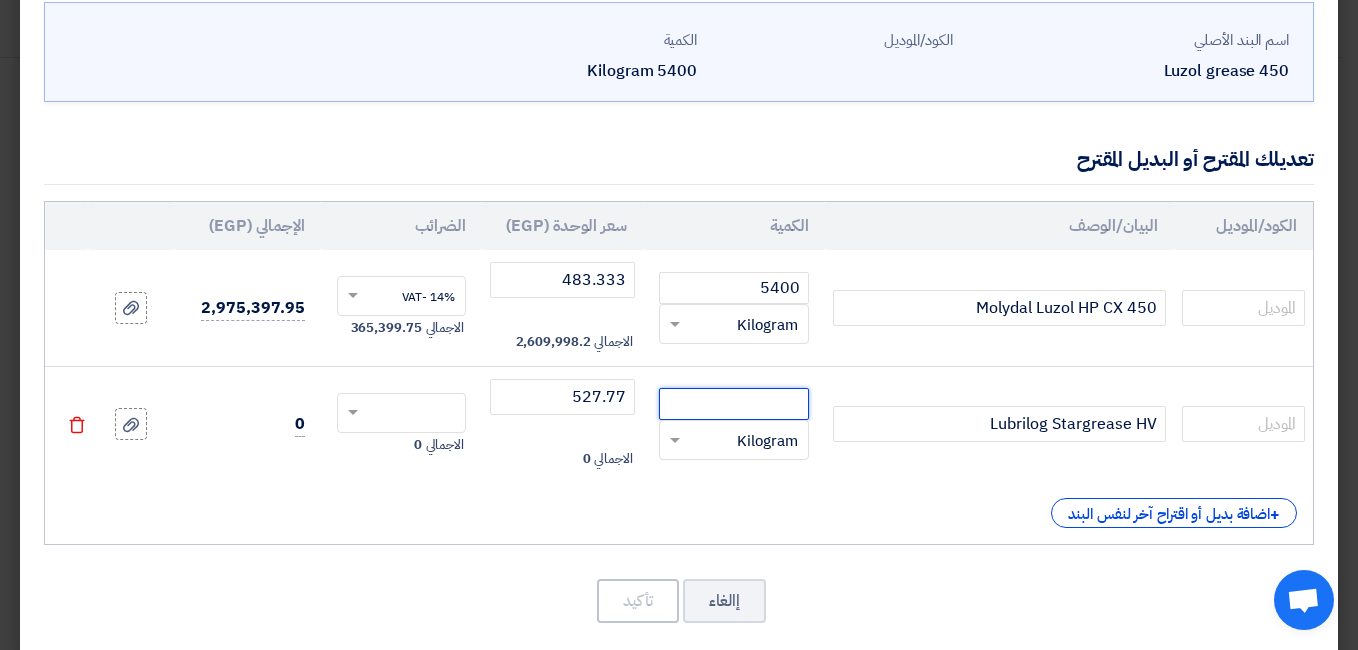 click 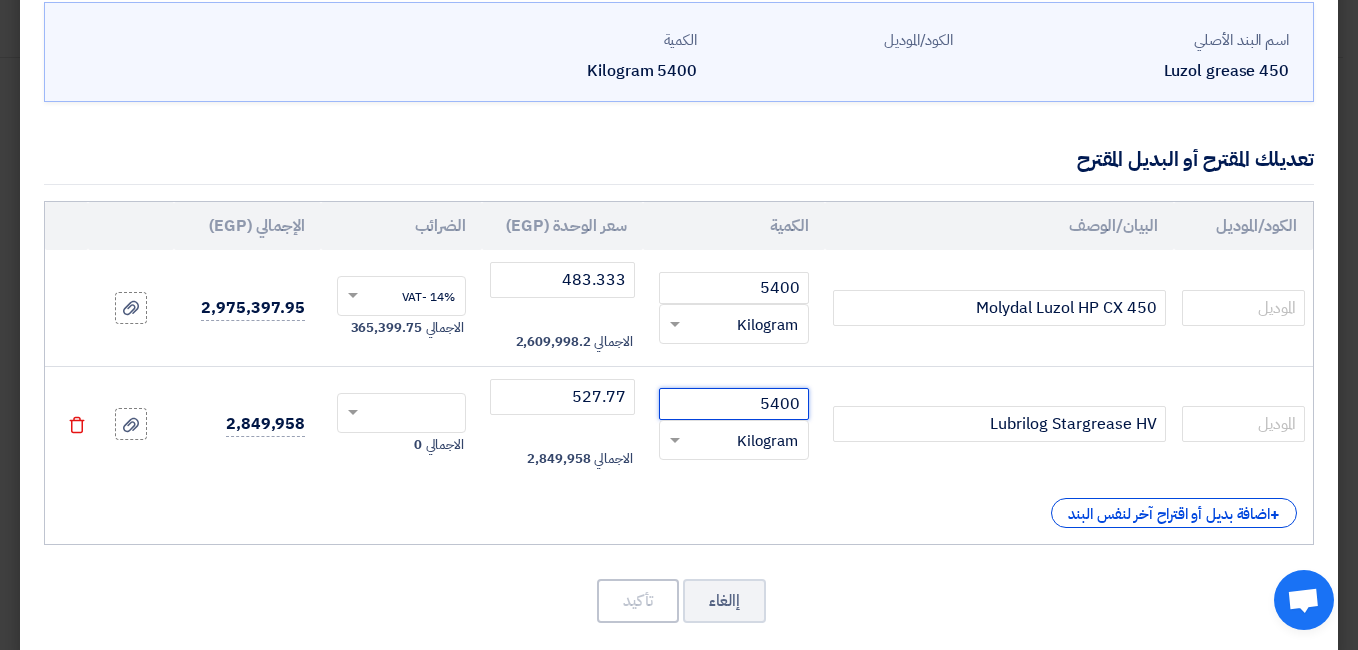 type on "5400" 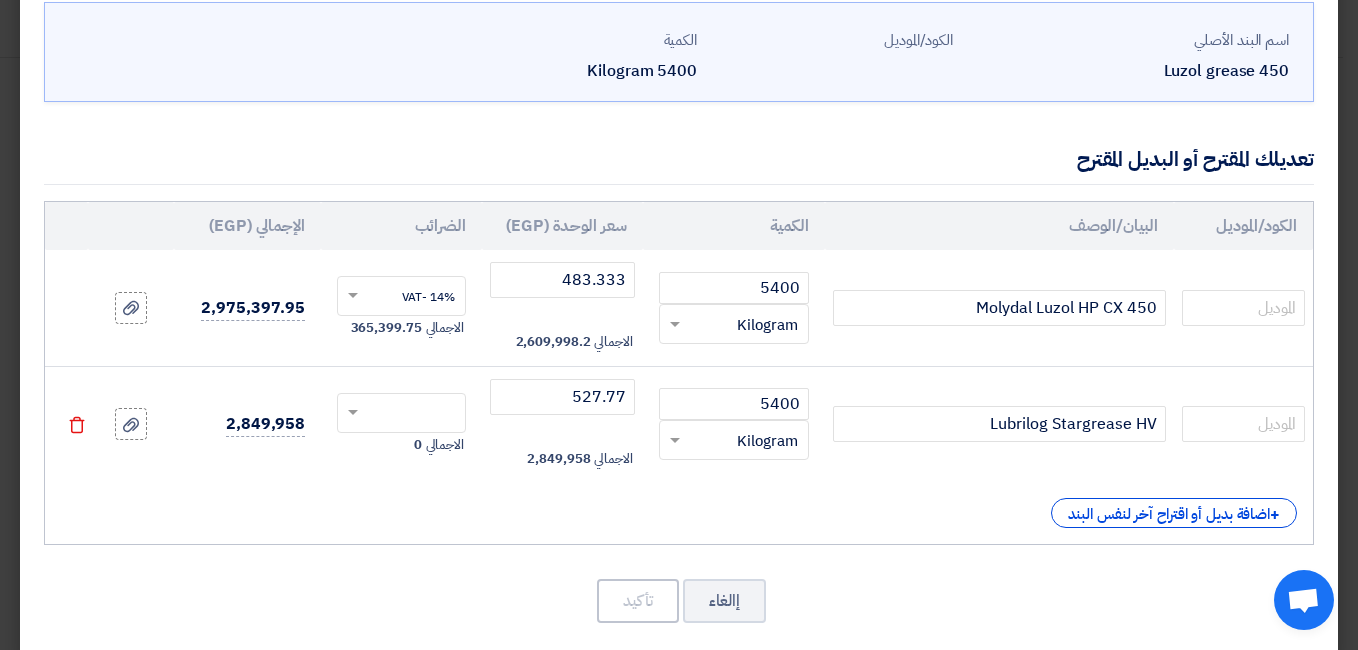 click on "+
اضافة بديل أو اقتراح آخر لنفس البند" 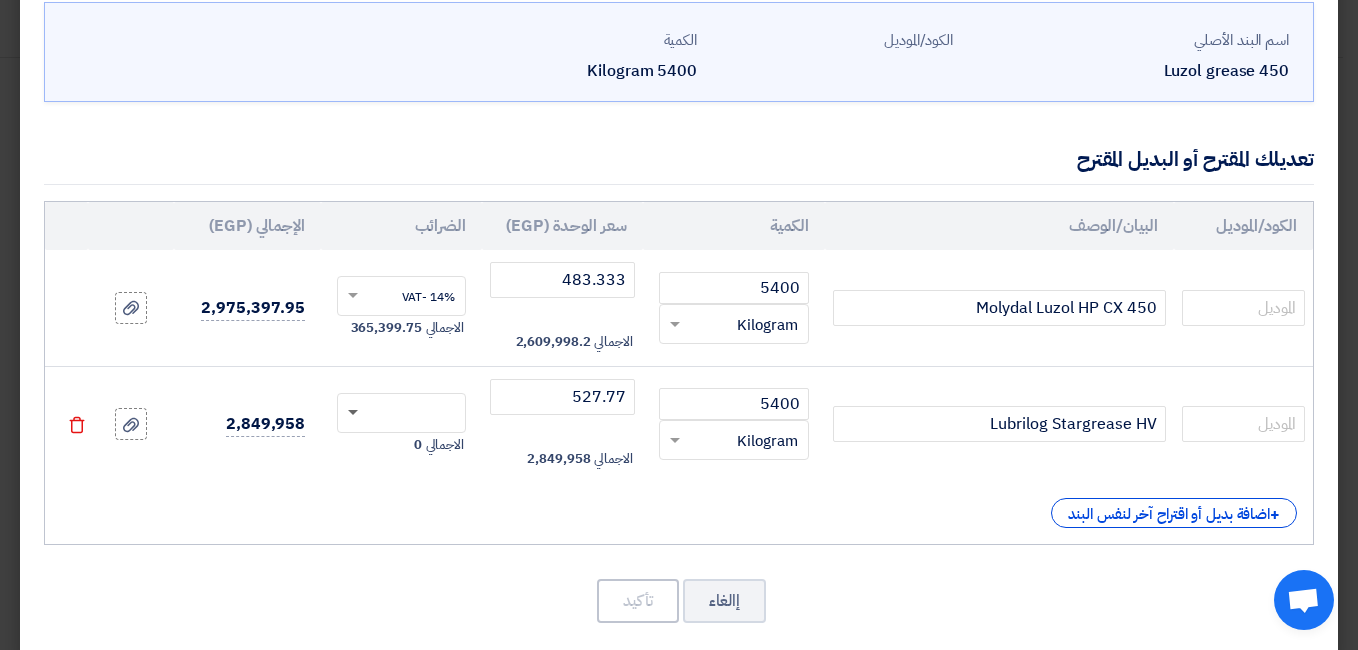 click 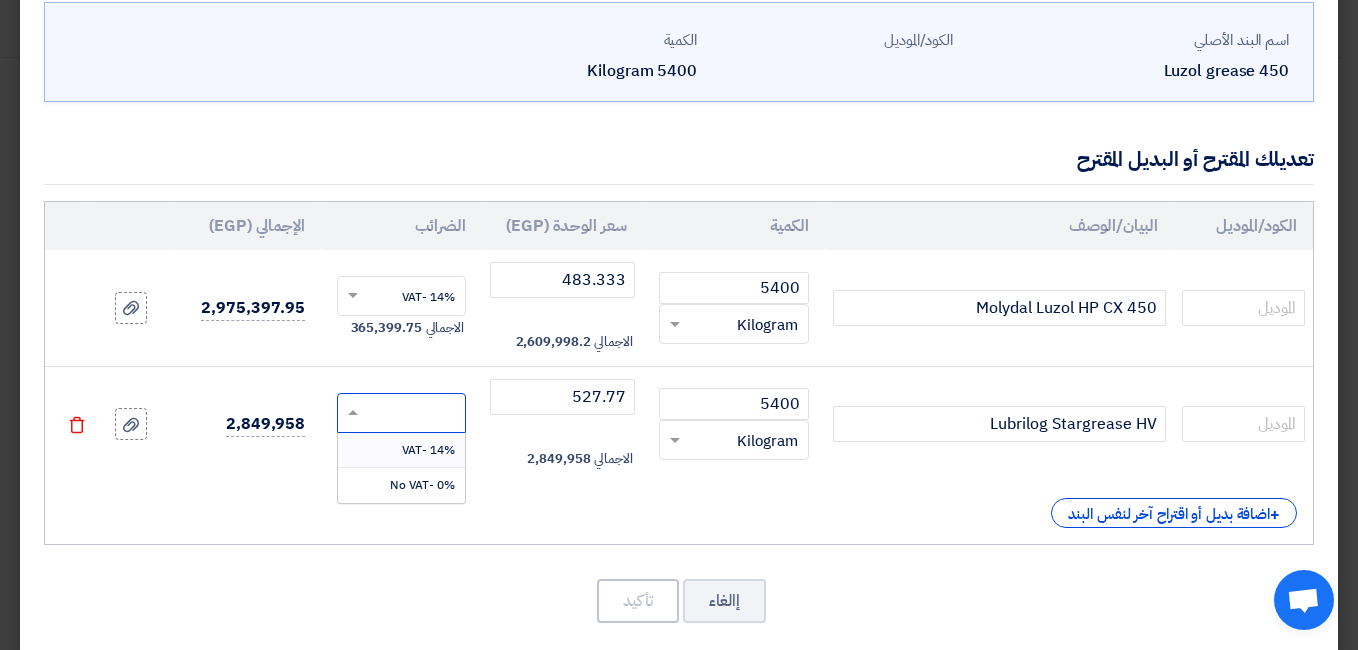 click on "14% -VAT" at bounding box center (401, 450) 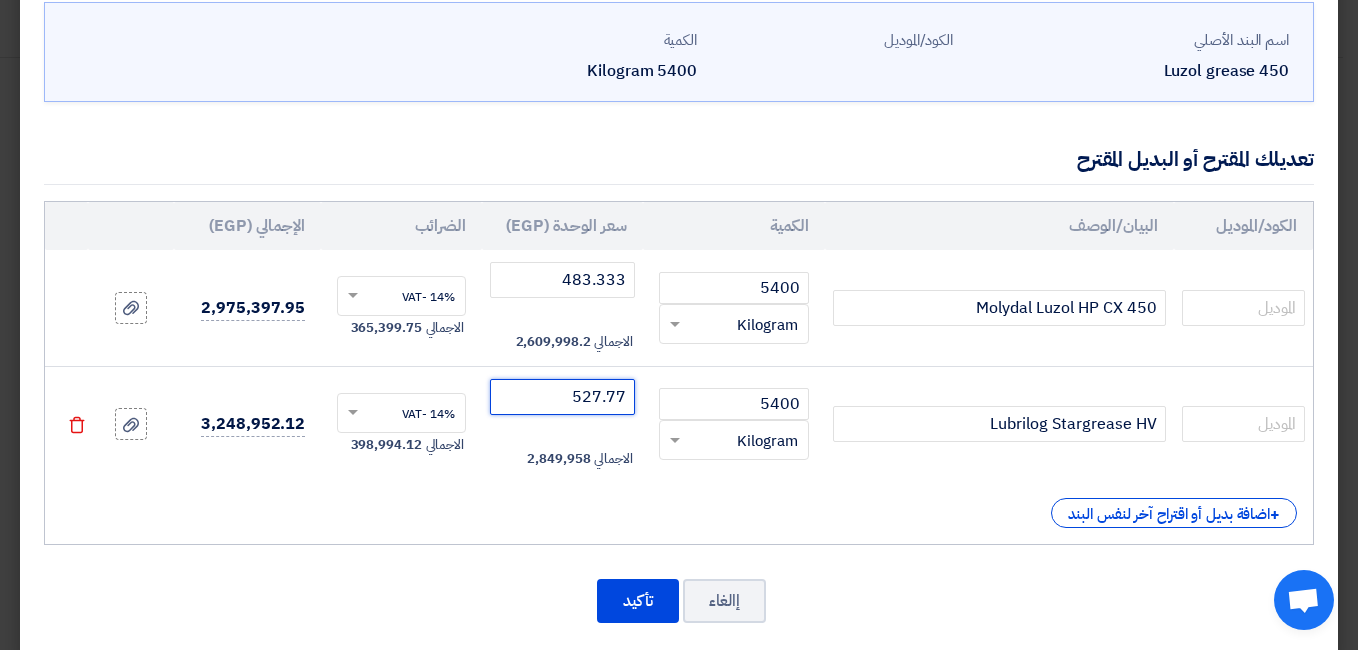 click on "527.77" 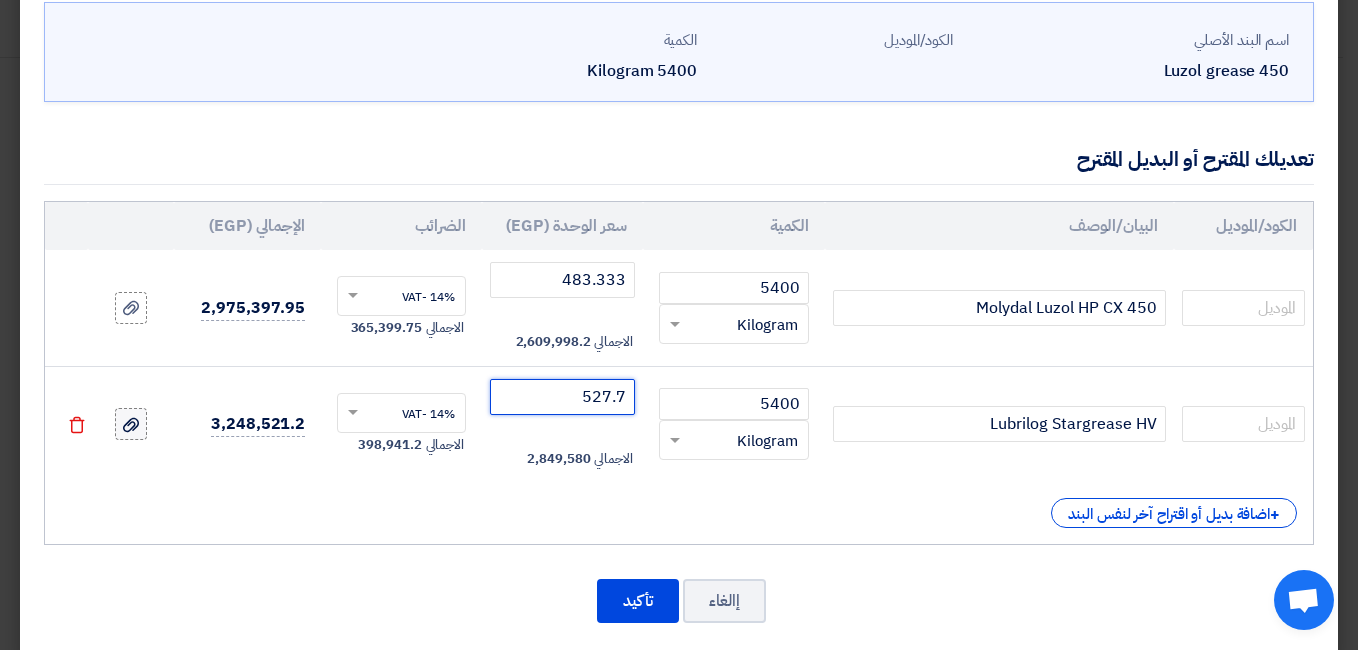 type on "527.7" 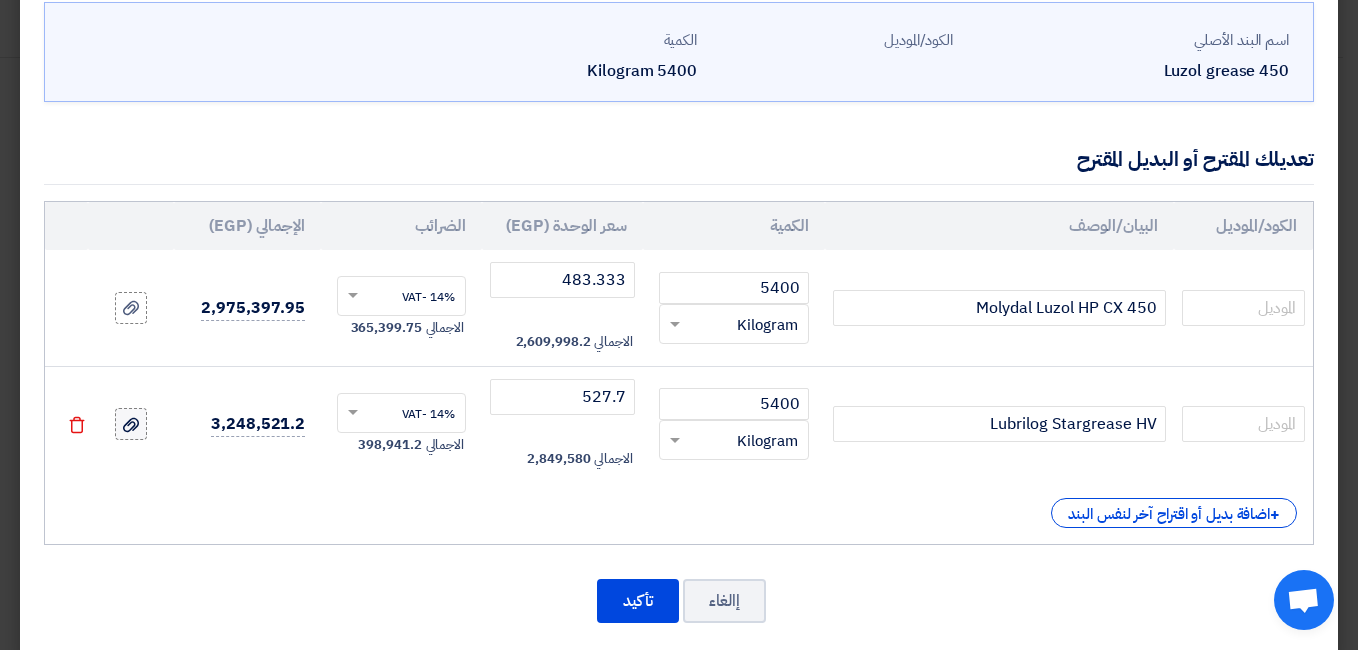 click 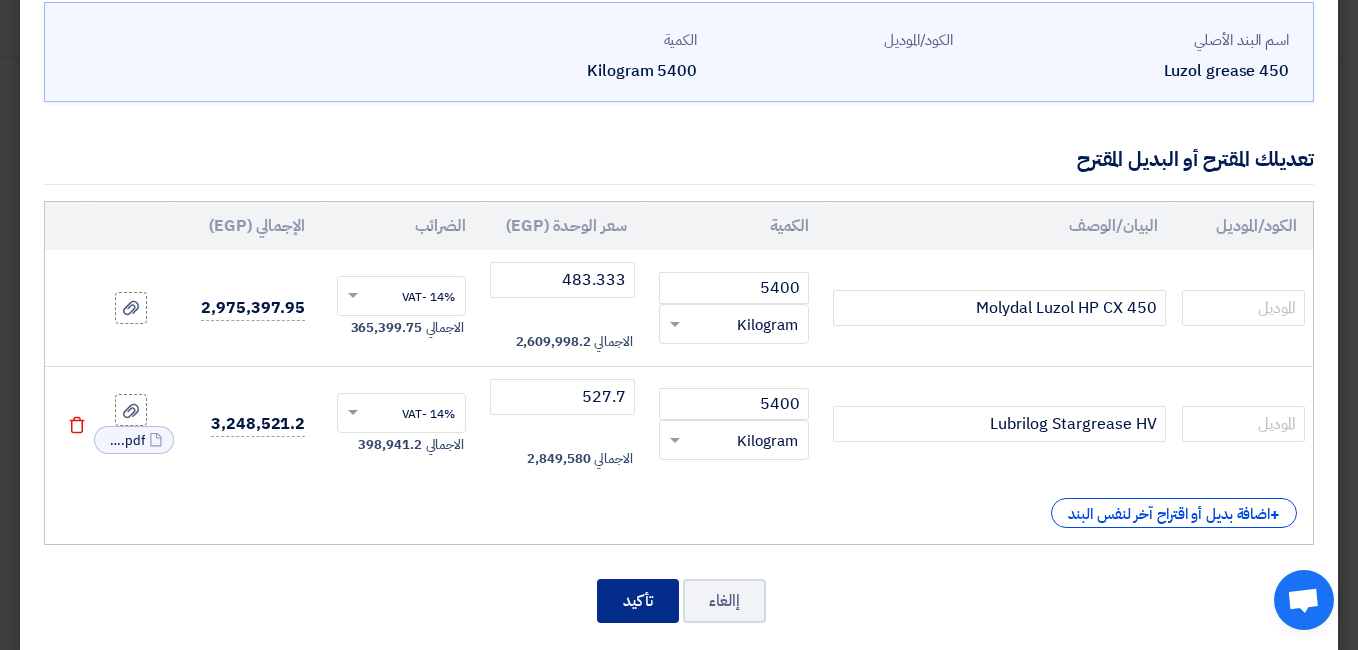 click on "تأكيد" 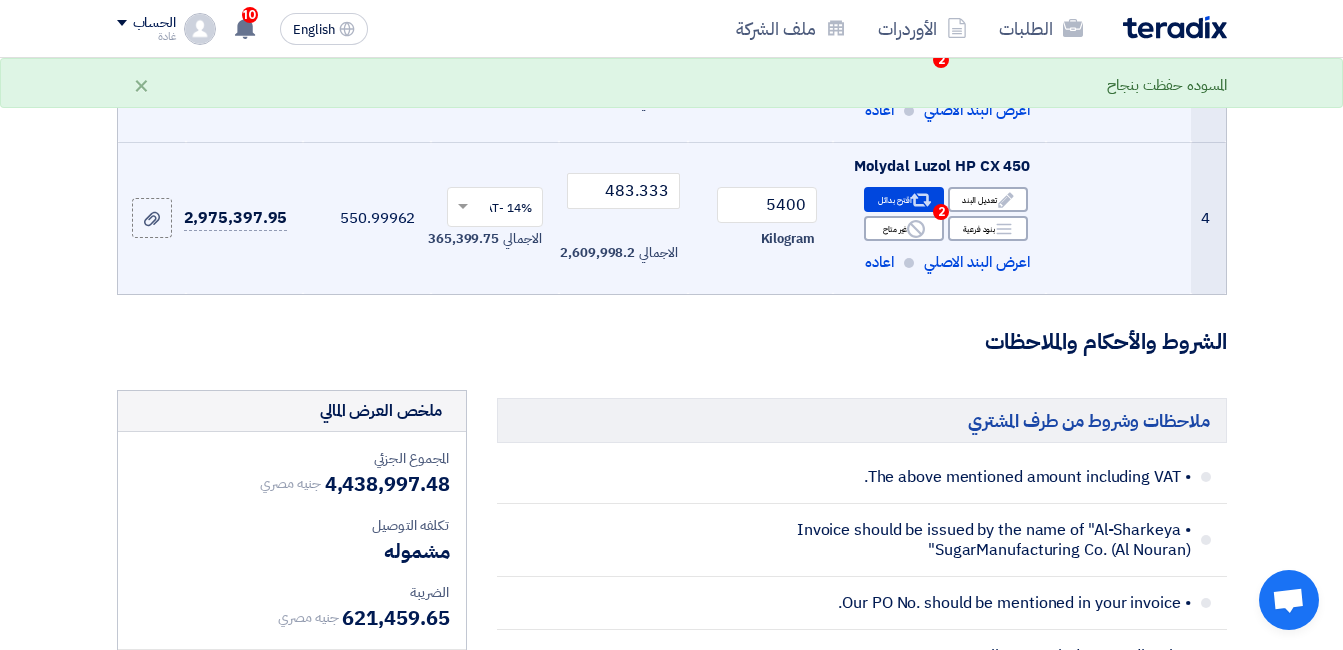 scroll, scrollTop: 607, scrollLeft: 0, axis: vertical 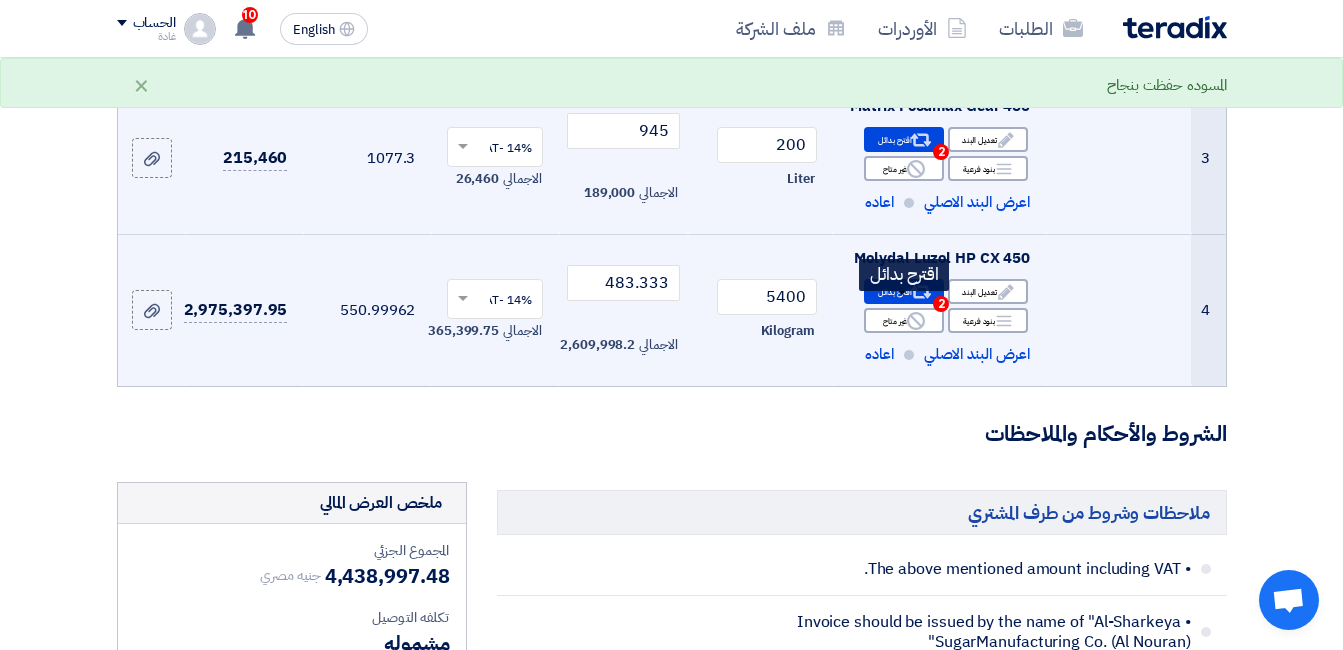 click on "Alternative
اقترح بدائل
2" 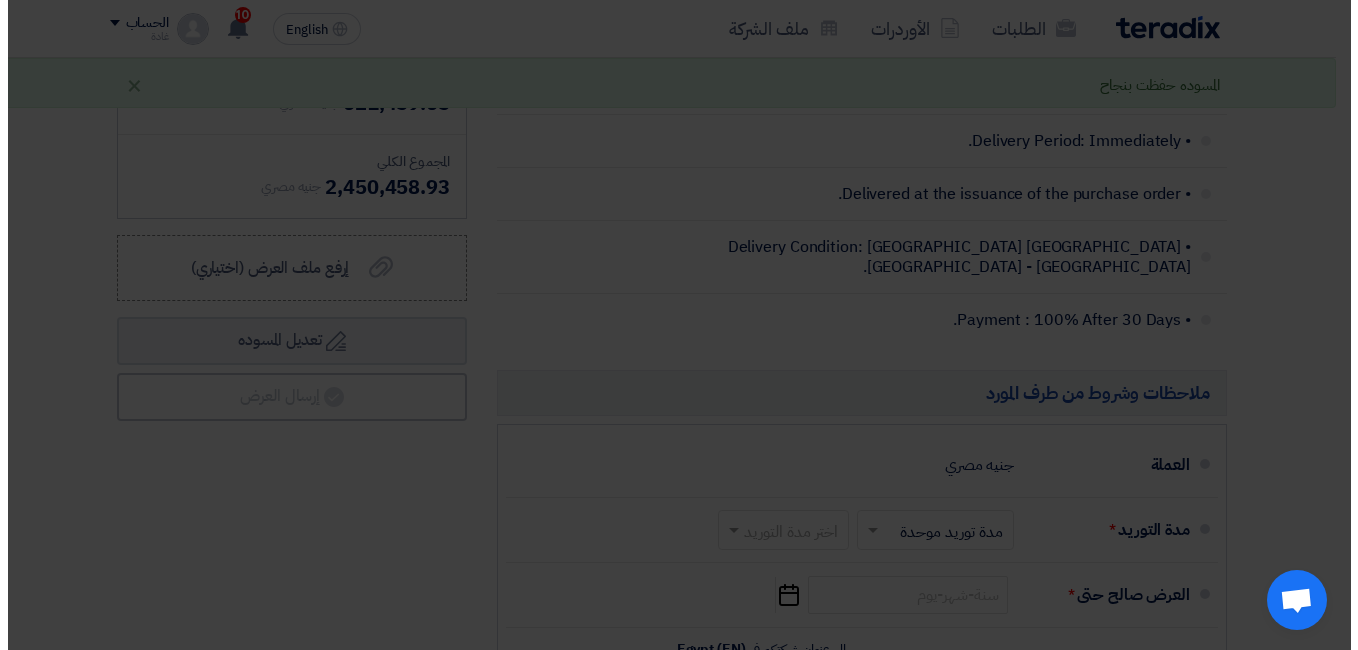 scroll, scrollTop: 456, scrollLeft: 0, axis: vertical 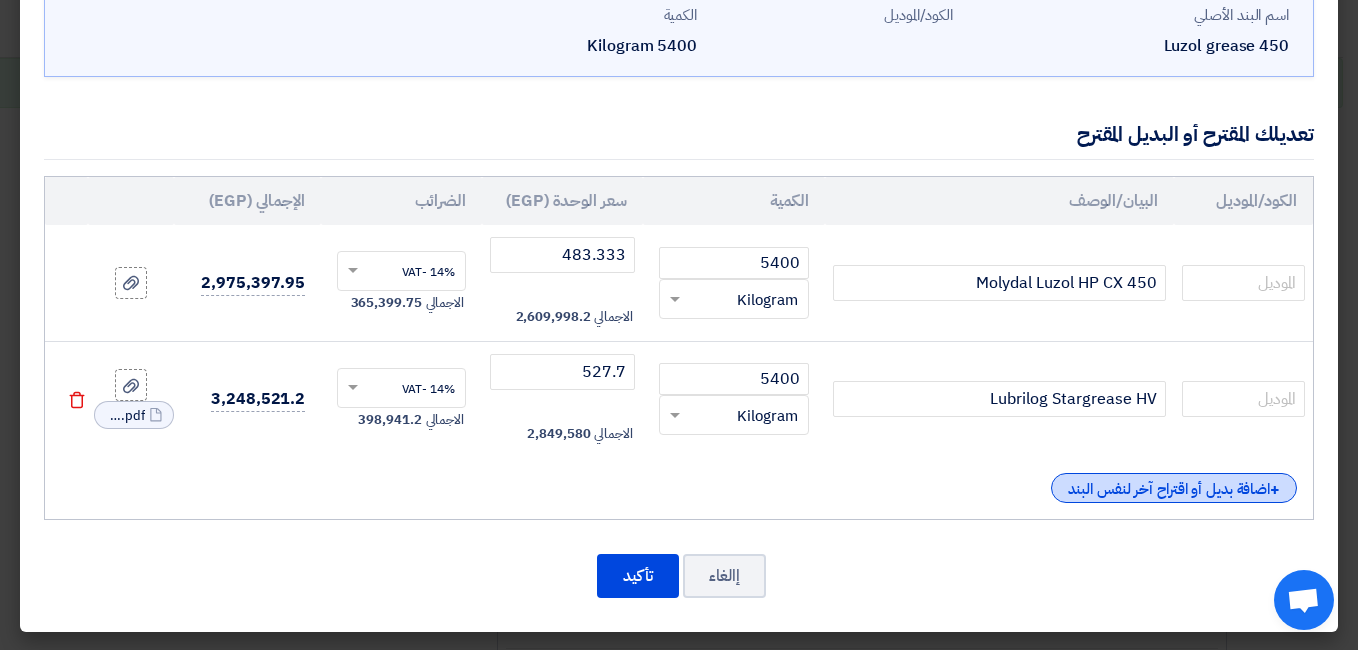 click on "+
اضافة بديل أو اقتراح آخر لنفس البند" 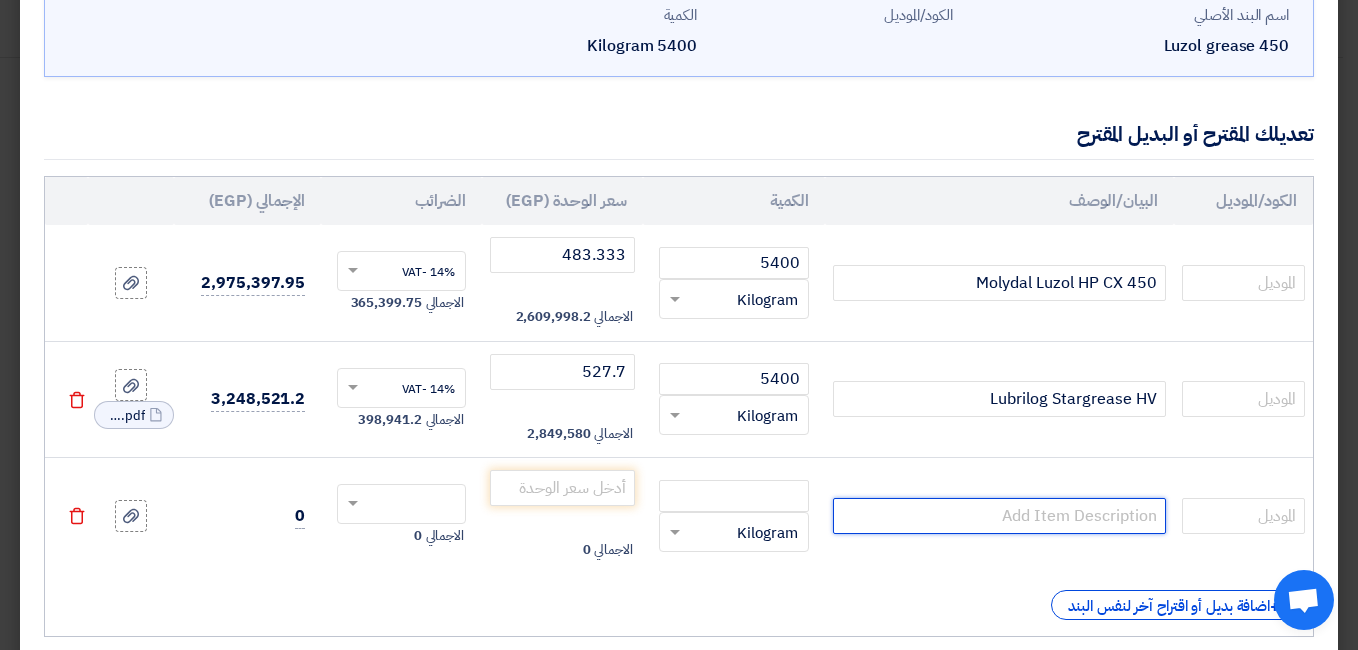 click 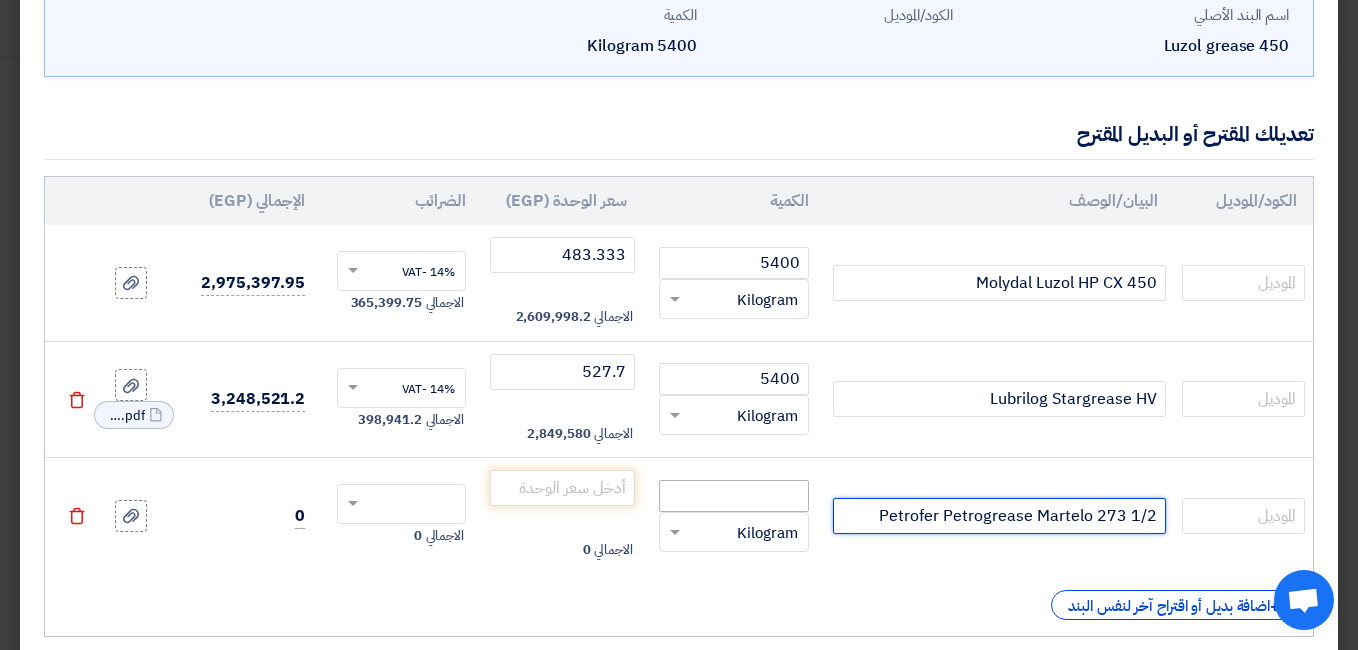 type on "Petrofer Petrogrease Martelo 273 1/2" 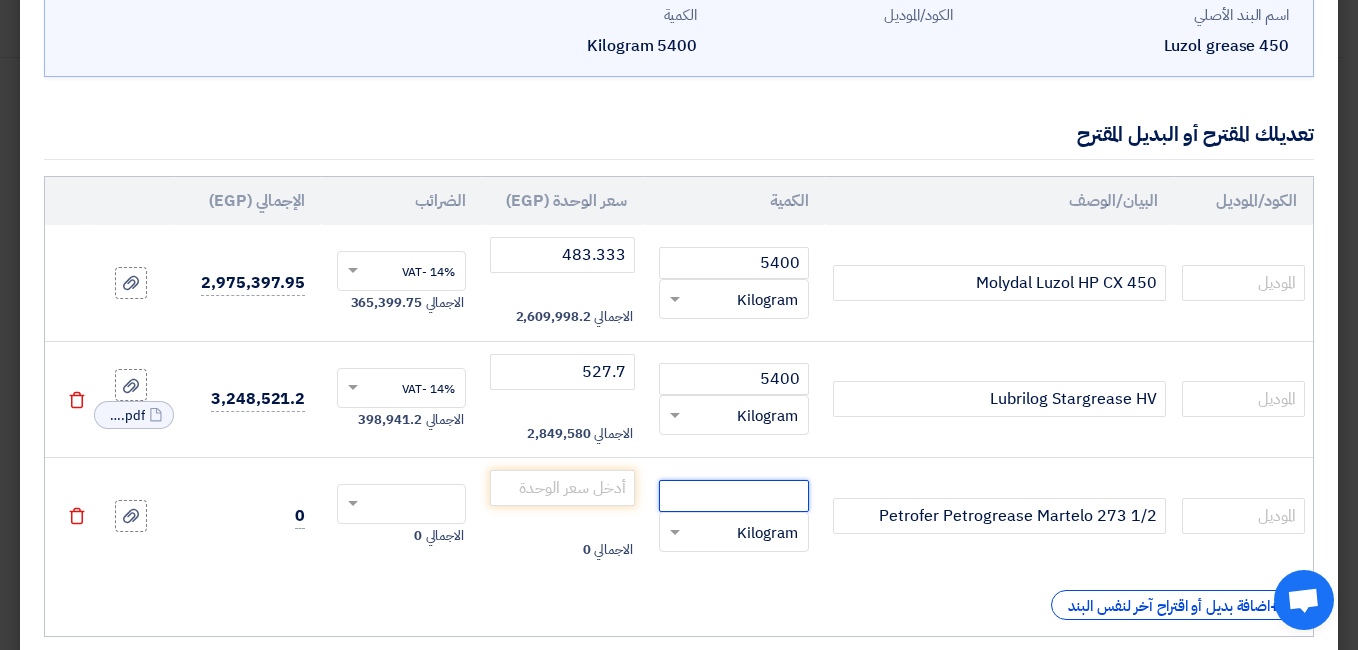 click 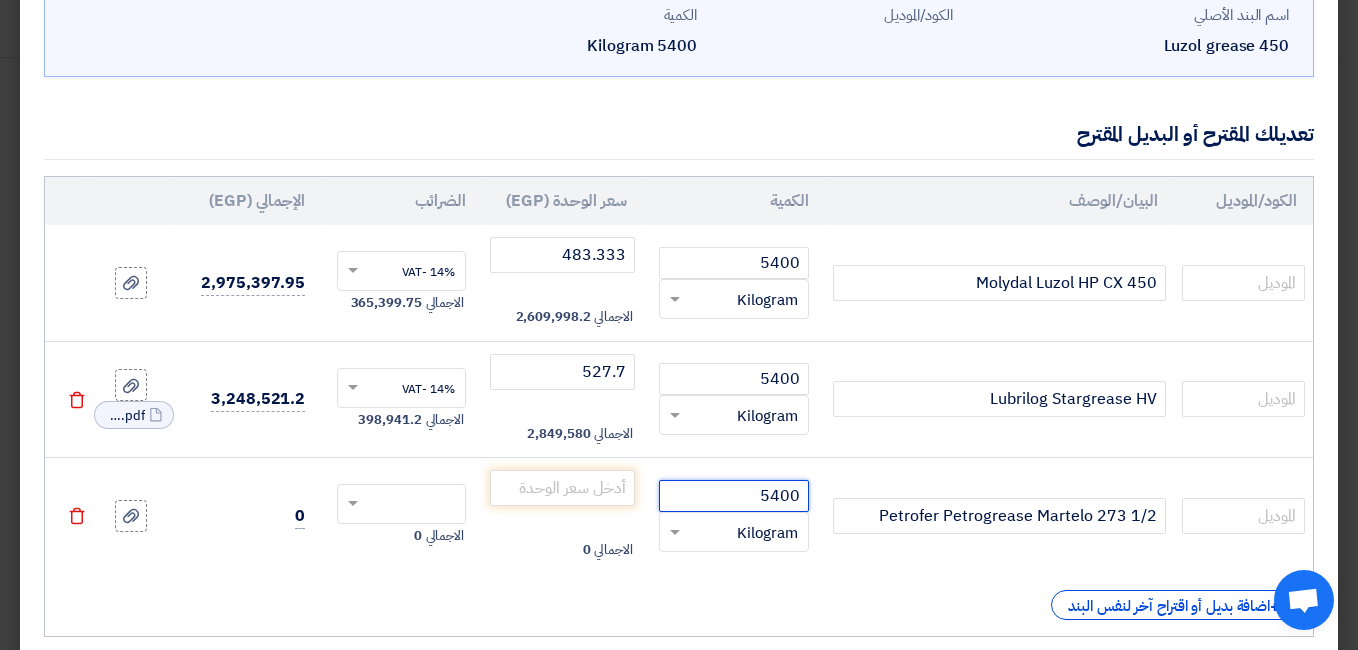 type on "5400" 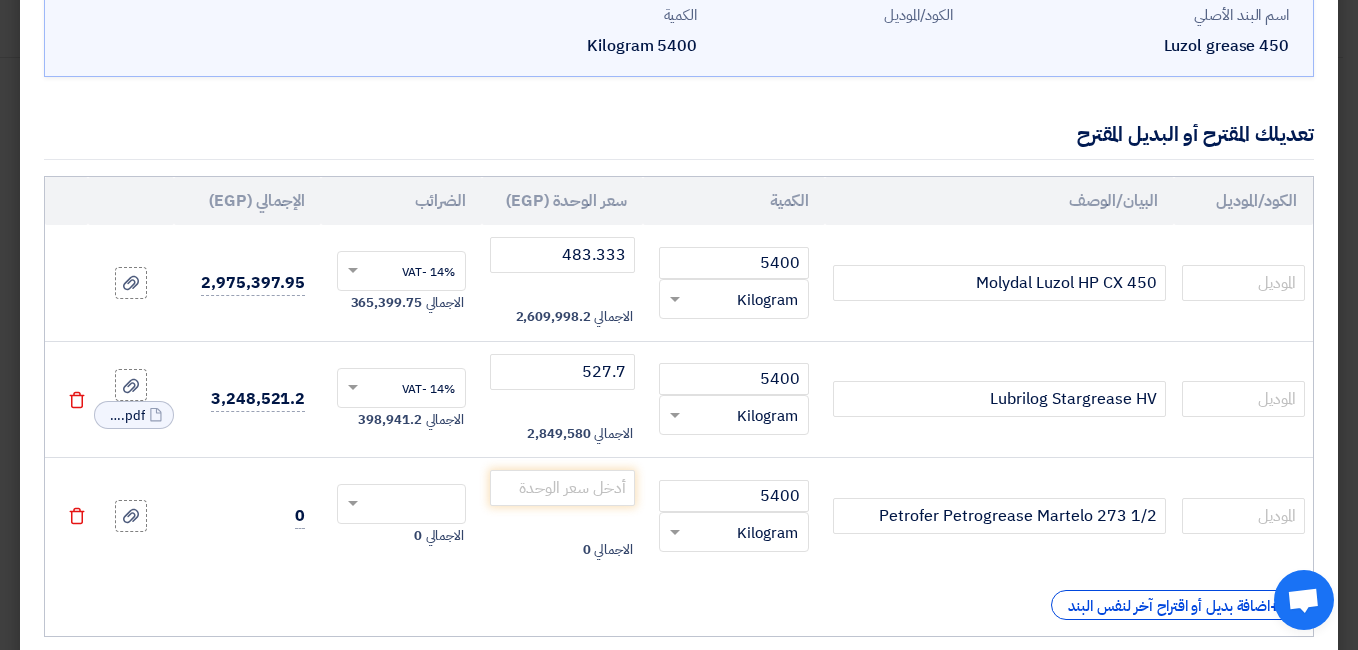 click on "+
اضافة بديل أو اقتراح آخر لنفس البند" 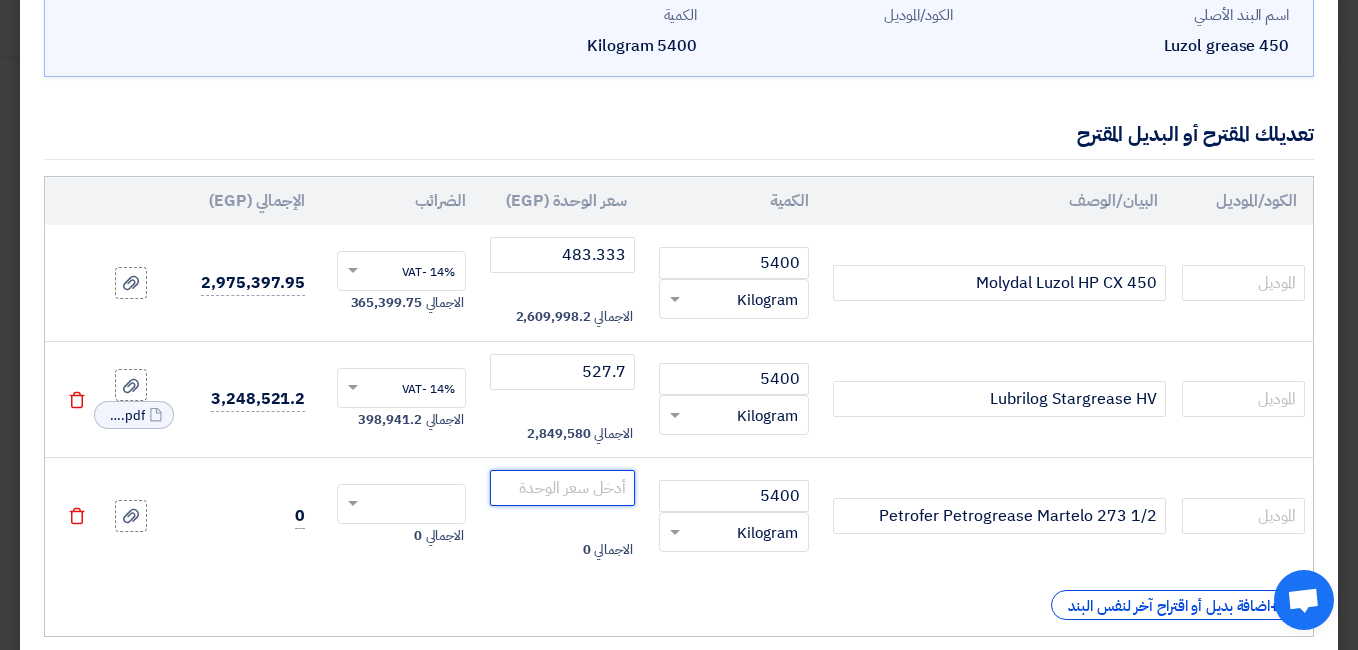 click 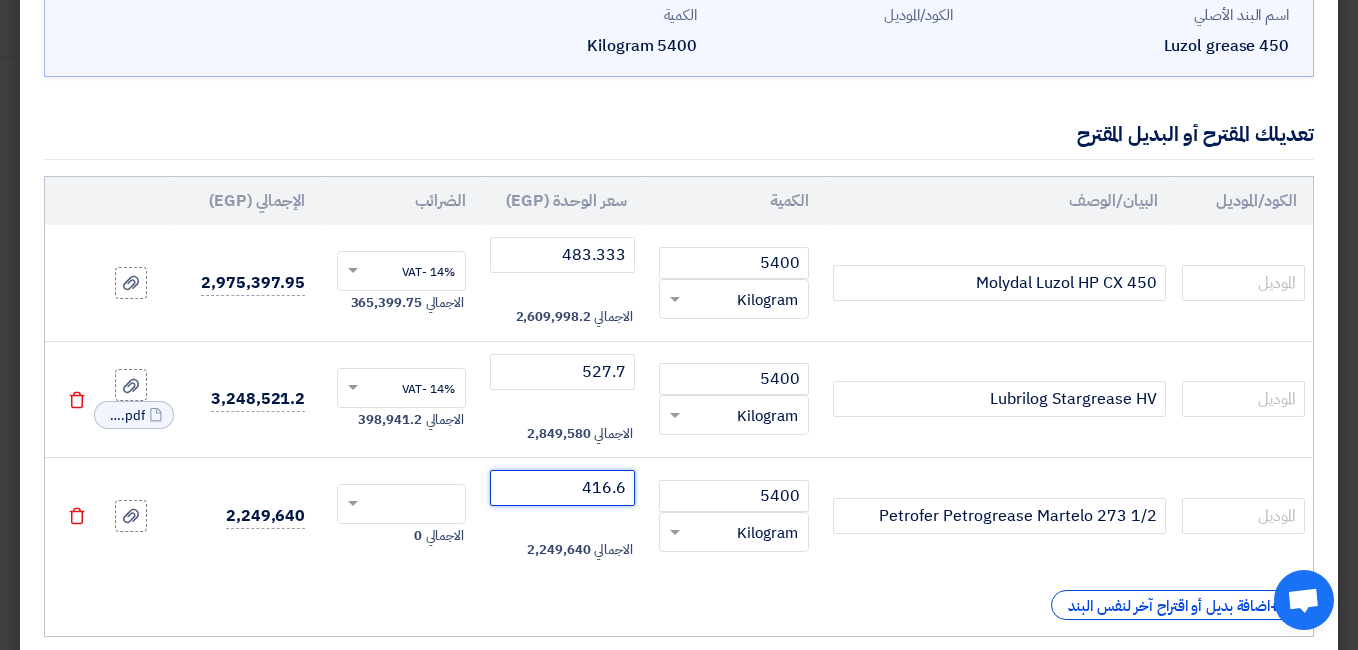type on "416.6" 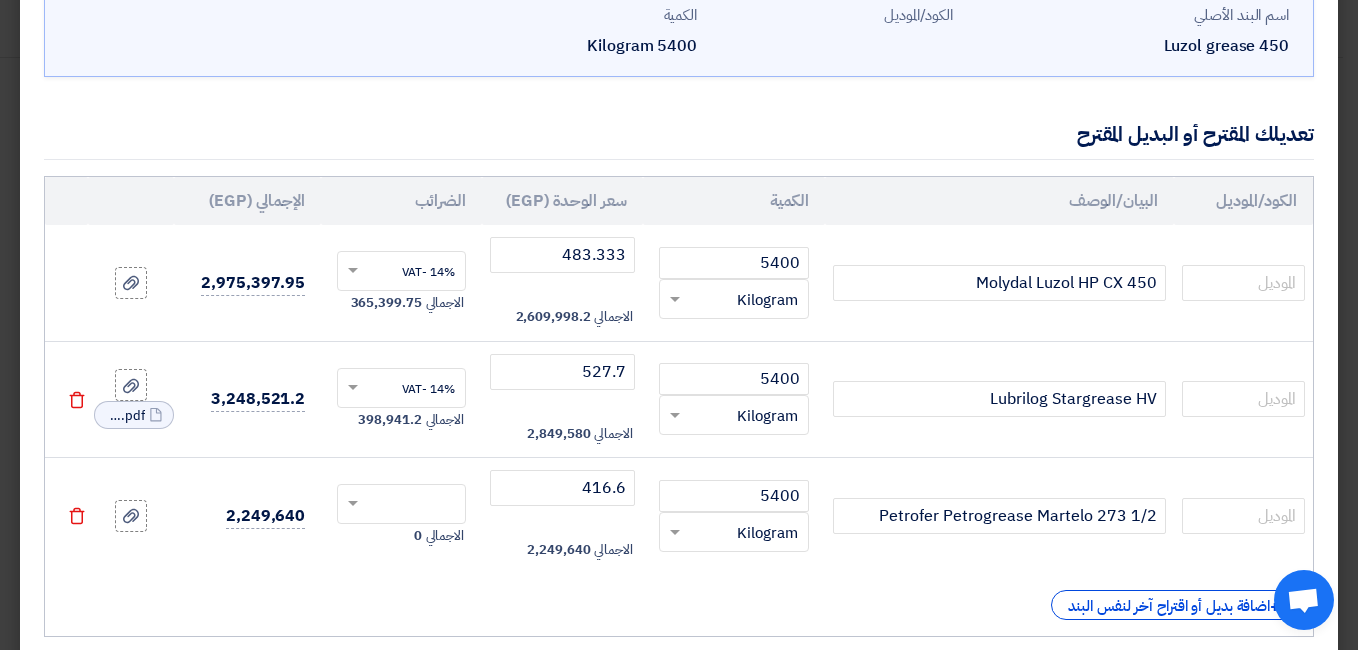 click 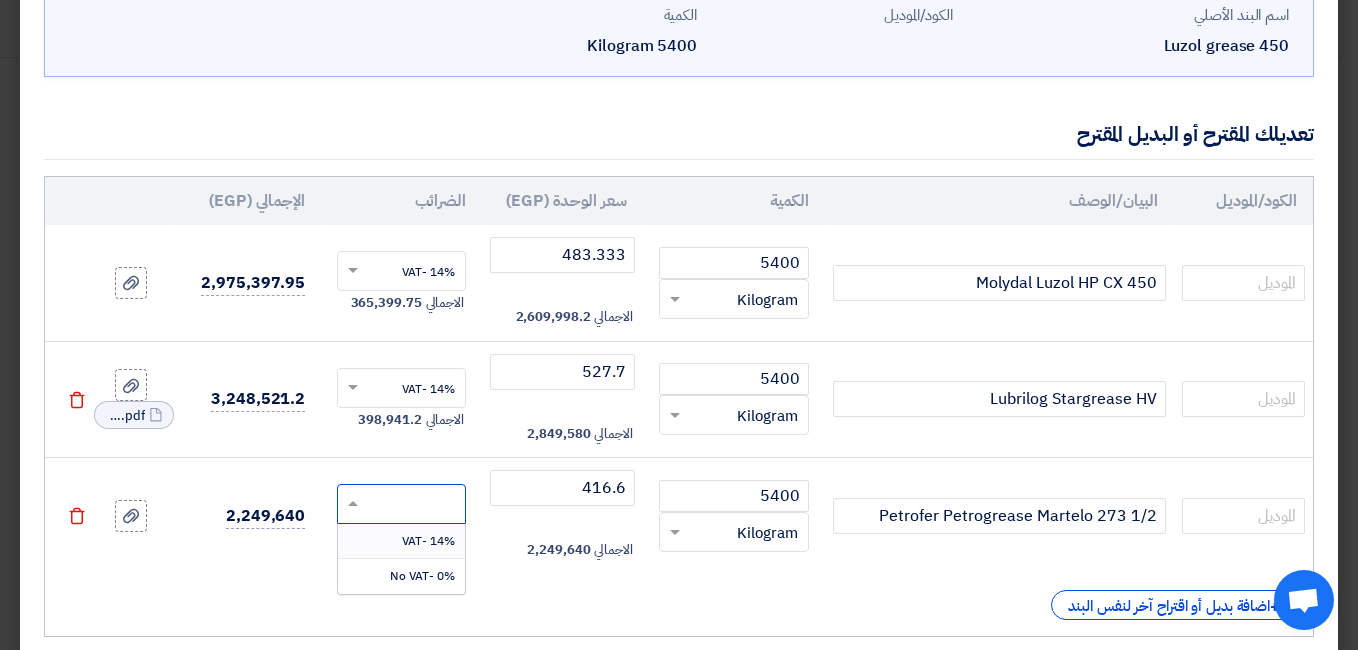 click on "14% -VAT" at bounding box center (401, 541) 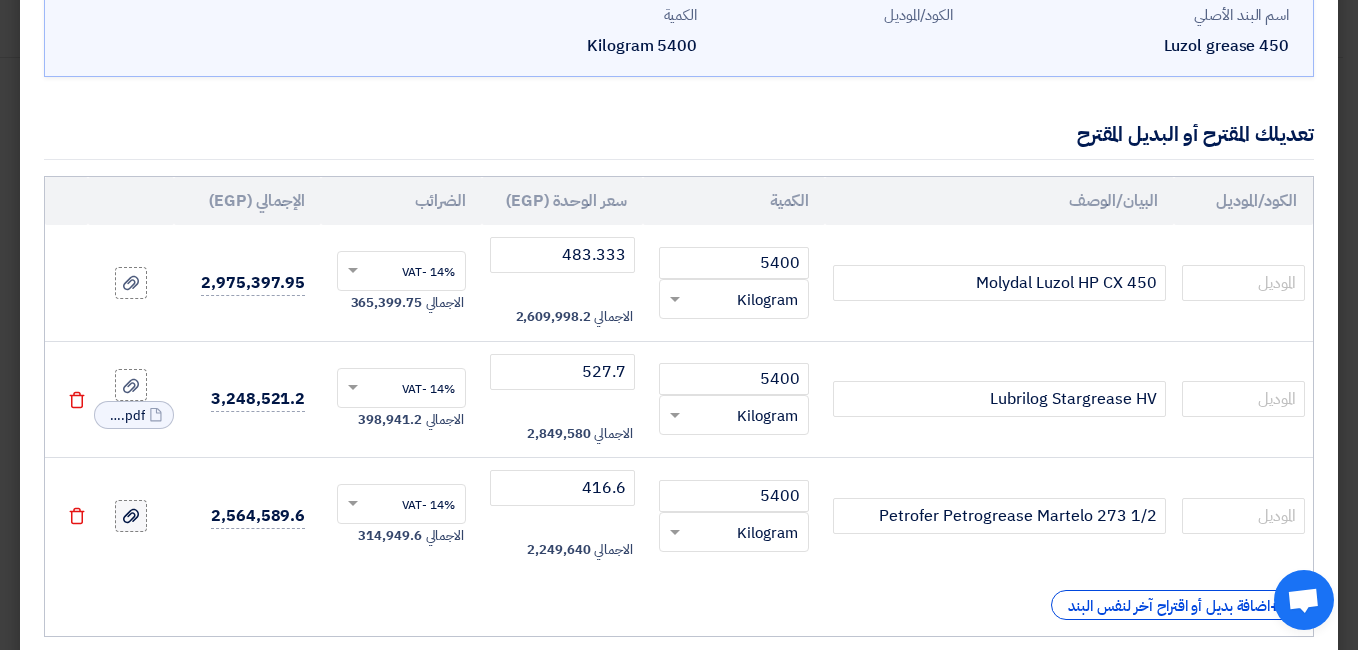 click 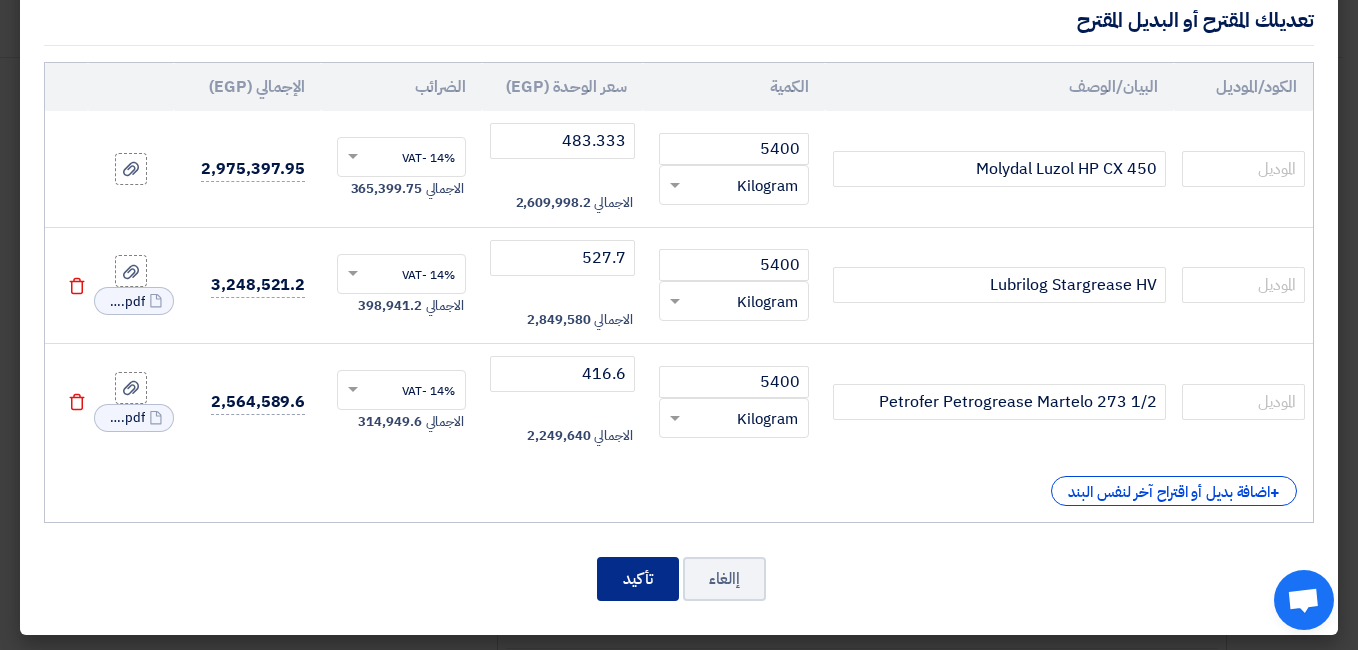 scroll, scrollTop: 241, scrollLeft: 0, axis: vertical 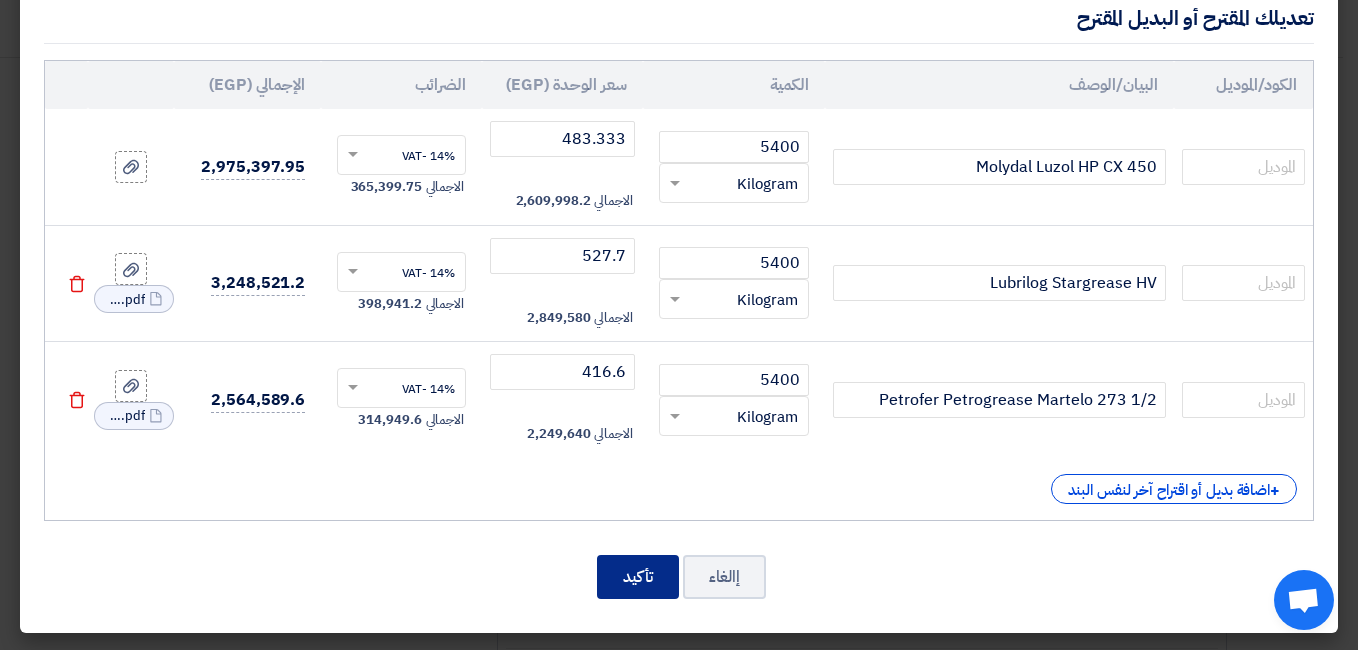 click on "تأكيد" 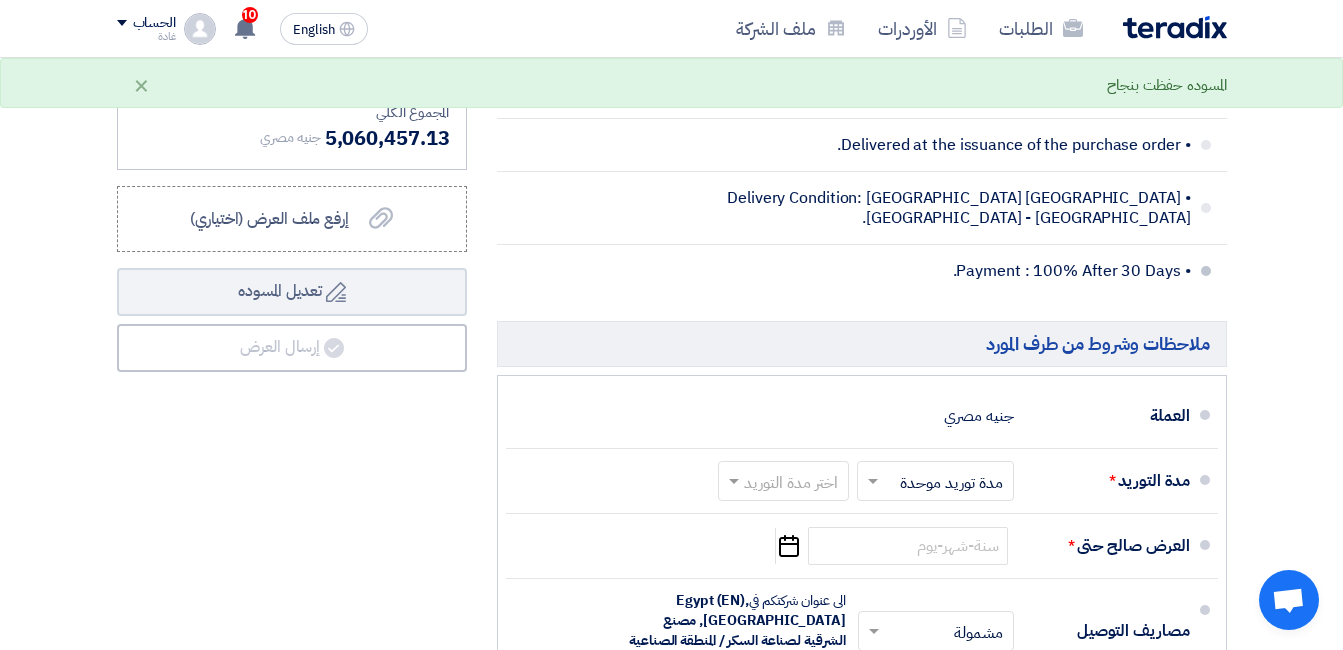 scroll, scrollTop: 1363, scrollLeft: 0, axis: vertical 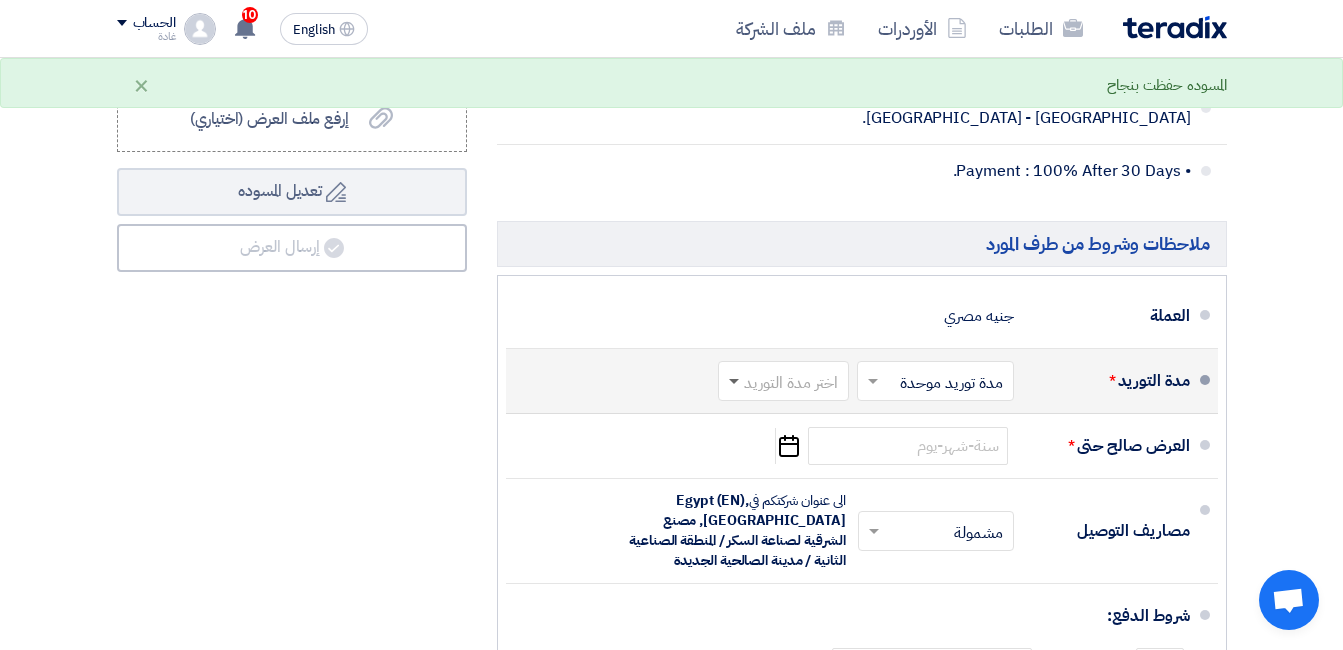 click 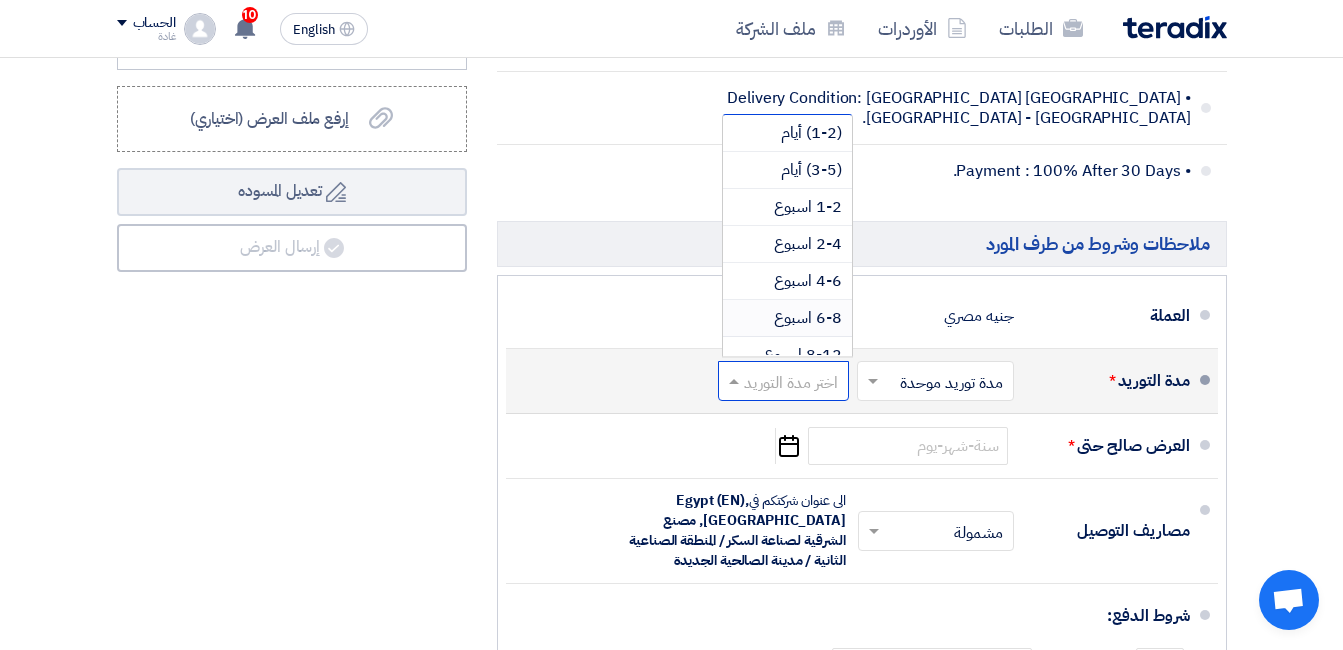 click 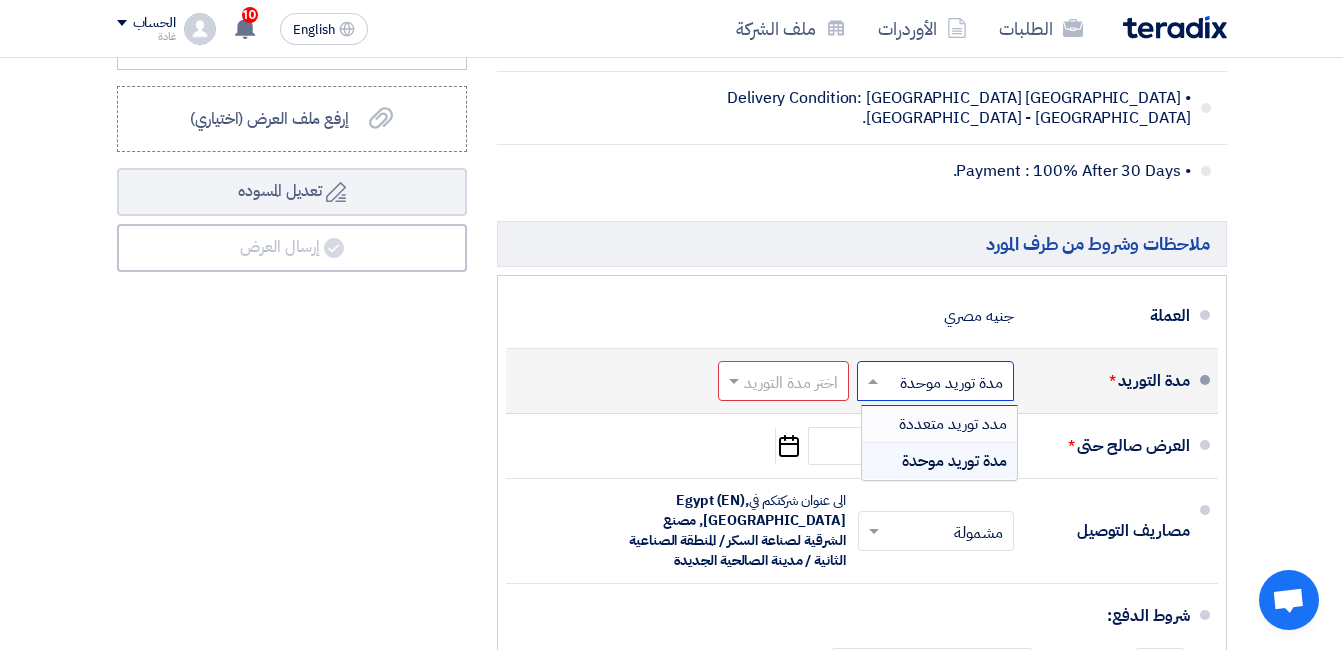 click on "مدد توريد متعددة" at bounding box center (953, 424) 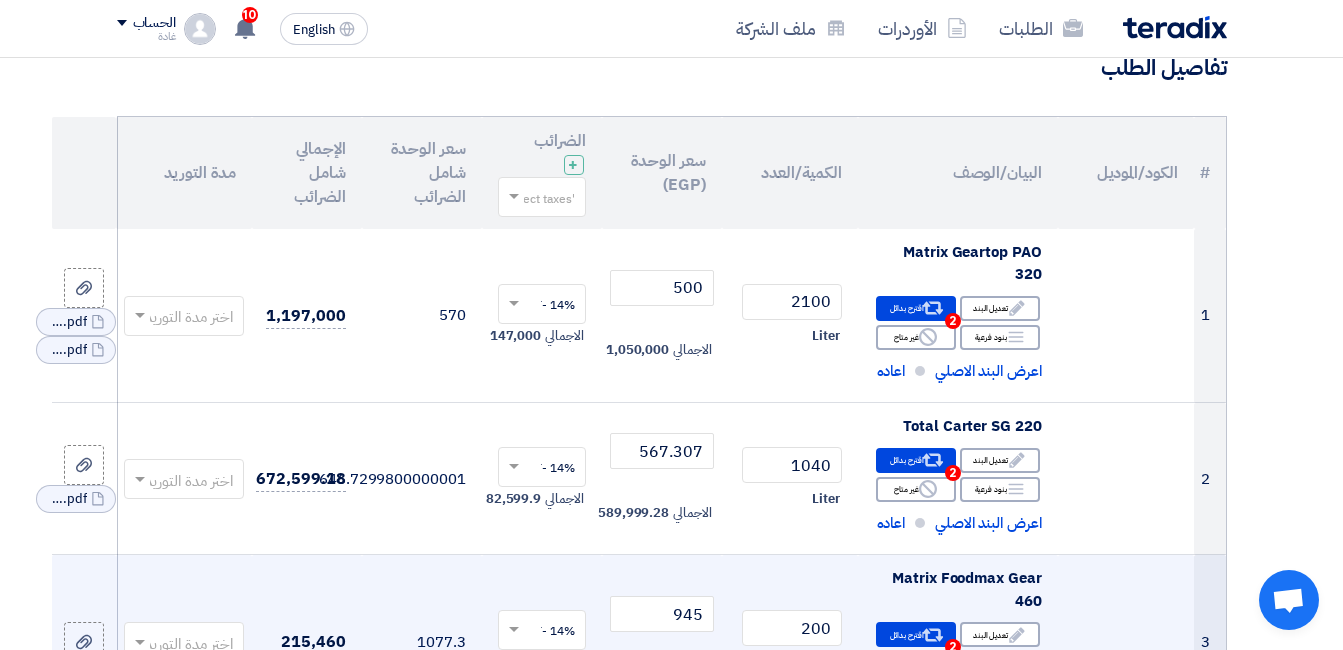 scroll, scrollTop: 308, scrollLeft: 0, axis: vertical 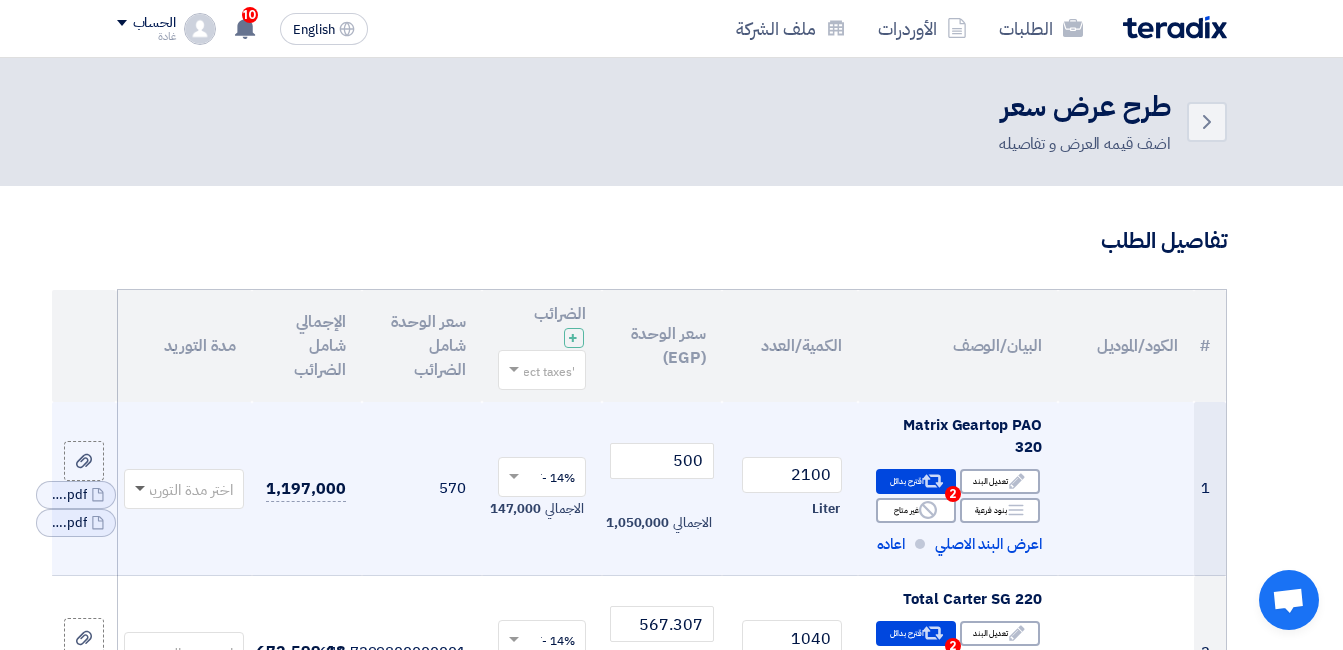 click 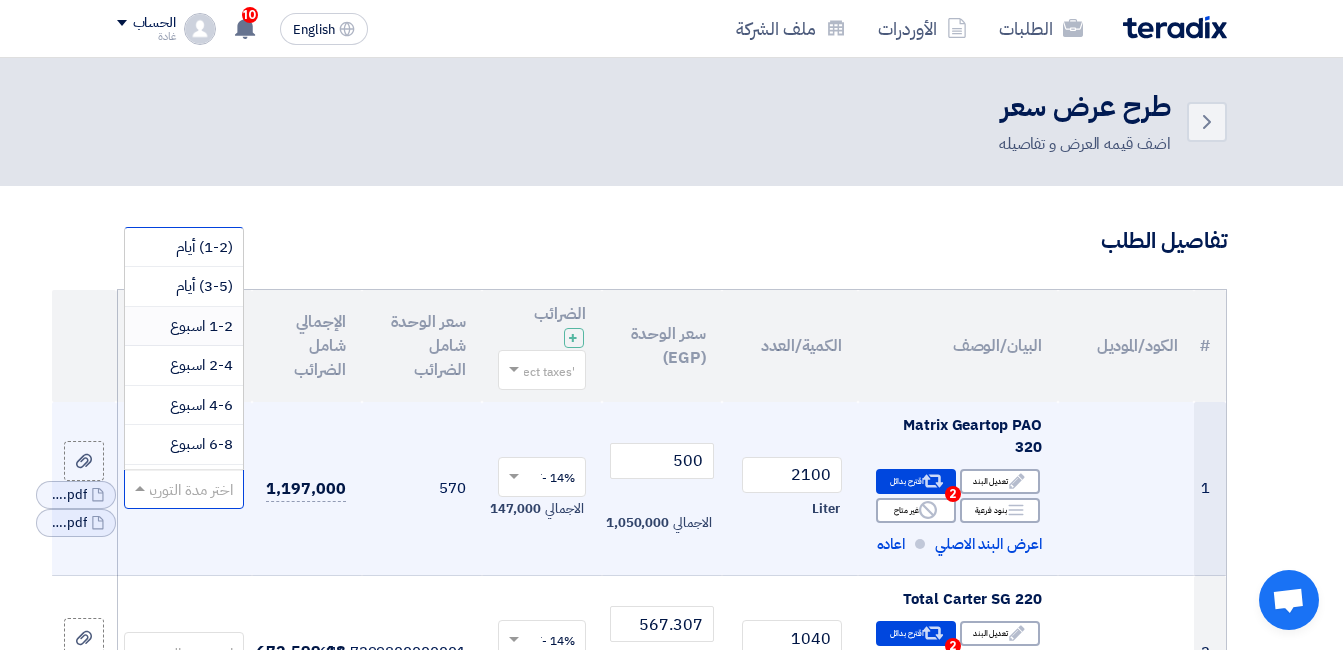 click on "1-2 اسبوع" at bounding box center [201, 326] 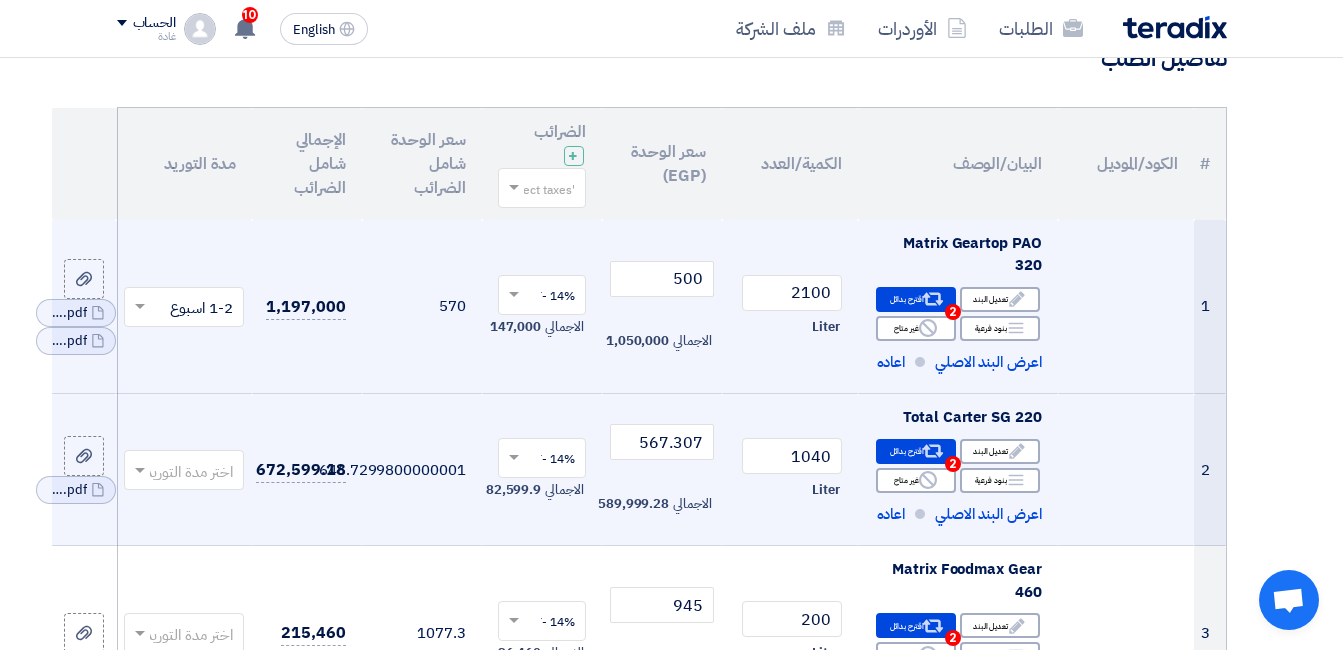 scroll, scrollTop: 200, scrollLeft: 0, axis: vertical 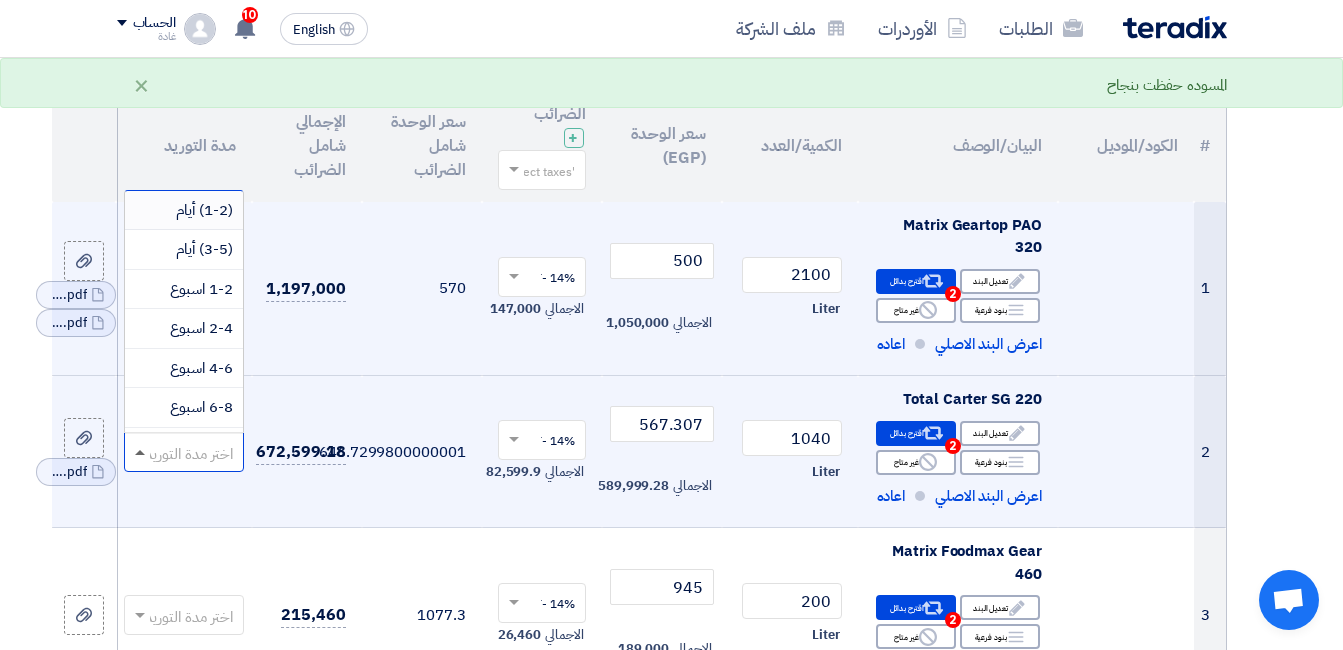 click 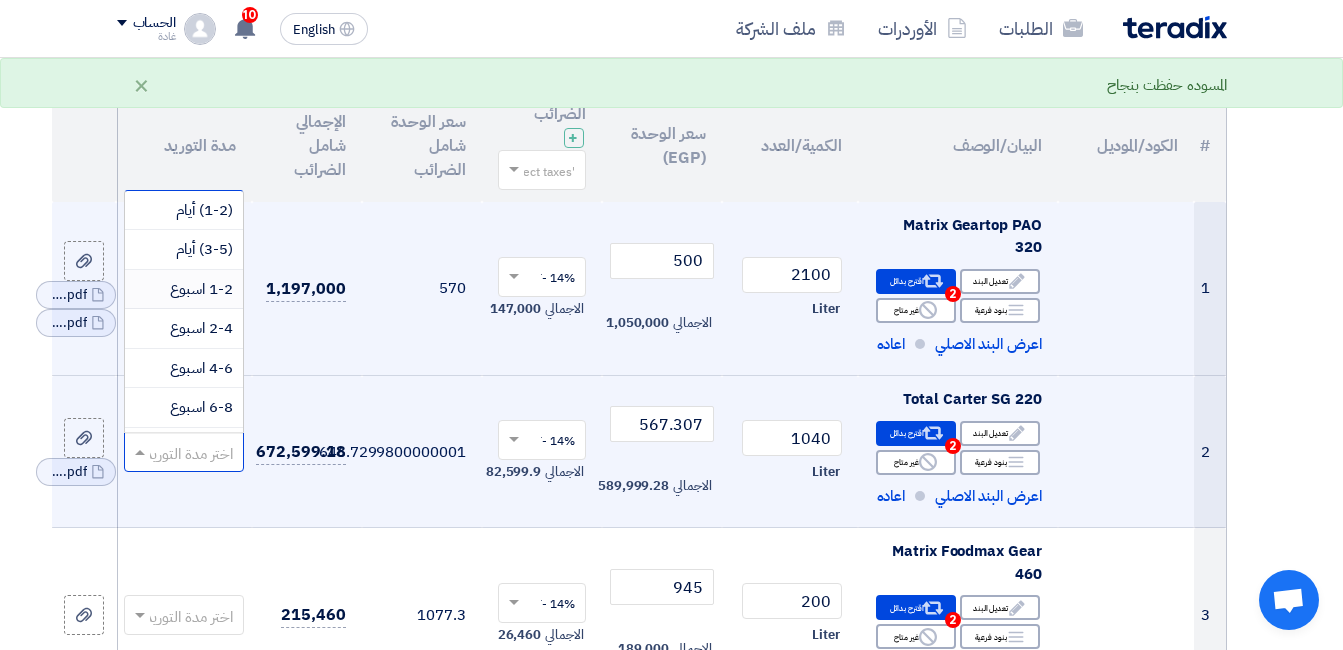 click on "1-2 اسبوع" at bounding box center [201, 289] 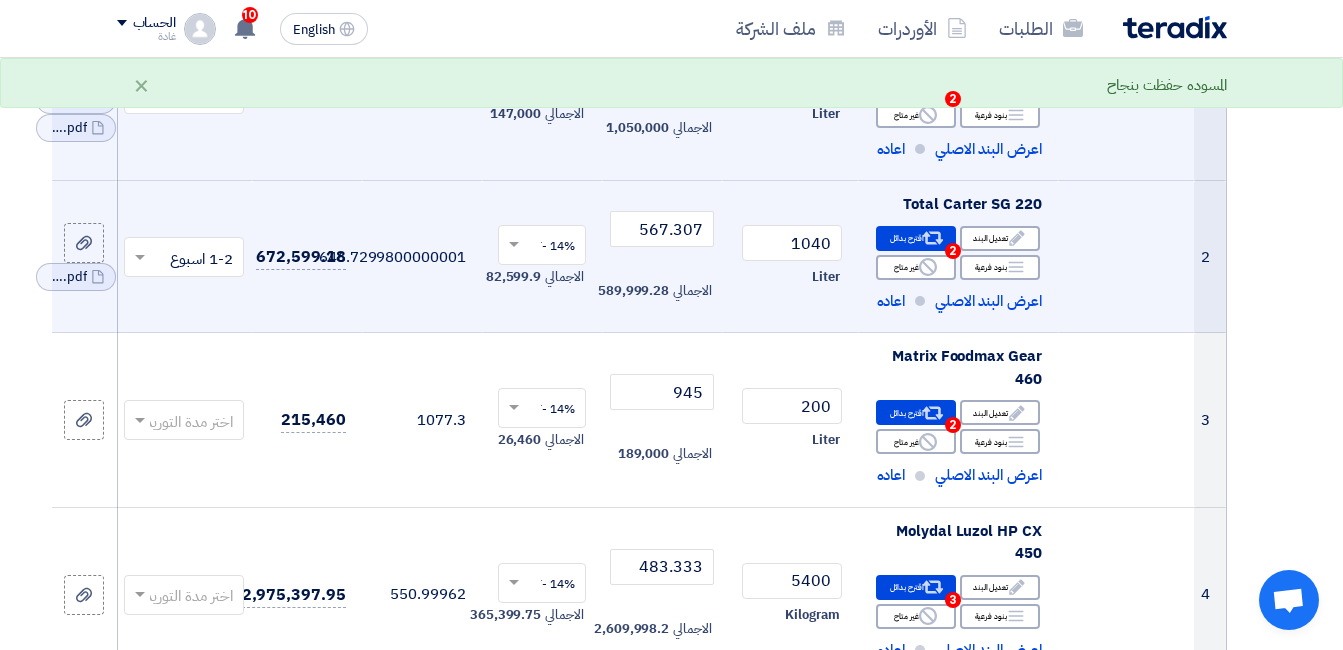 scroll, scrollTop: 400, scrollLeft: 0, axis: vertical 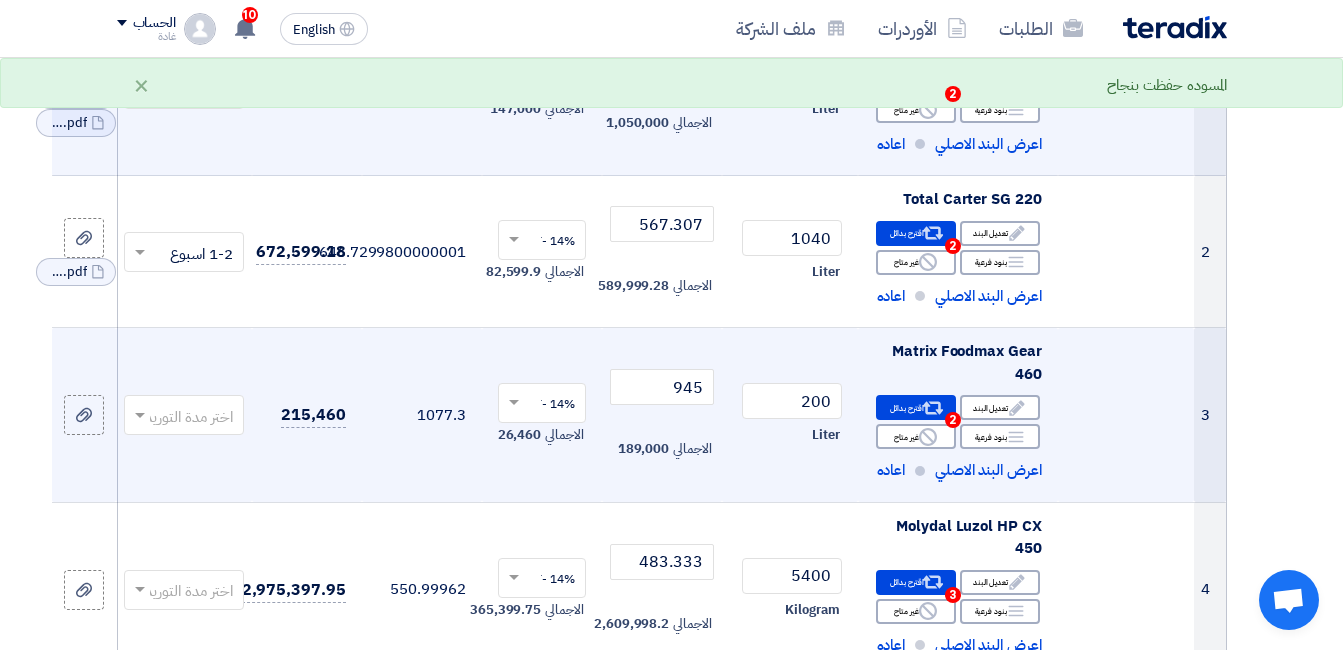 click 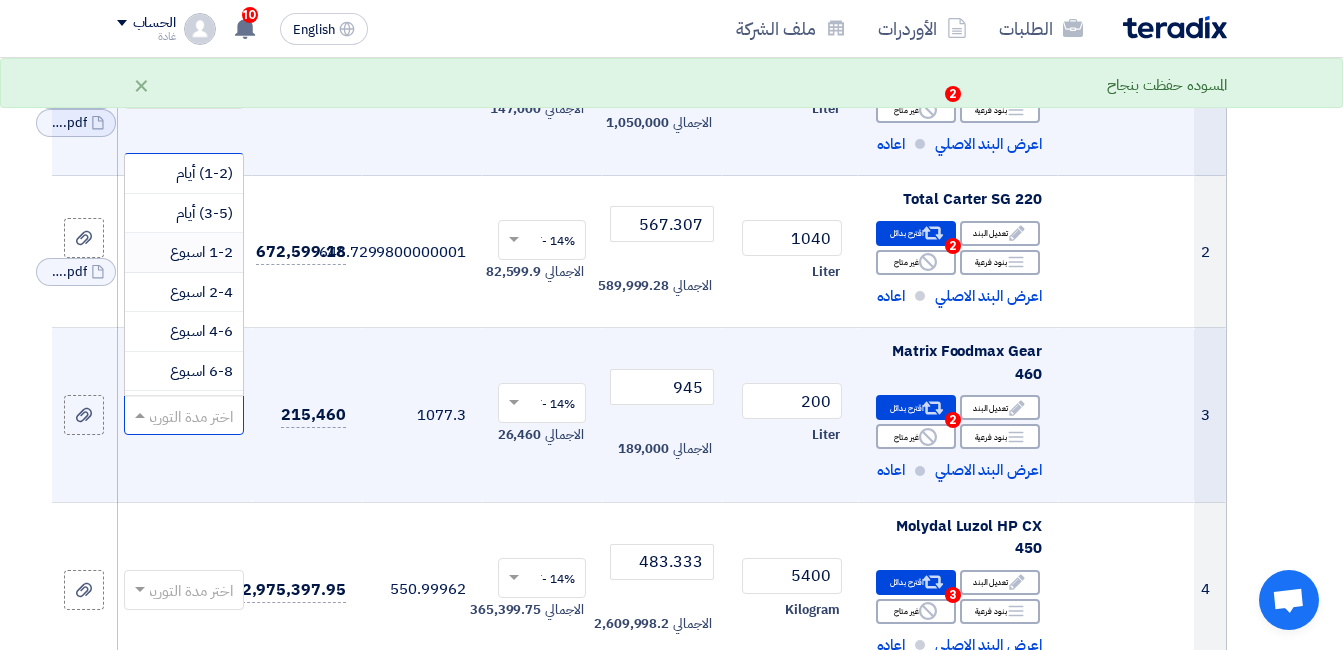 click on "1-2 اسبوع" at bounding box center [201, 252] 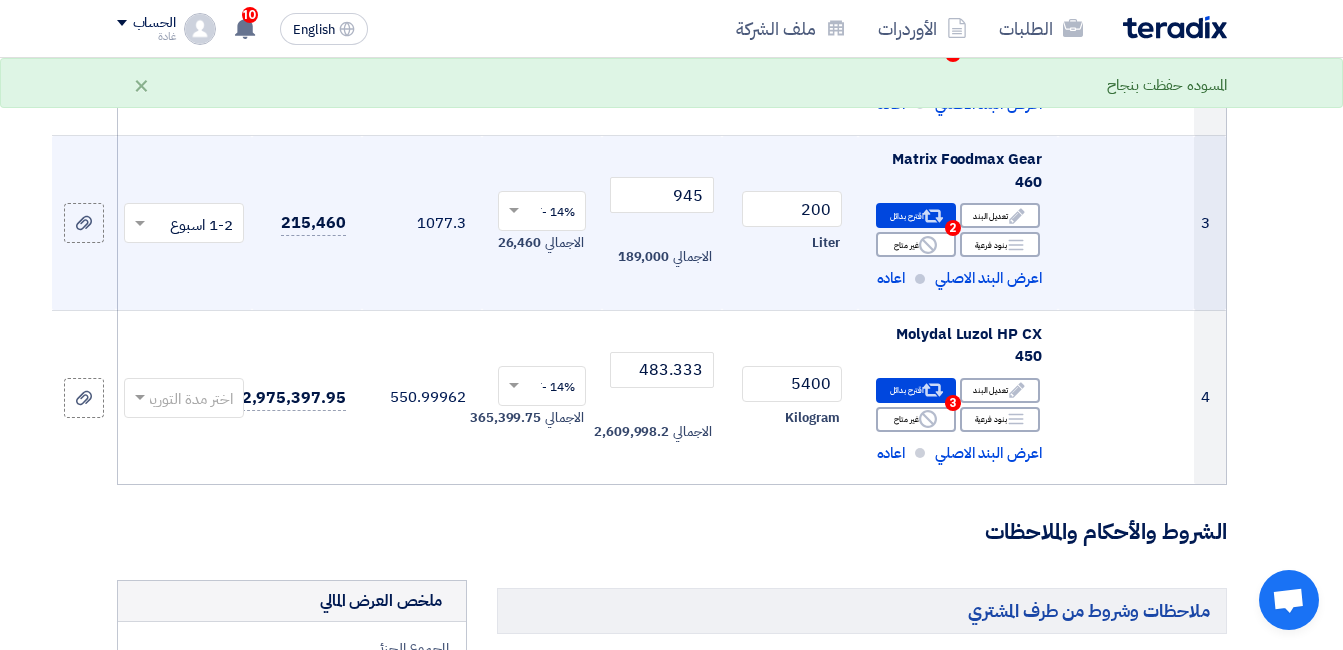 scroll, scrollTop: 600, scrollLeft: 0, axis: vertical 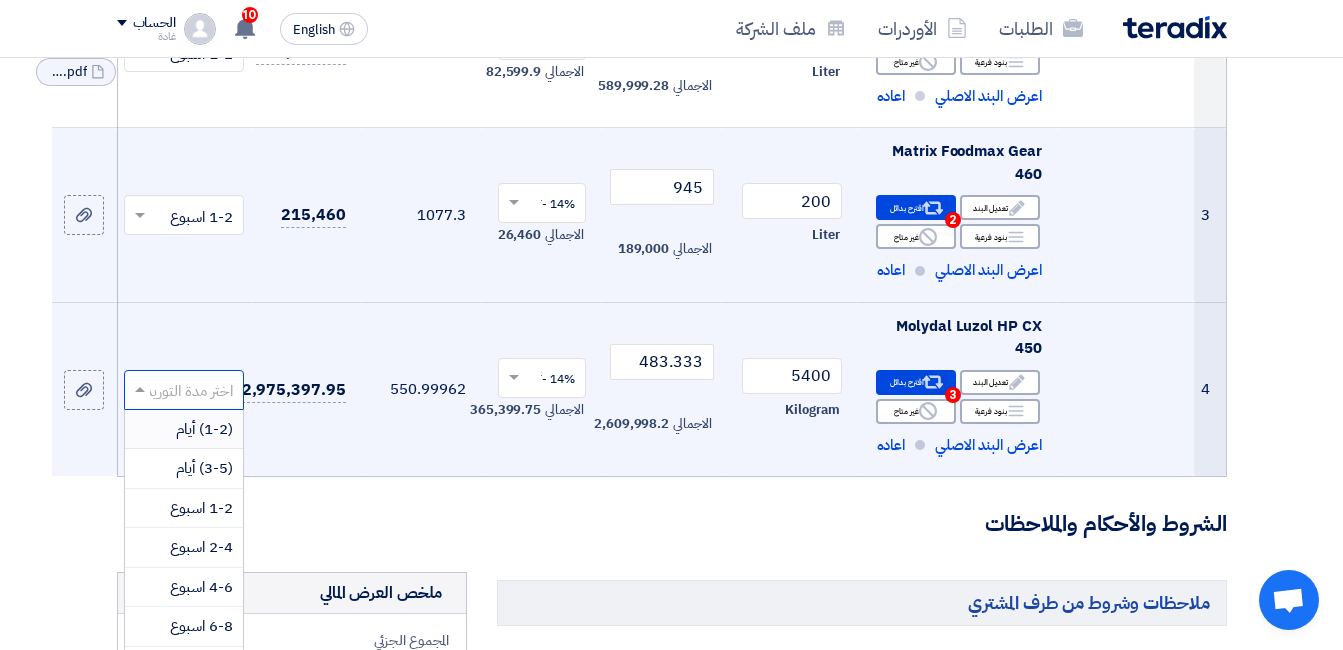 click 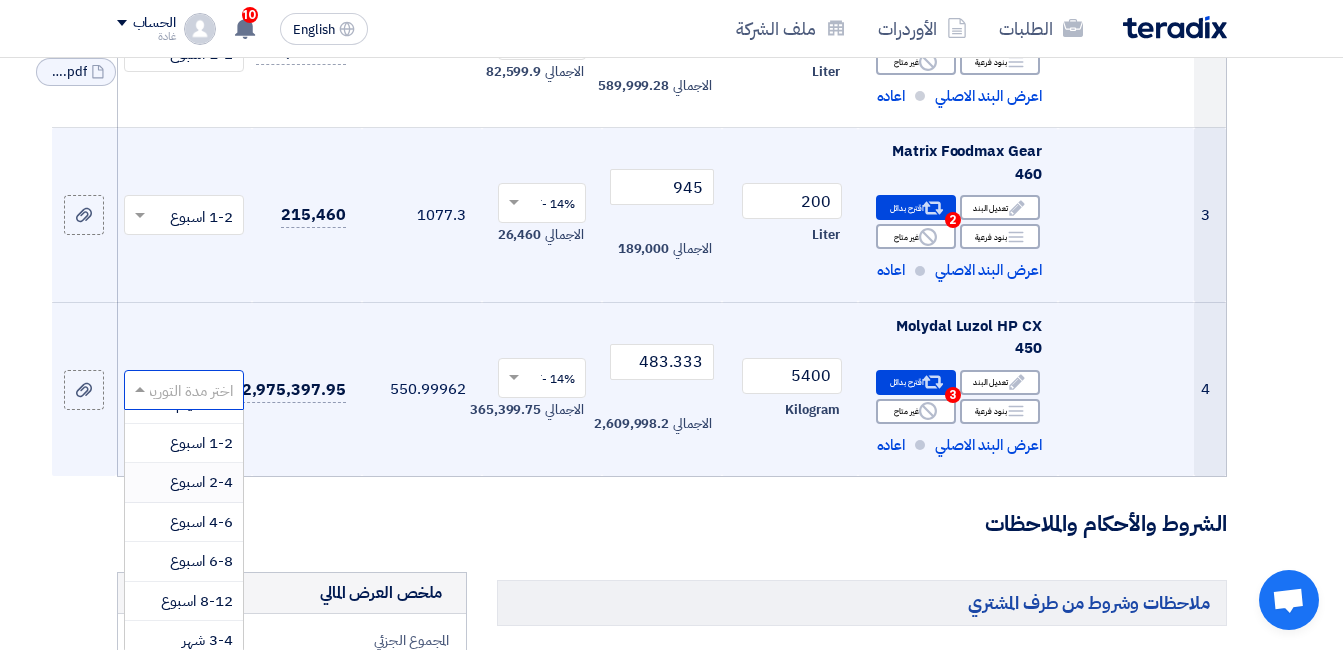 scroll, scrollTop: 100, scrollLeft: 0, axis: vertical 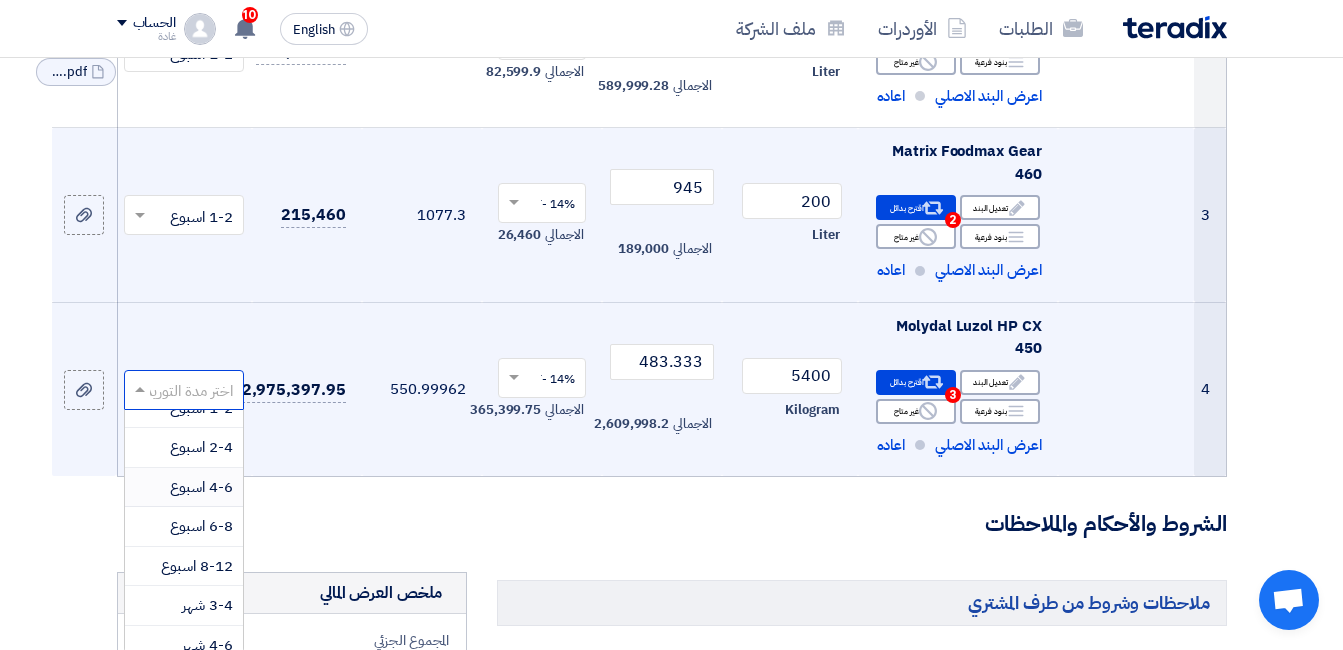 click on "4-6 اسبوع" at bounding box center [201, 487] 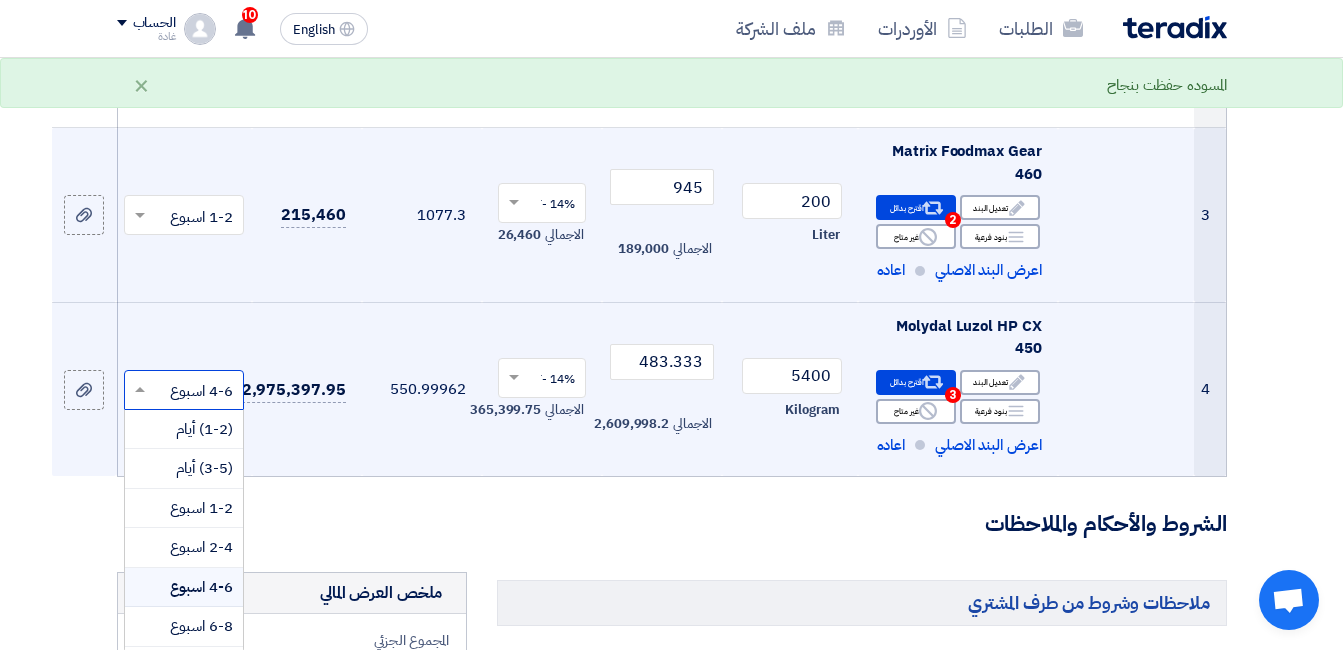 click 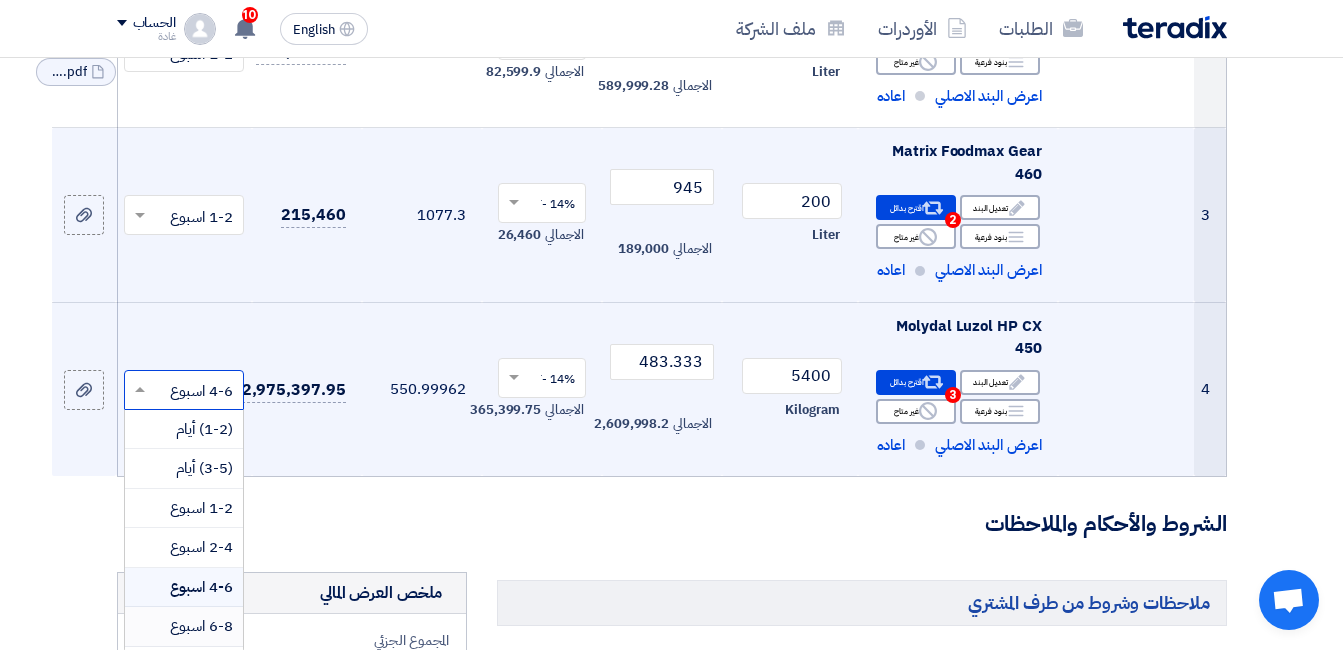 click on "6-8 اسبوع" at bounding box center [201, 626] 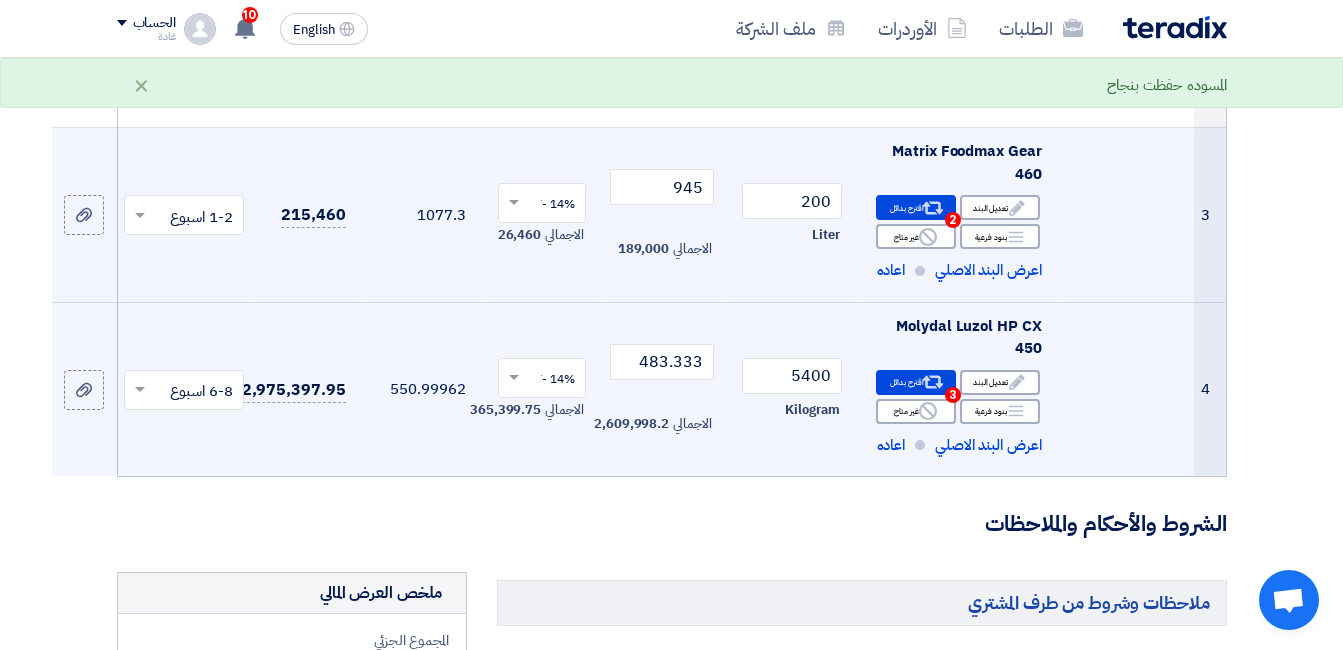 click on "الشروط والأحكام والملاحظات" 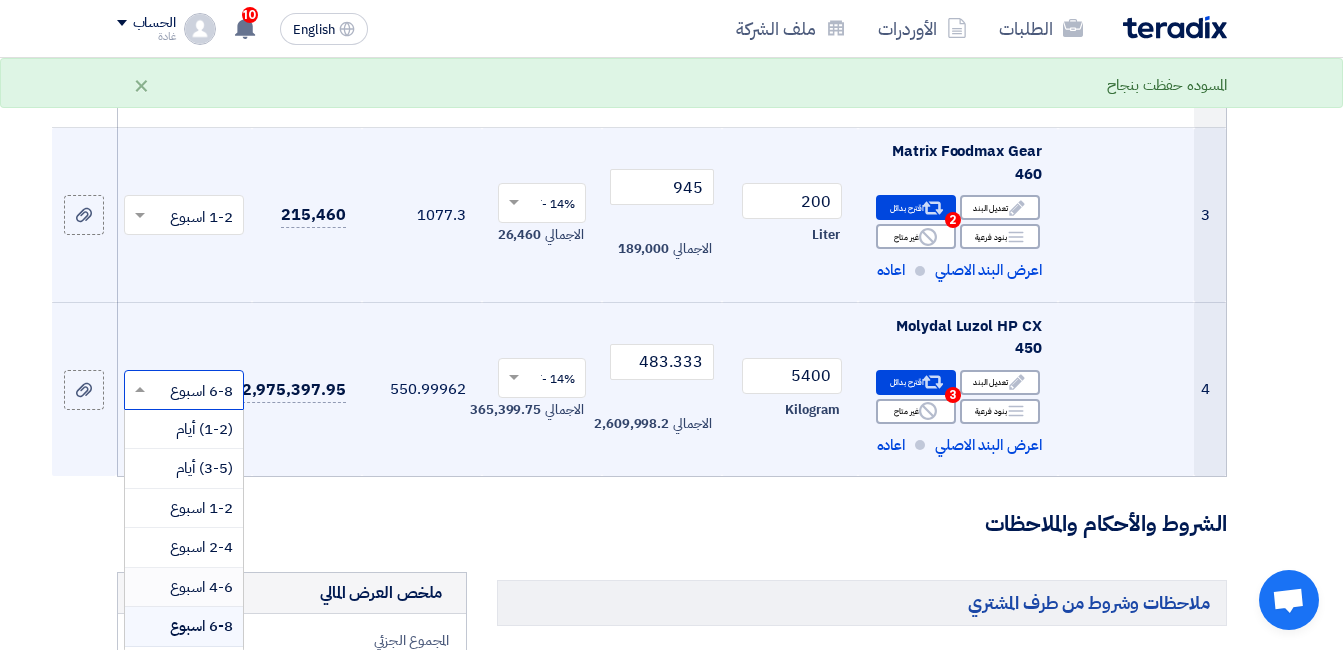 scroll, scrollTop: 100, scrollLeft: 0, axis: vertical 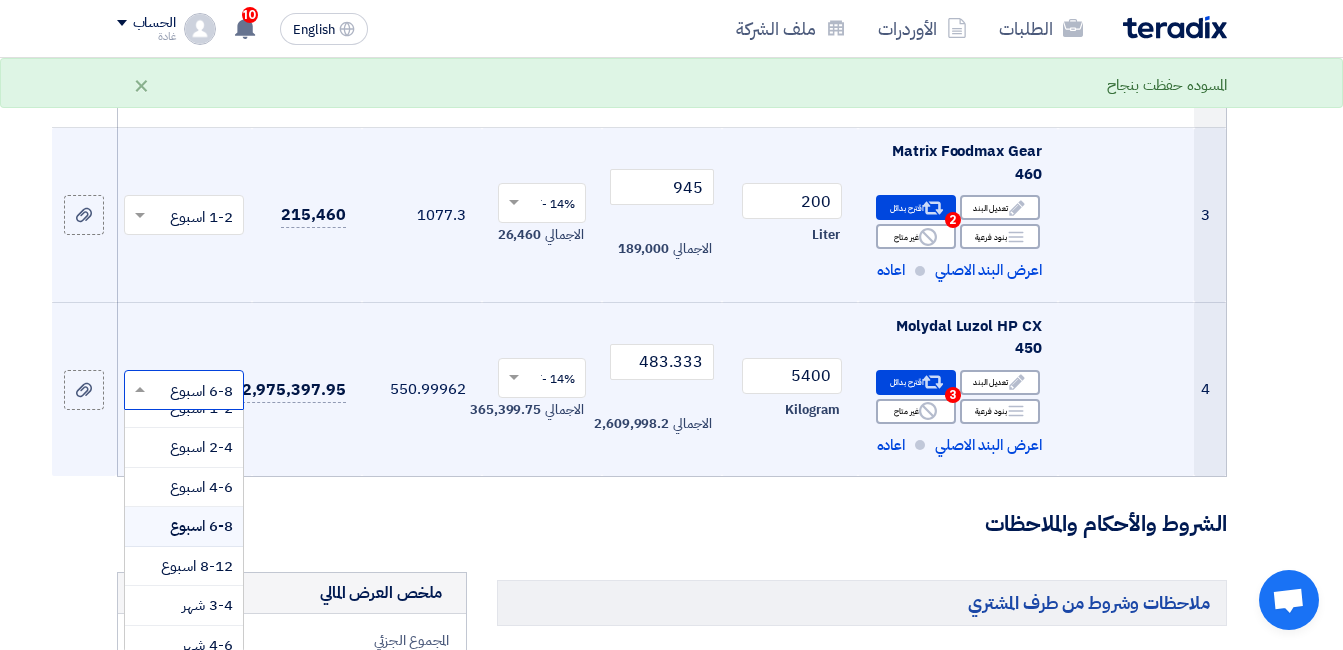 click on "6-8 اسبوع" at bounding box center [201, 526] 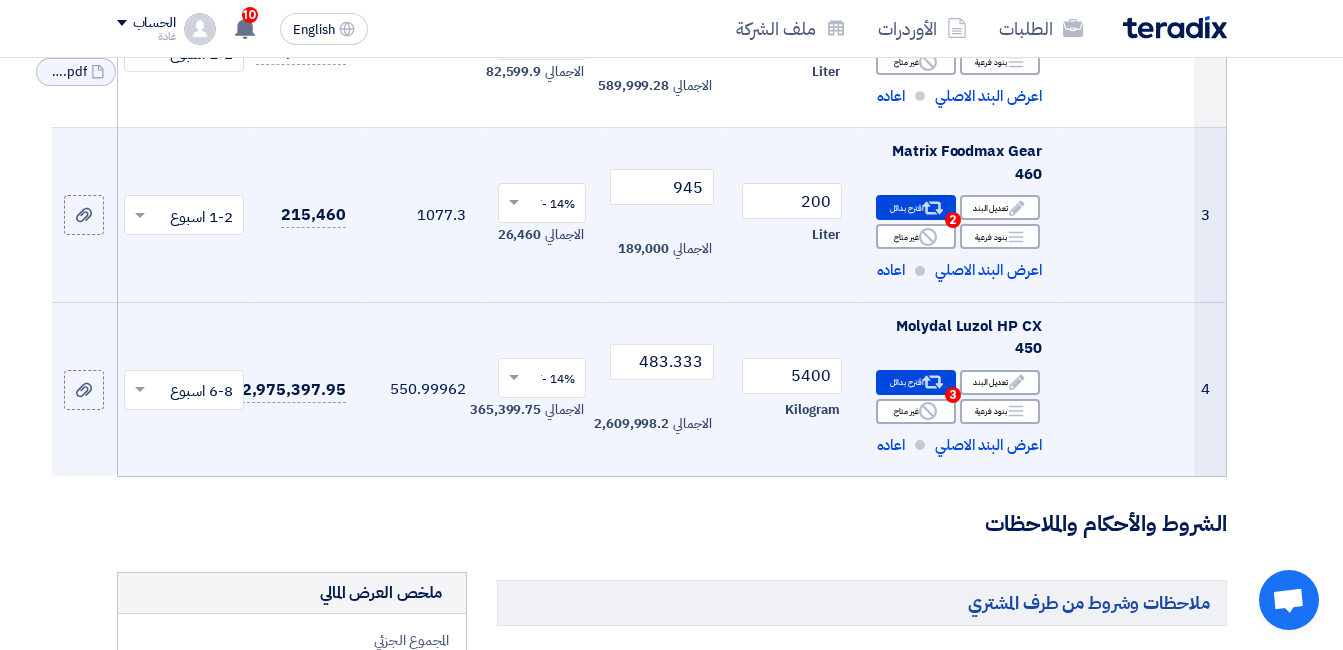 click 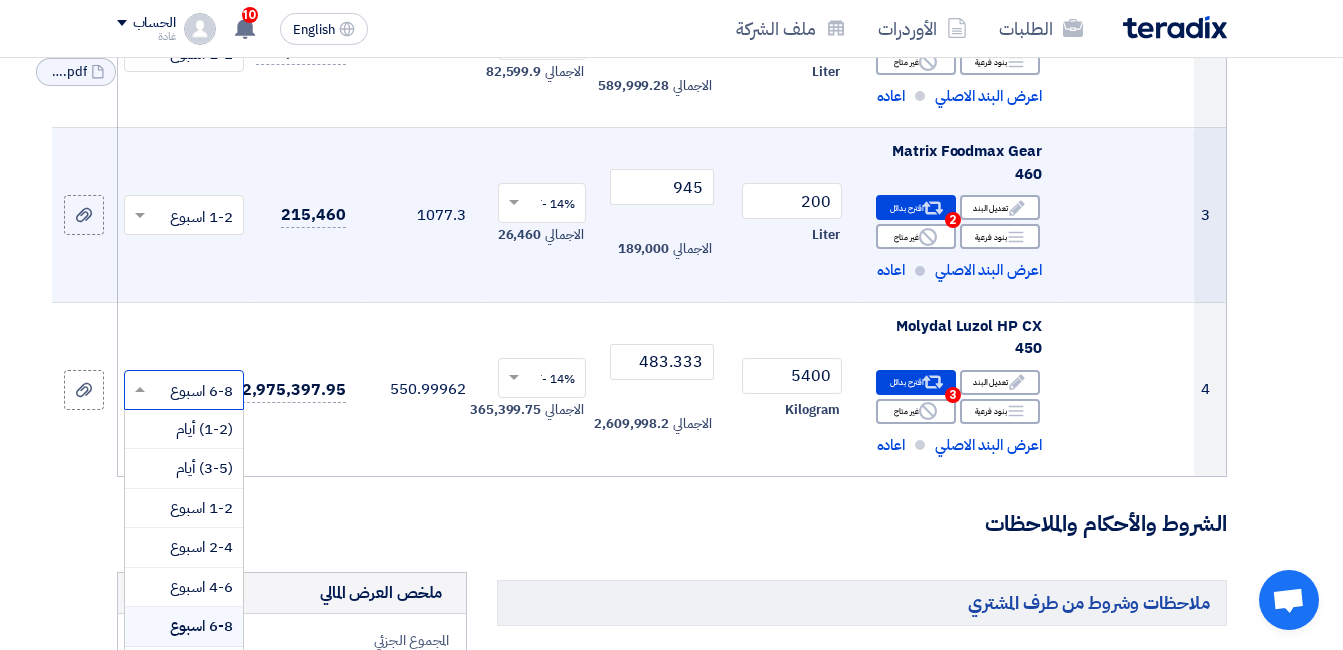 click on "الشروط والأحكام والملاحظات" 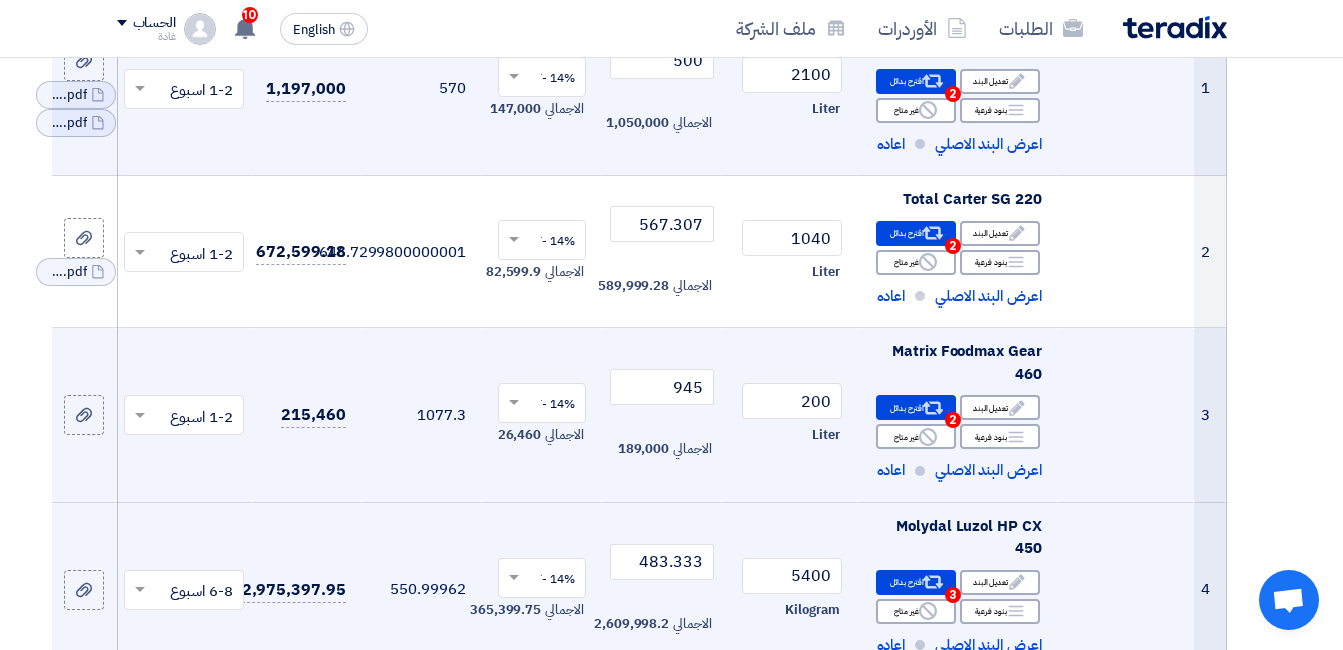 scroll, scrollTop: 500, scrollLeft: 0, axis: vertical 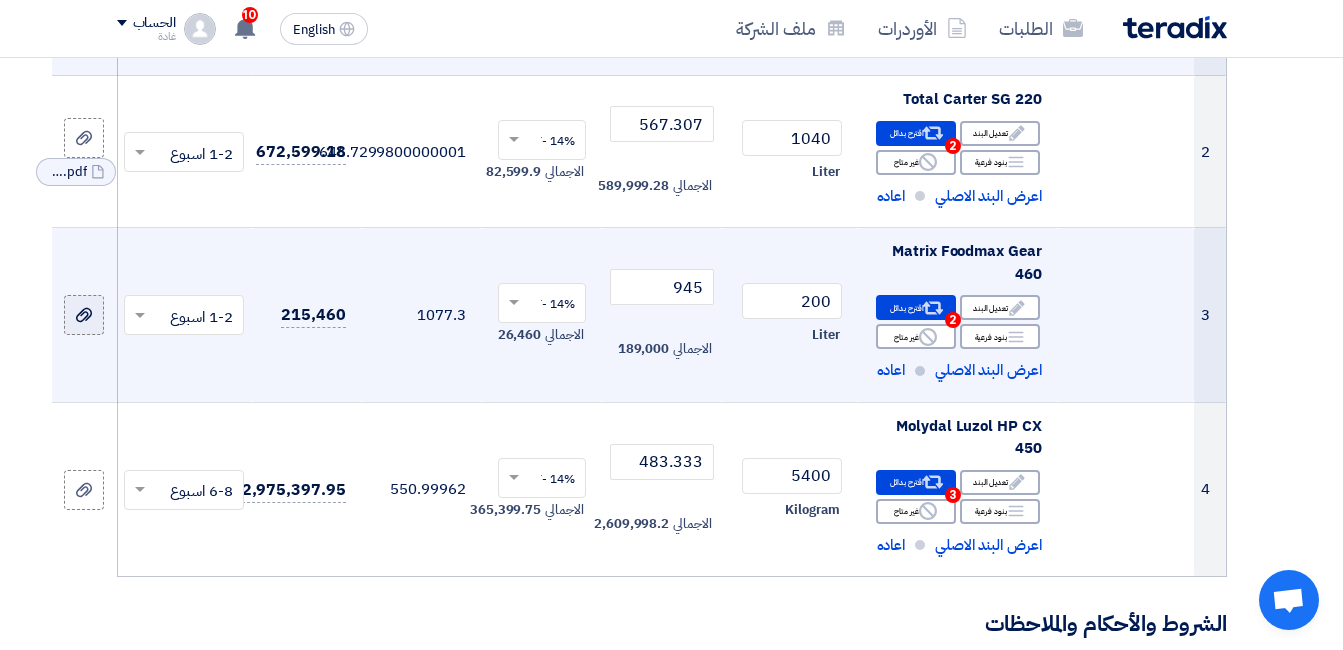 click 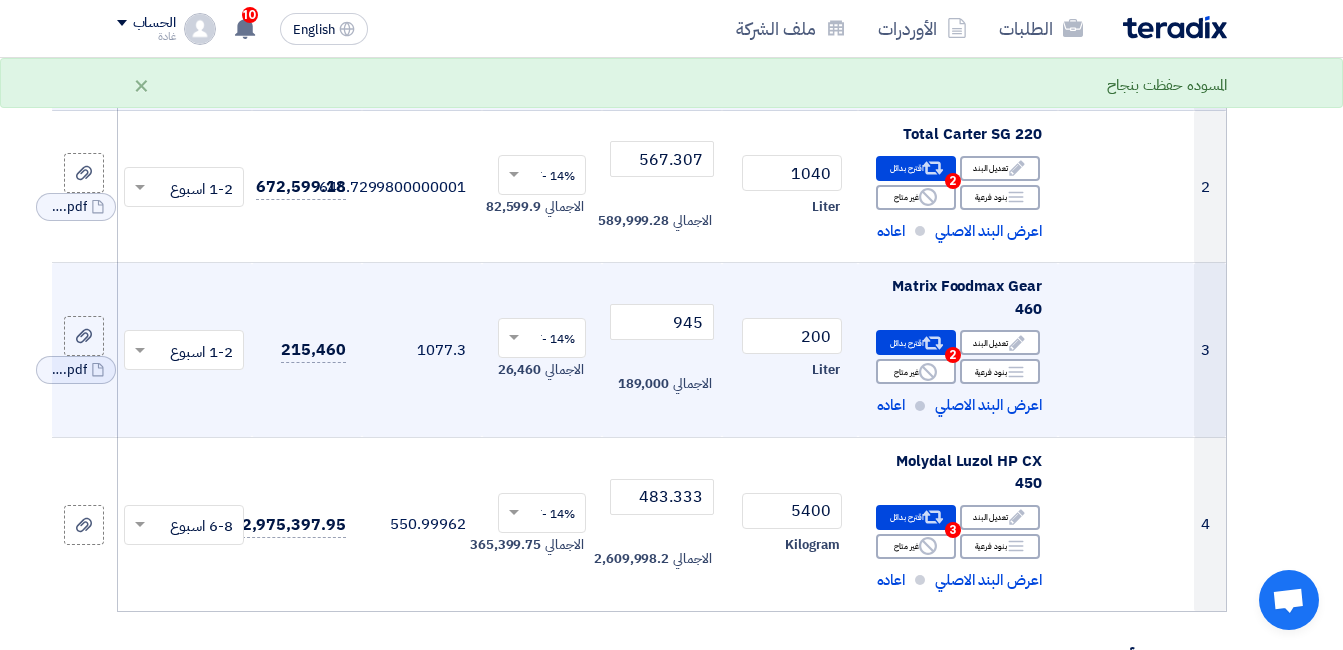 scroll, scrollTop: 500, scrollLeft: 0, axis: vertical 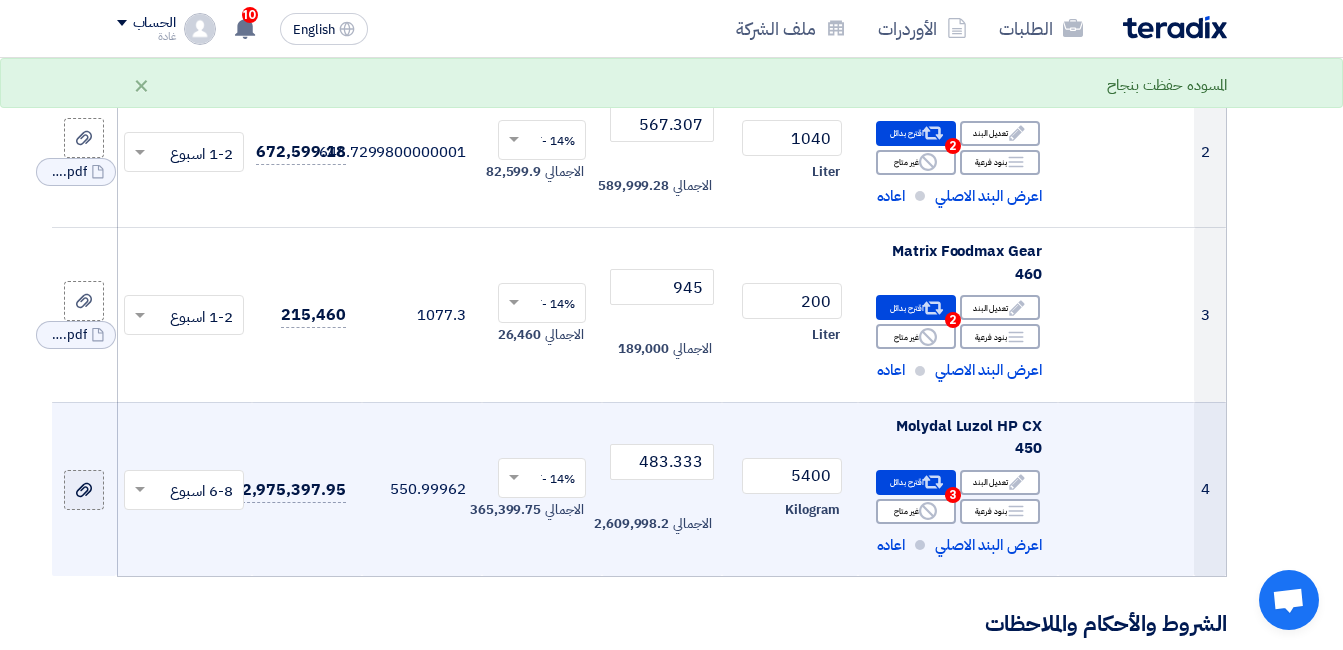 click 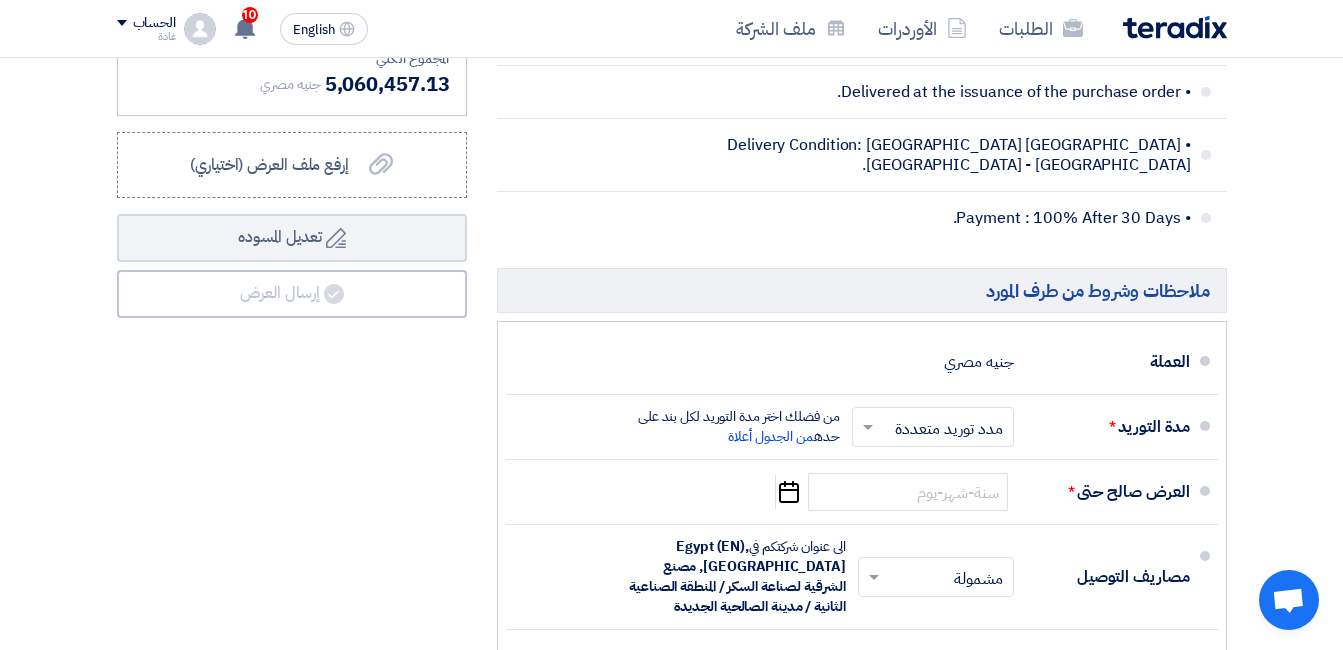 scroll, scrollTop: 1500, scrollLeft: 0, axis: vertical 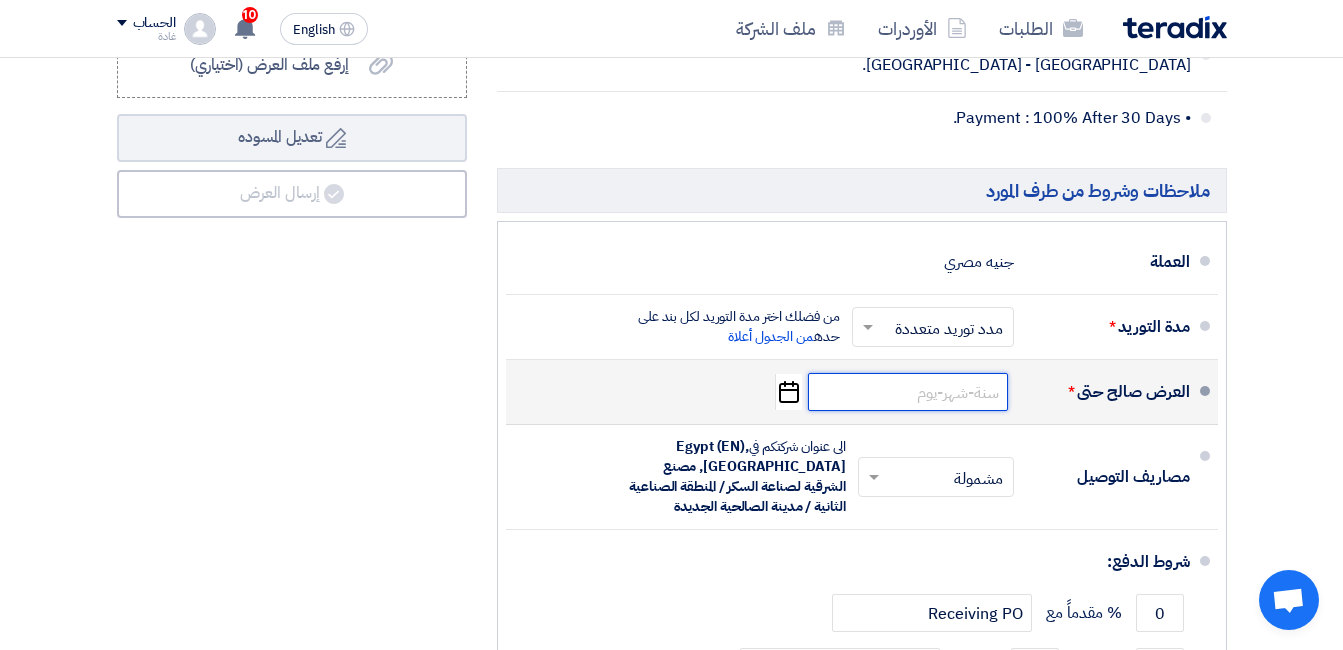 click 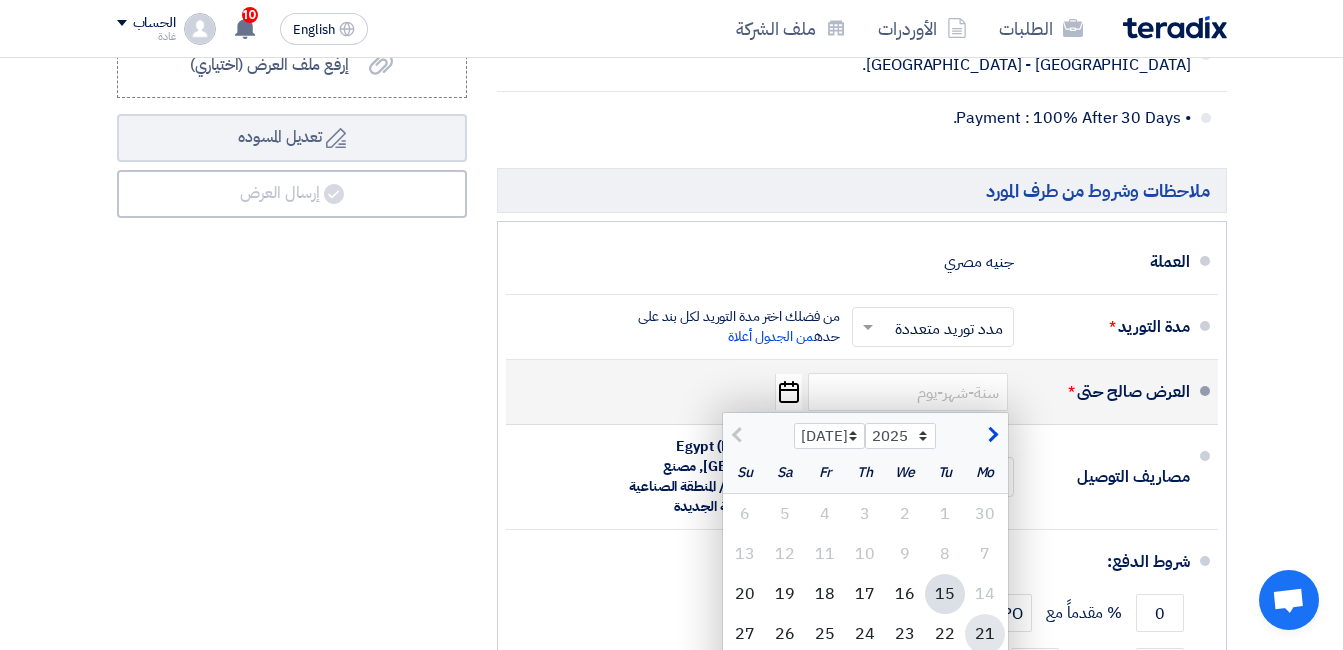 click on "21" 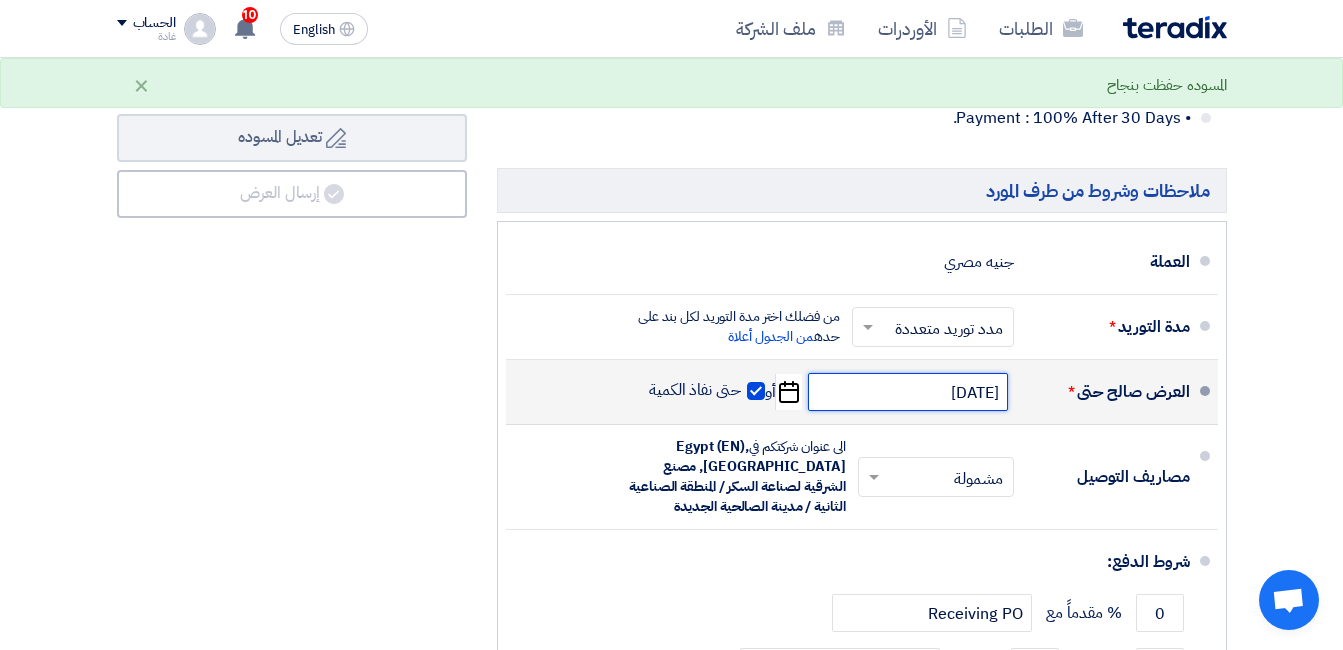 click on "[DATE]" 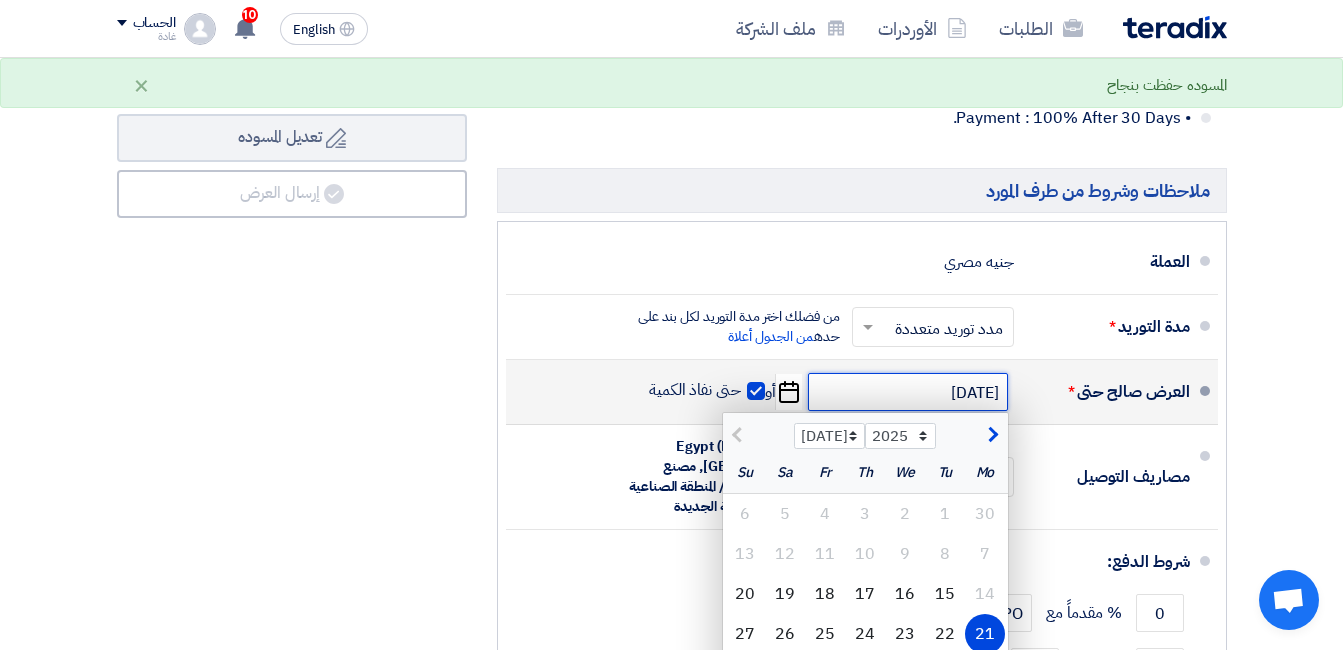 click on "[DATE]" 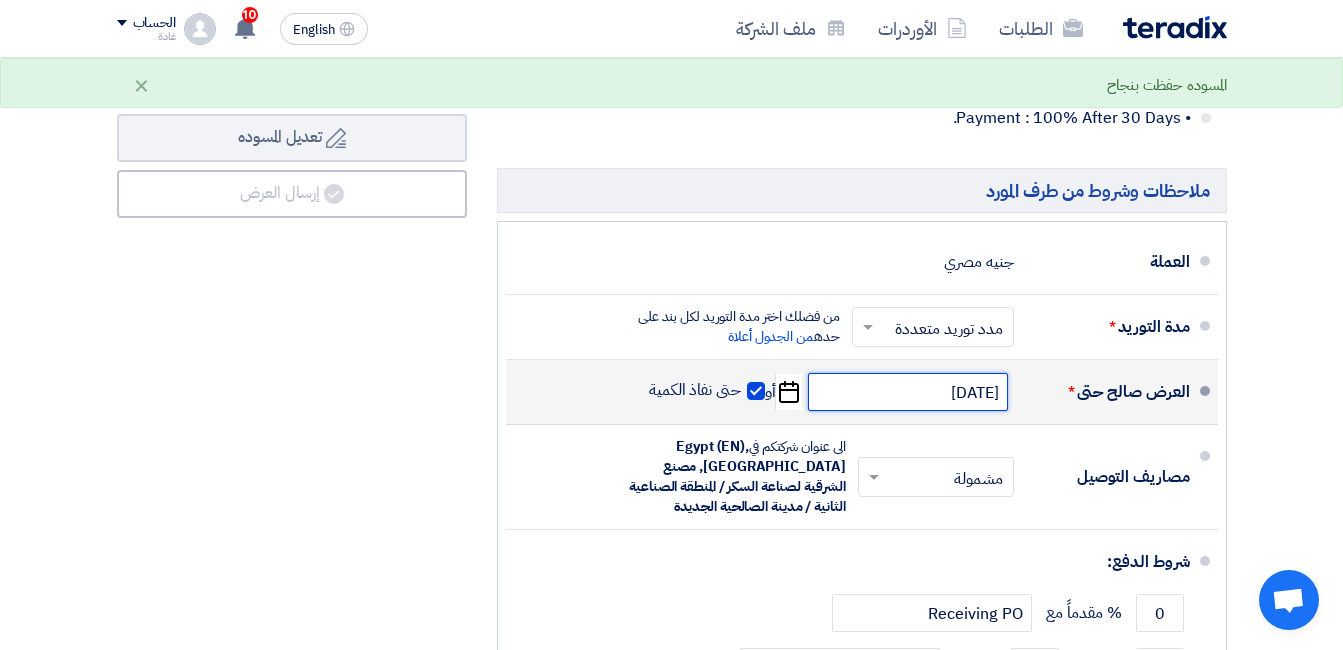 click on "[DATE]" 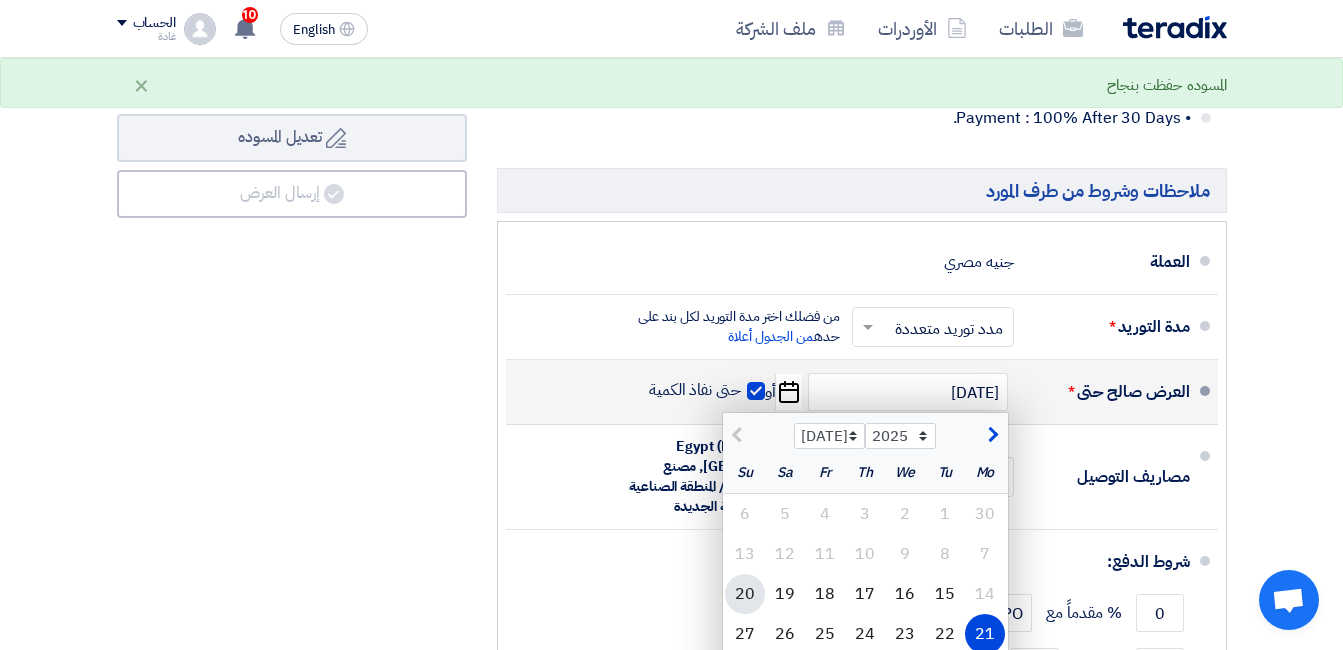 click on "20" 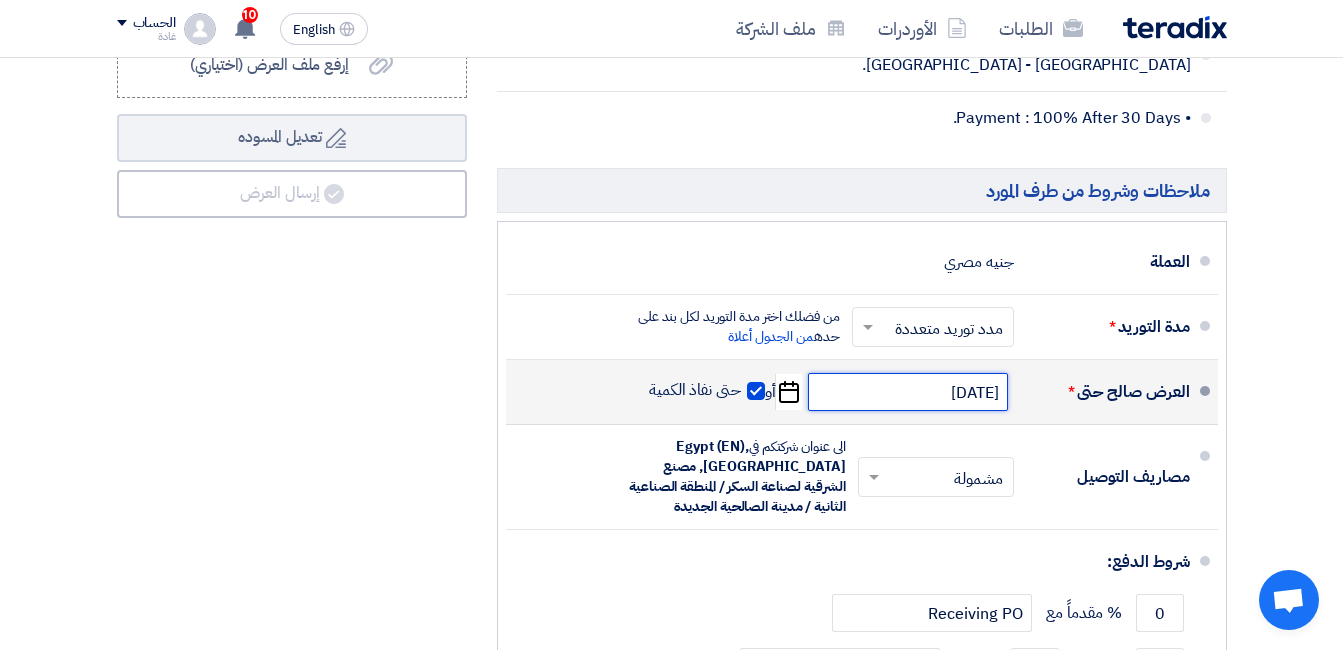 click on "[DATE]" 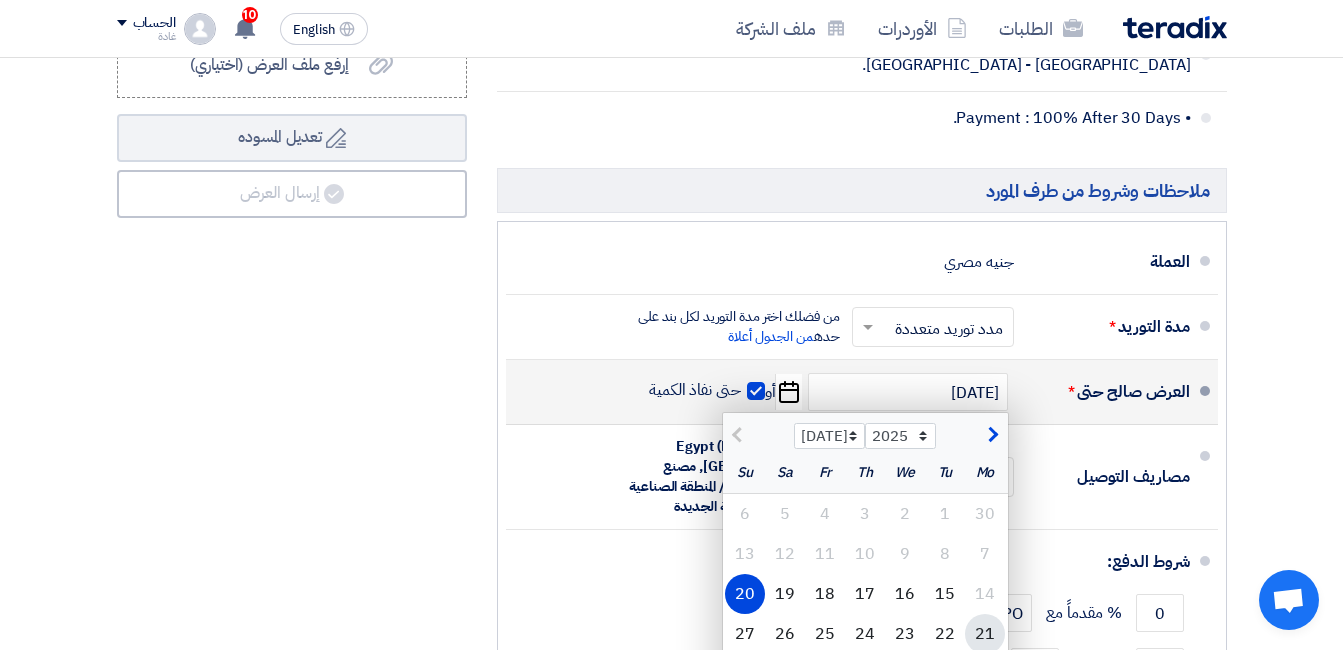 drag, startPoint x: 985, startPoint y: 604, endPoint x: 973, endPoint y: 600, distance: 12.649111 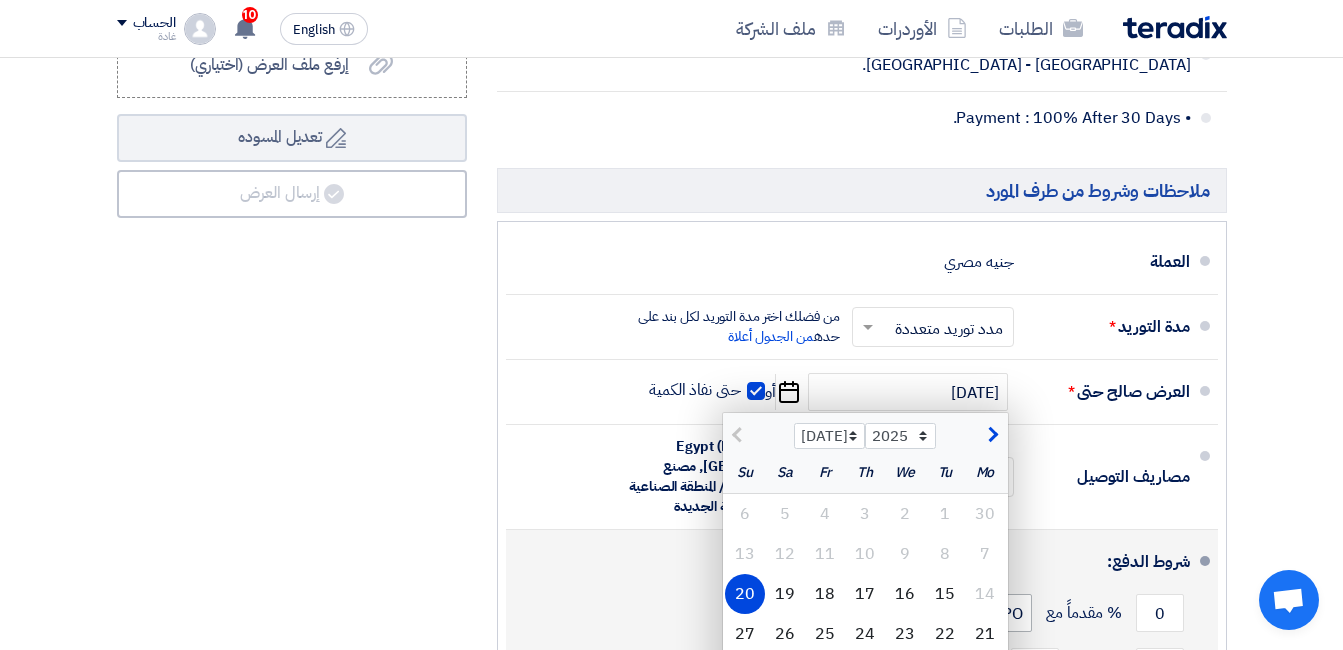 type on "[DATE]" 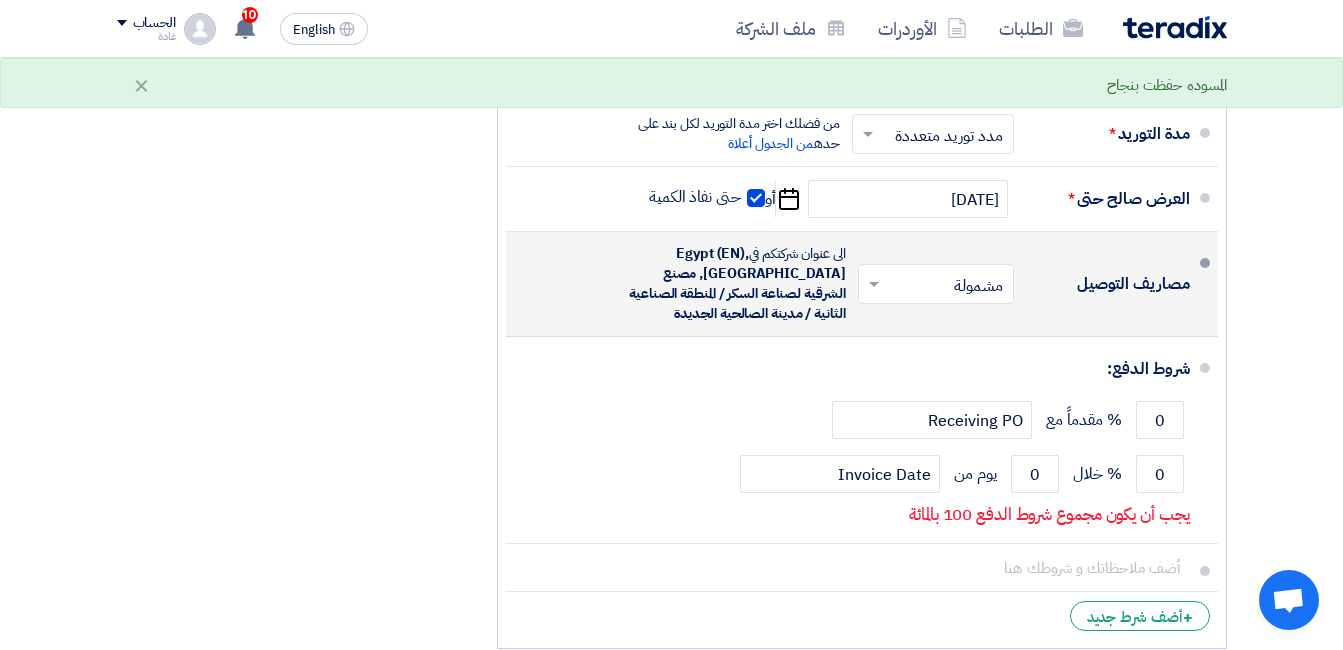 scroll, scrollTop: 1700, scrollLeft: 0, axis: vertical 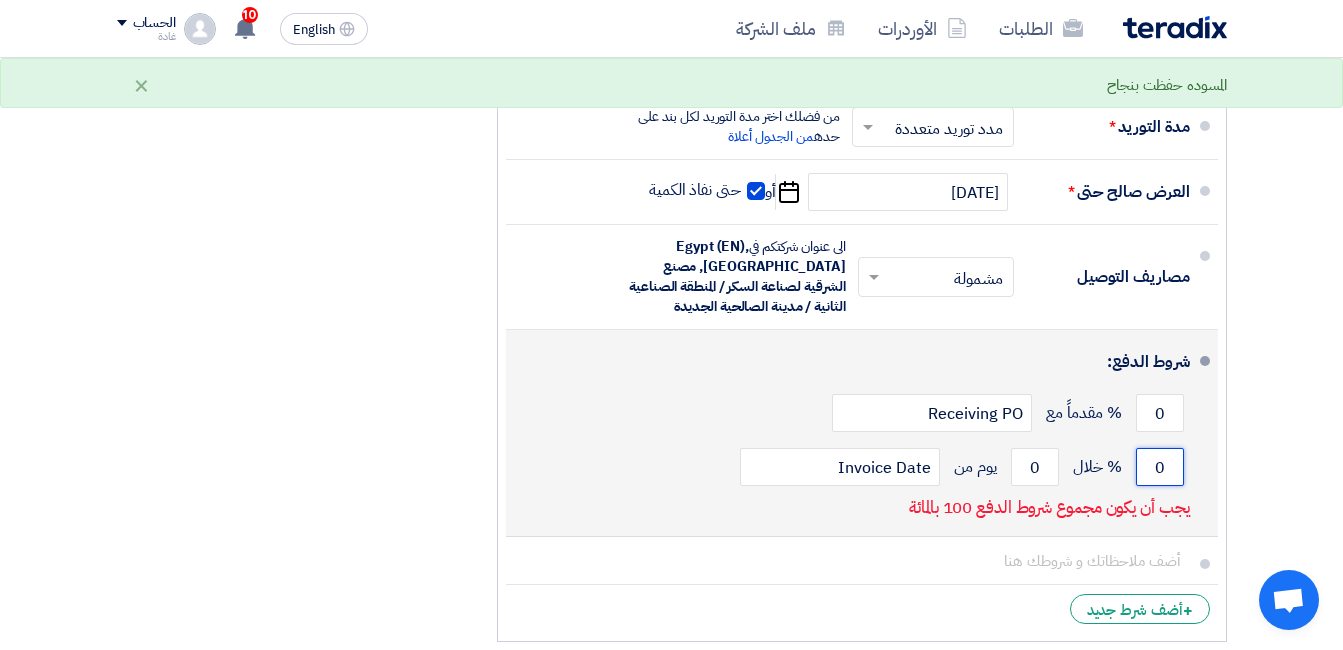 drag, startPoint x: 1159, startPoint y: 444, endPoint x: 1172, endPoint y: 444, distance: 13 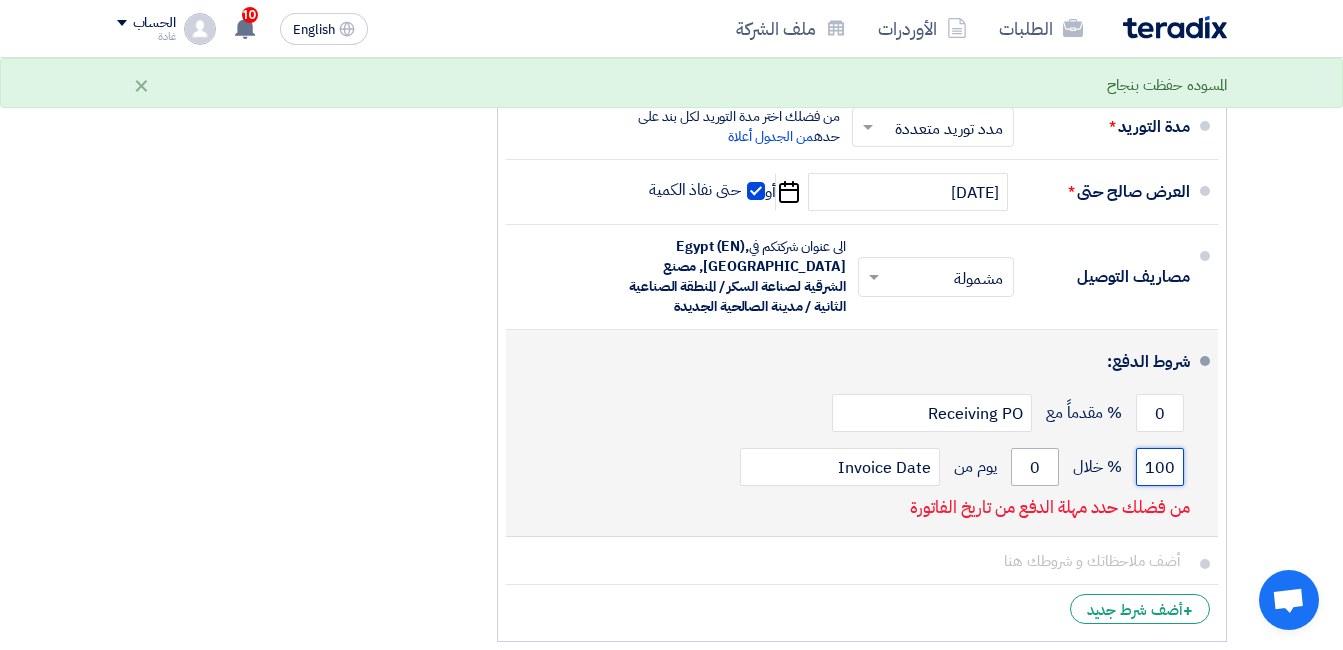 type on "100" 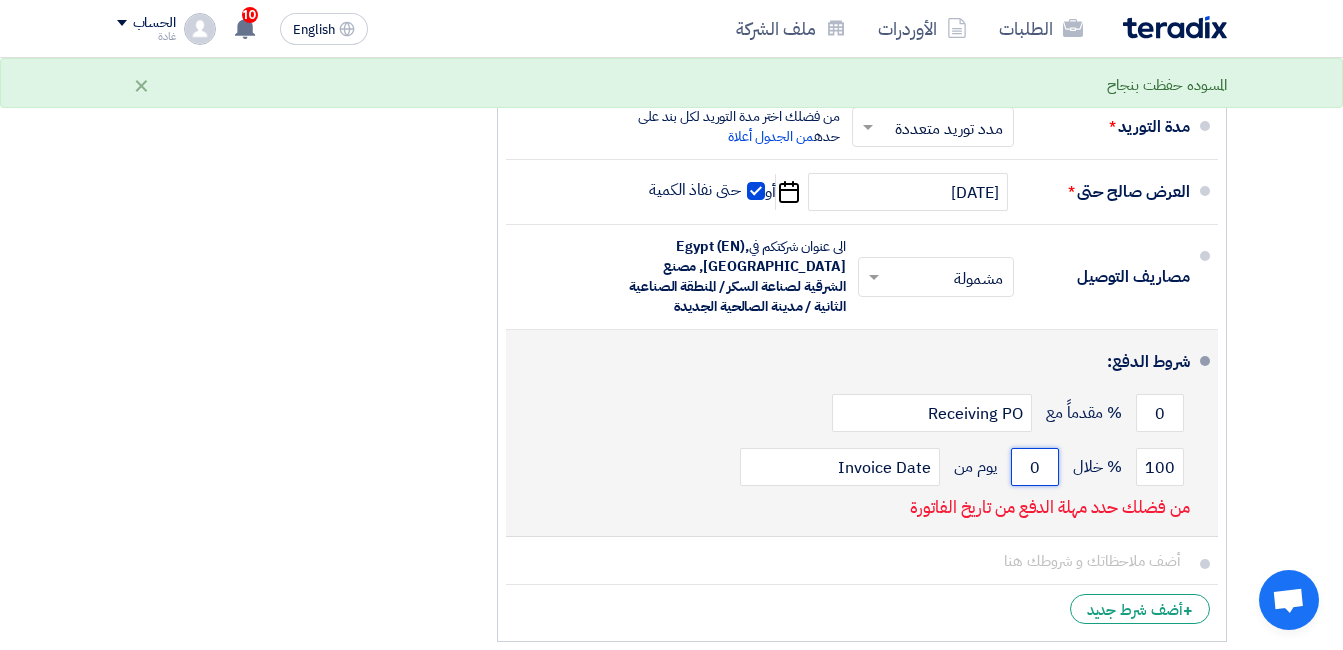 drag, startPoint x: 1041, startPoint y: 450, endPoint x: 1031, endPoint y: 446, distance: 10.770329 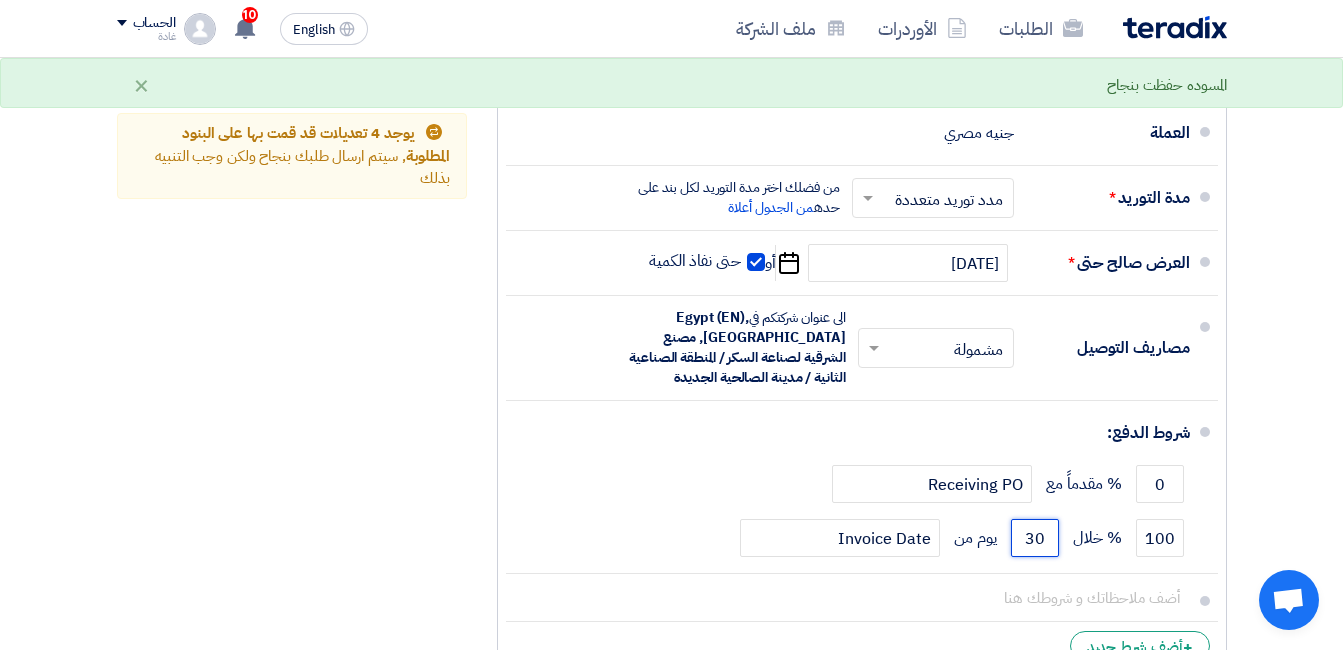 scroll, scrollTop: 1300, scrollLeft: 0, axis: vertical 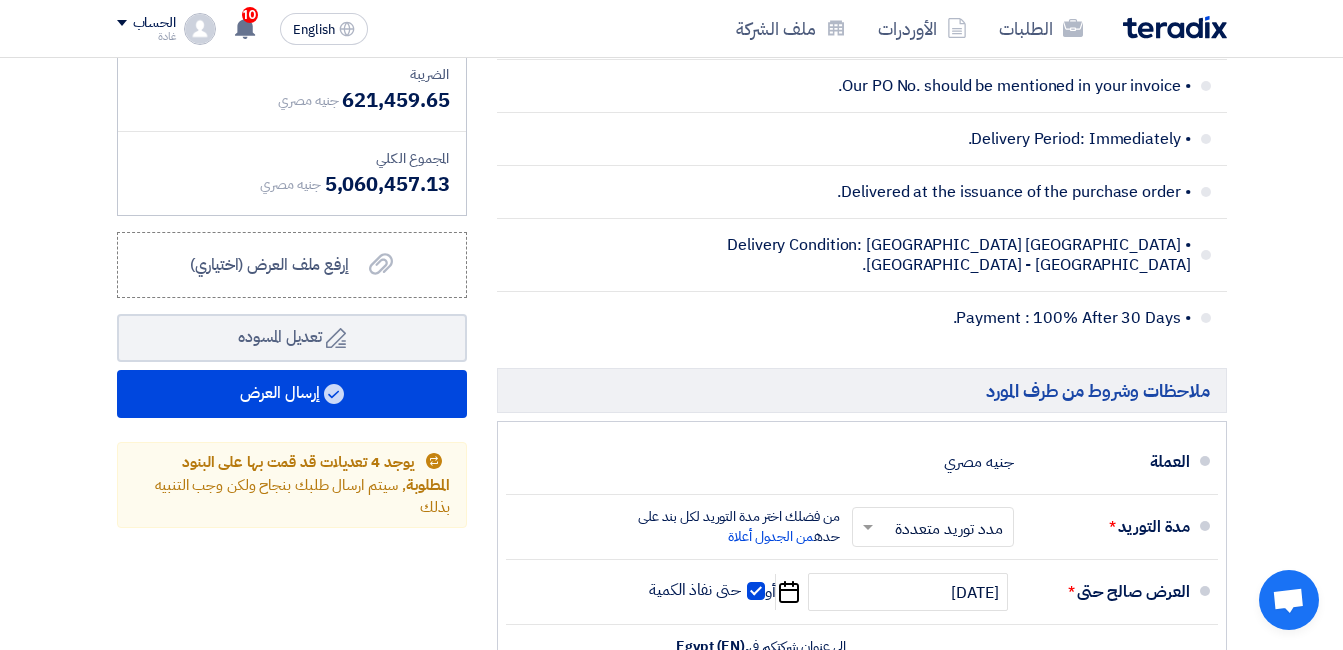 type on "30" 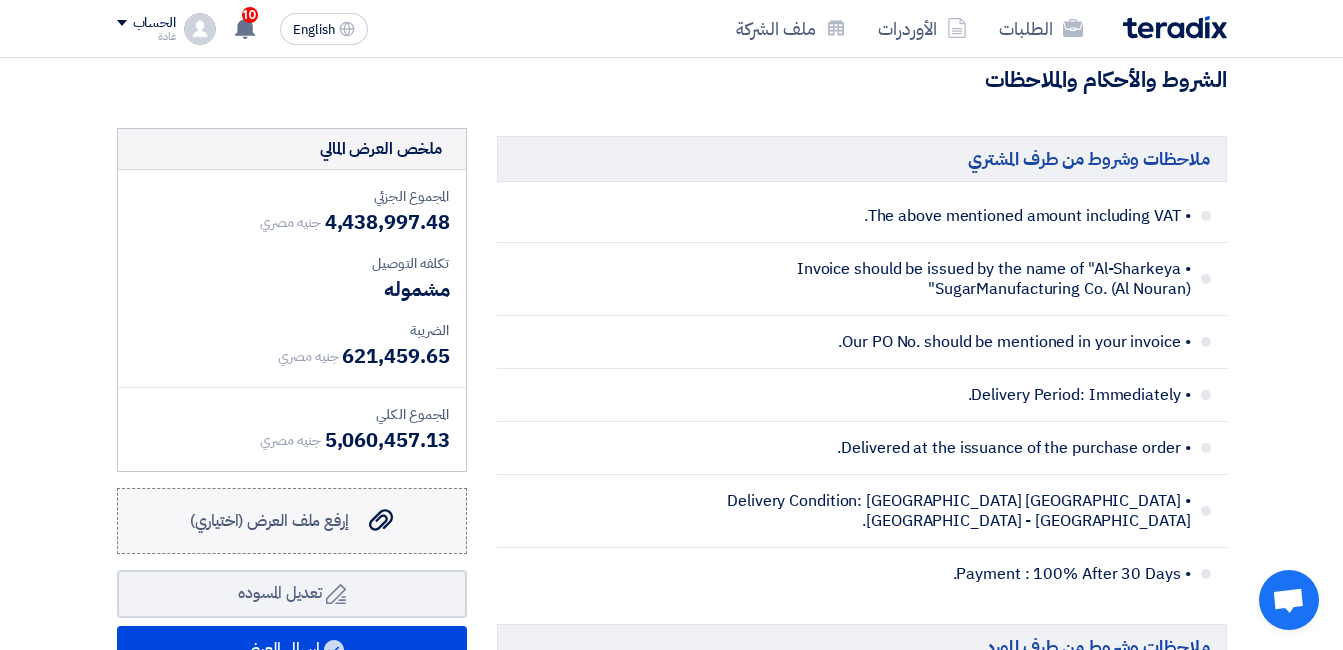 scroll, scrollTop: 1000, scrollLeft: 0, axis: vertical 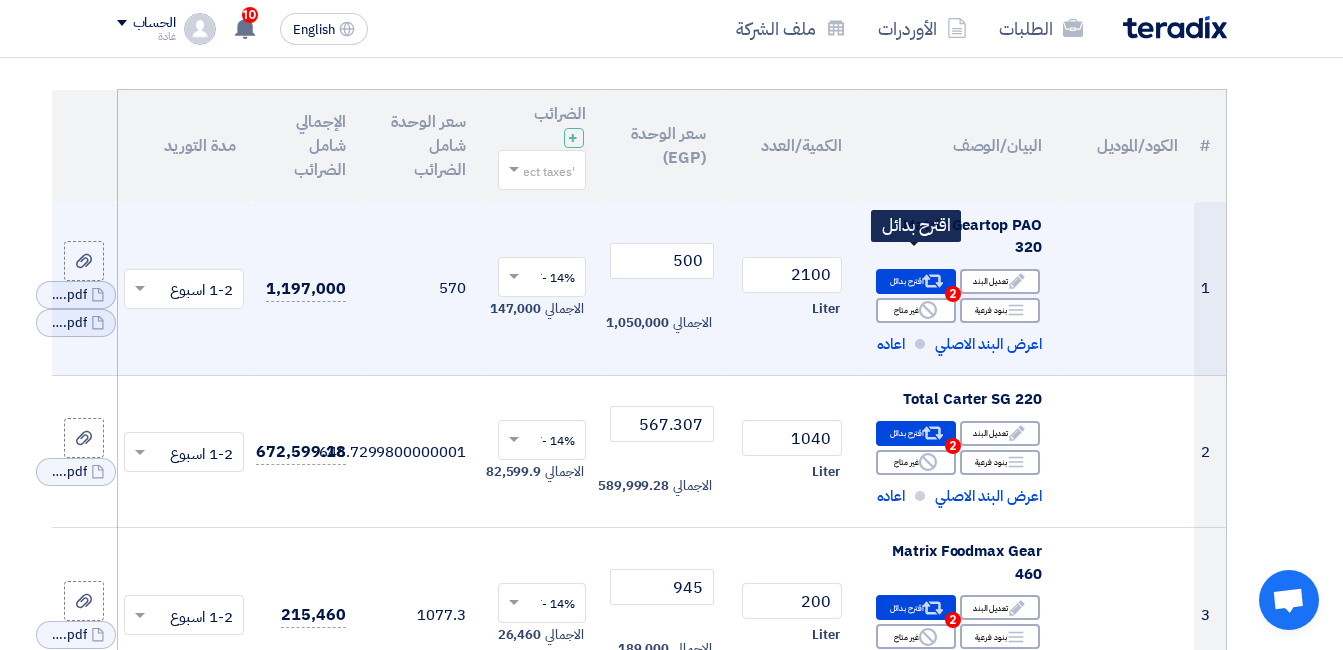 click on "Alternative" 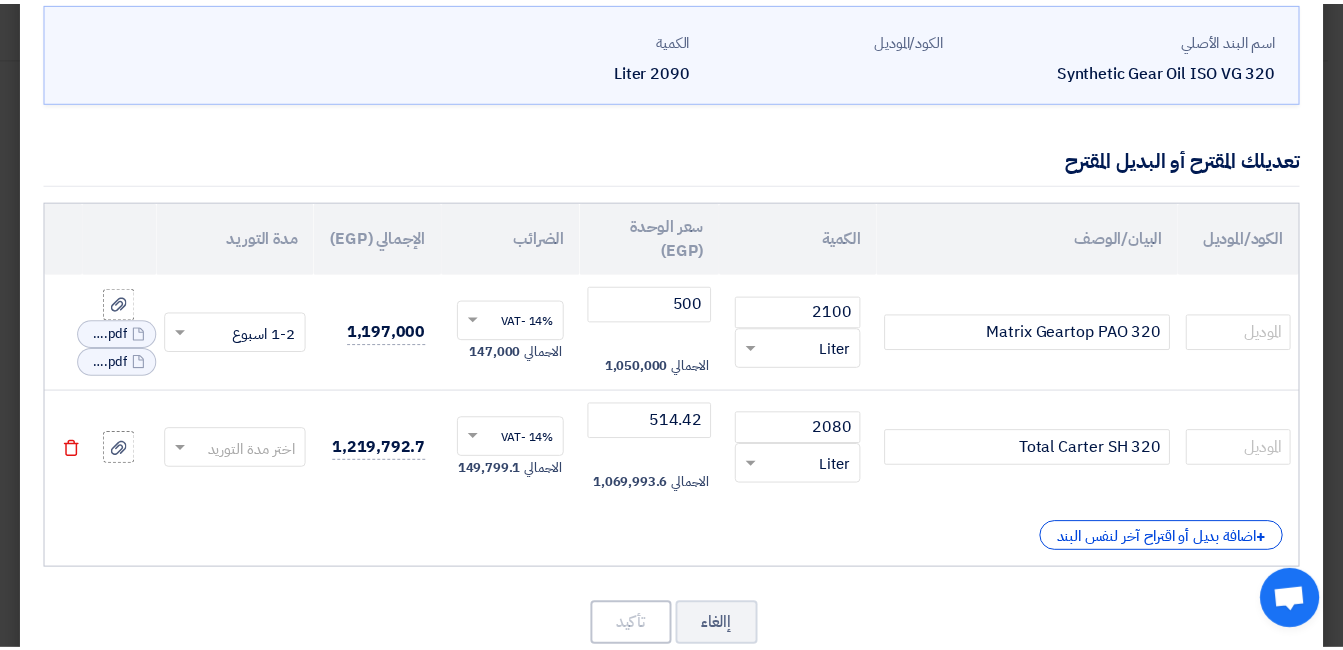 scroll, scrollTop: 149, scrollLeft: 0, axis: vertical 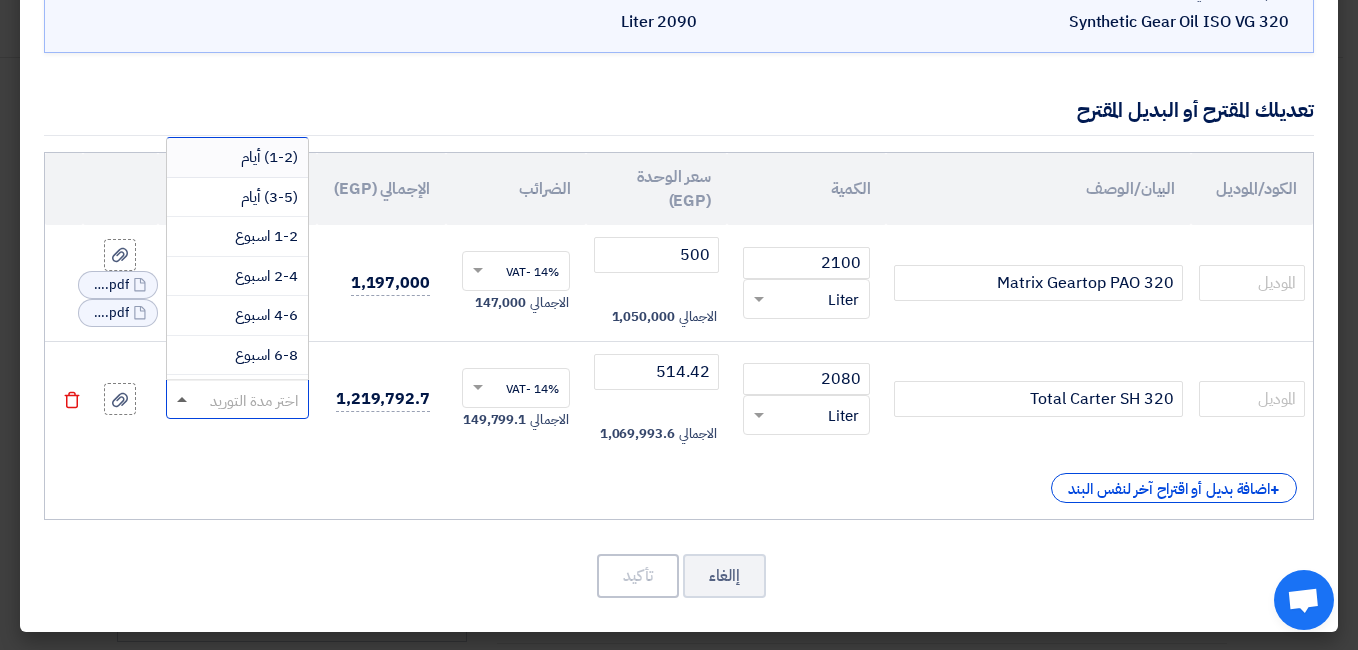 click 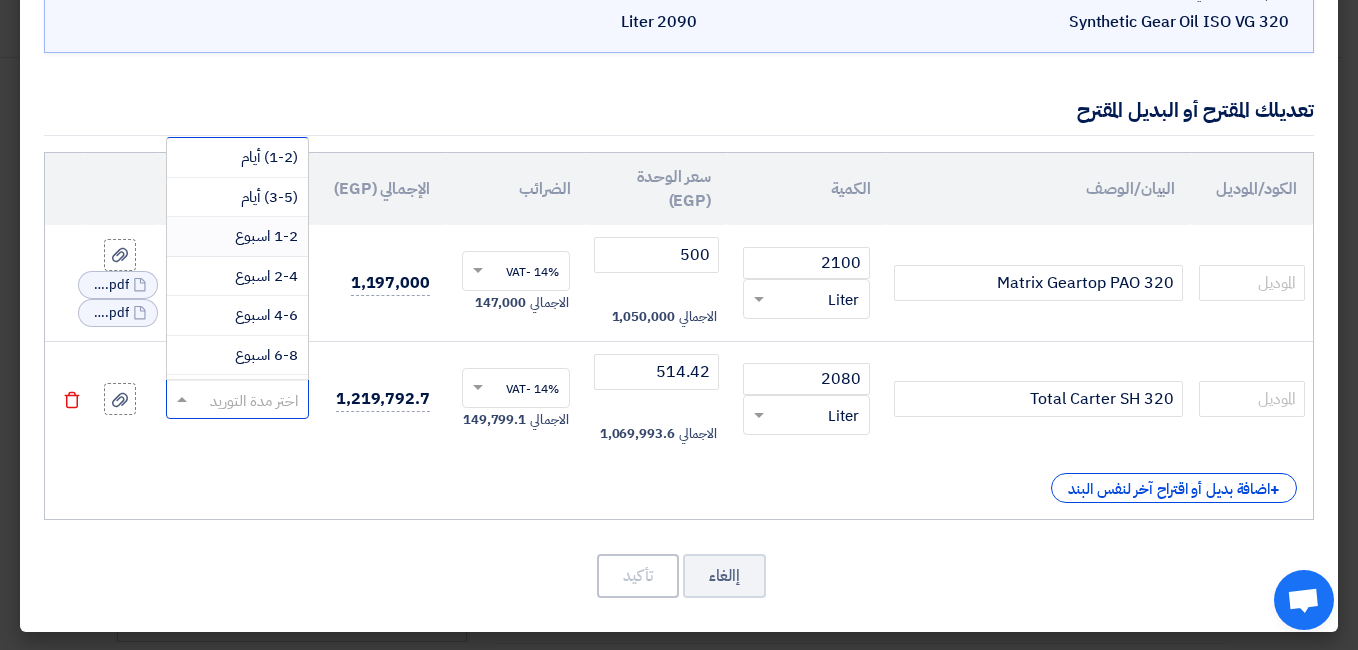 click on "1-2 اسبوع" at bounding box center [237, 237] 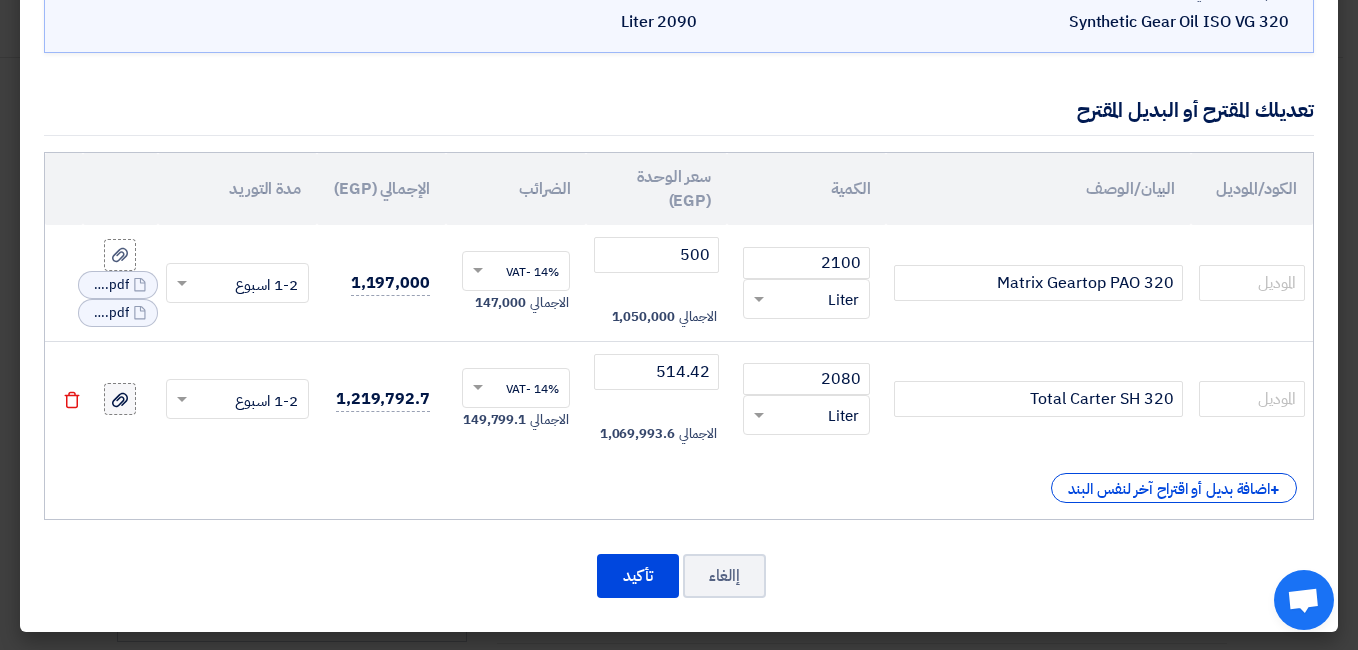 click 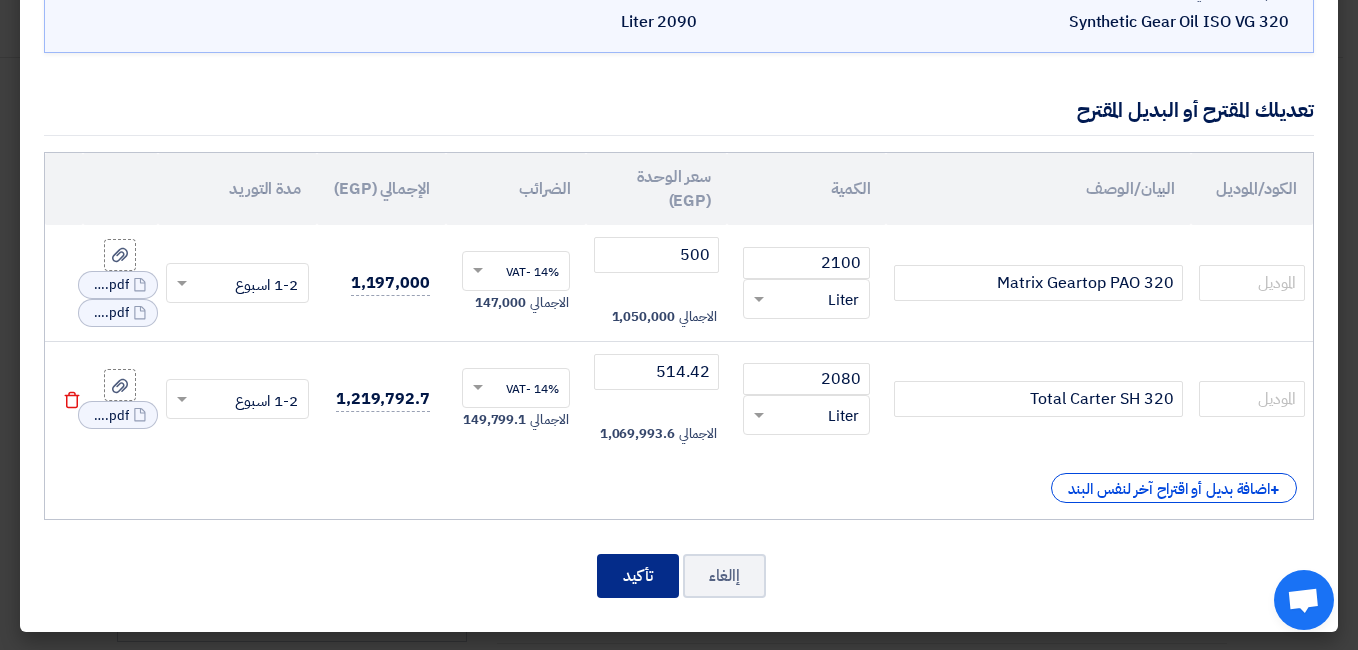 click on "تأكيد" 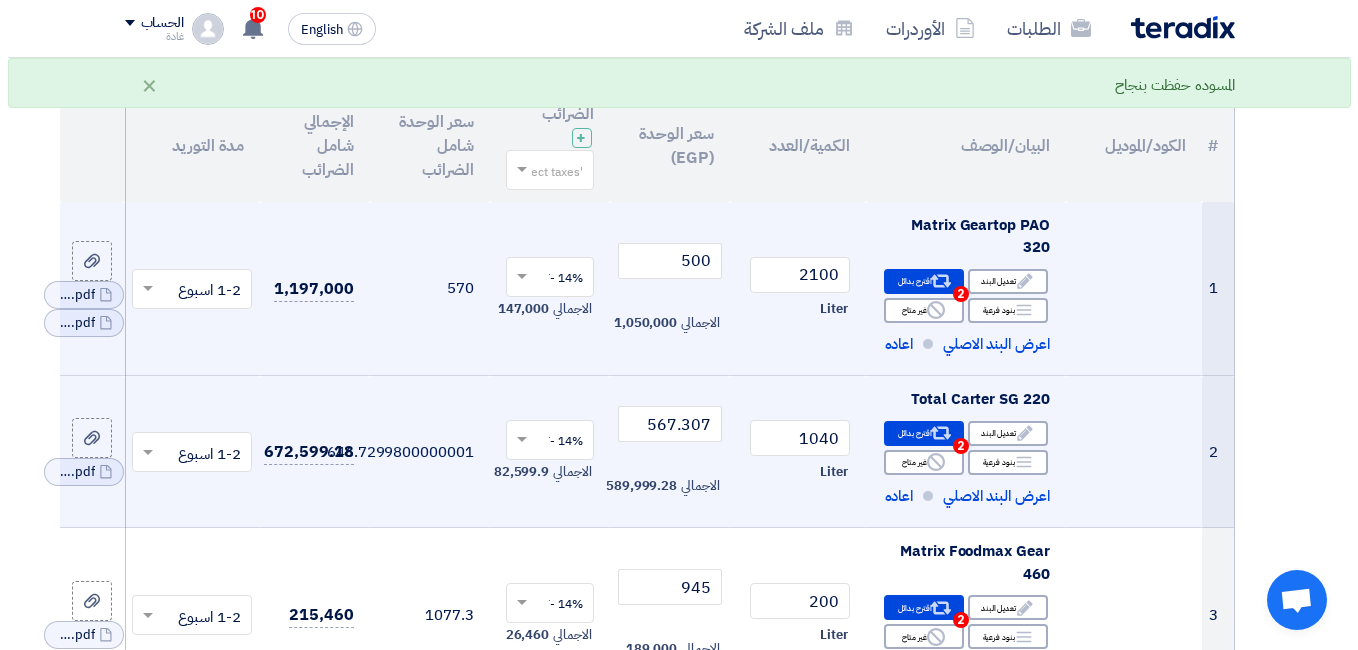 scroll, scrollTop: 300, scrollLeft: 0, axis: vertical 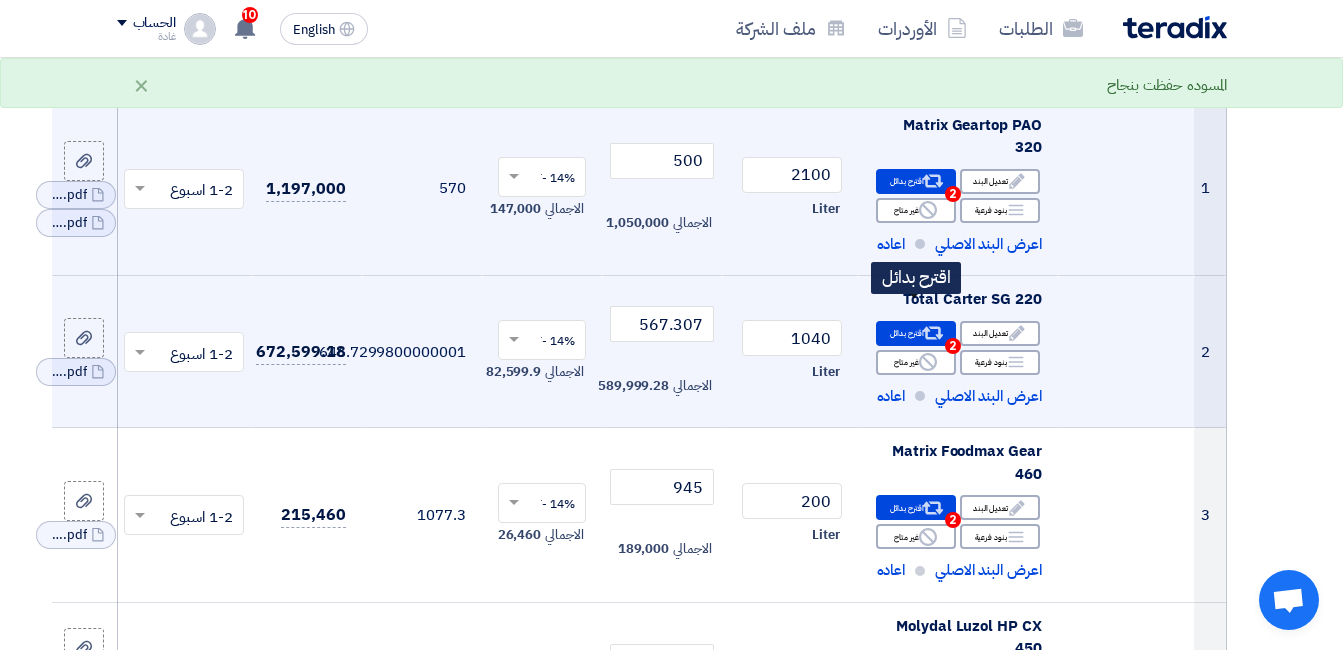 click 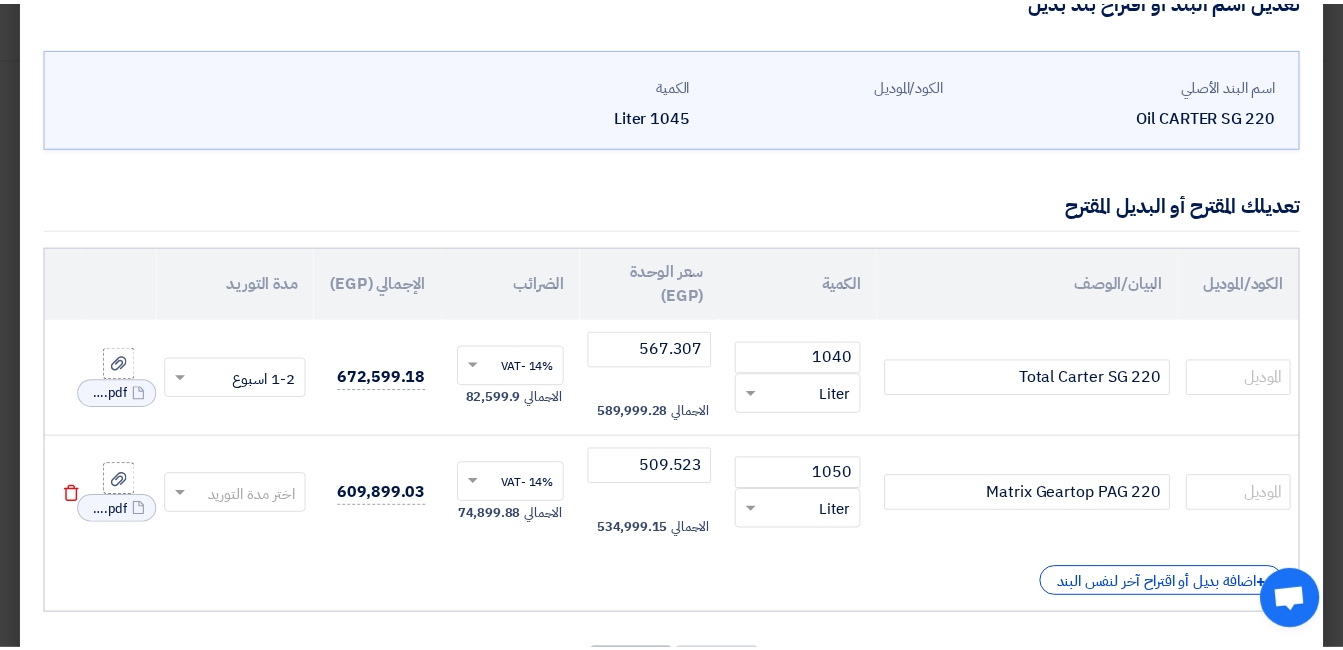 scroll, scrollTop: 149, scrollLeft: 0, axis: vertical 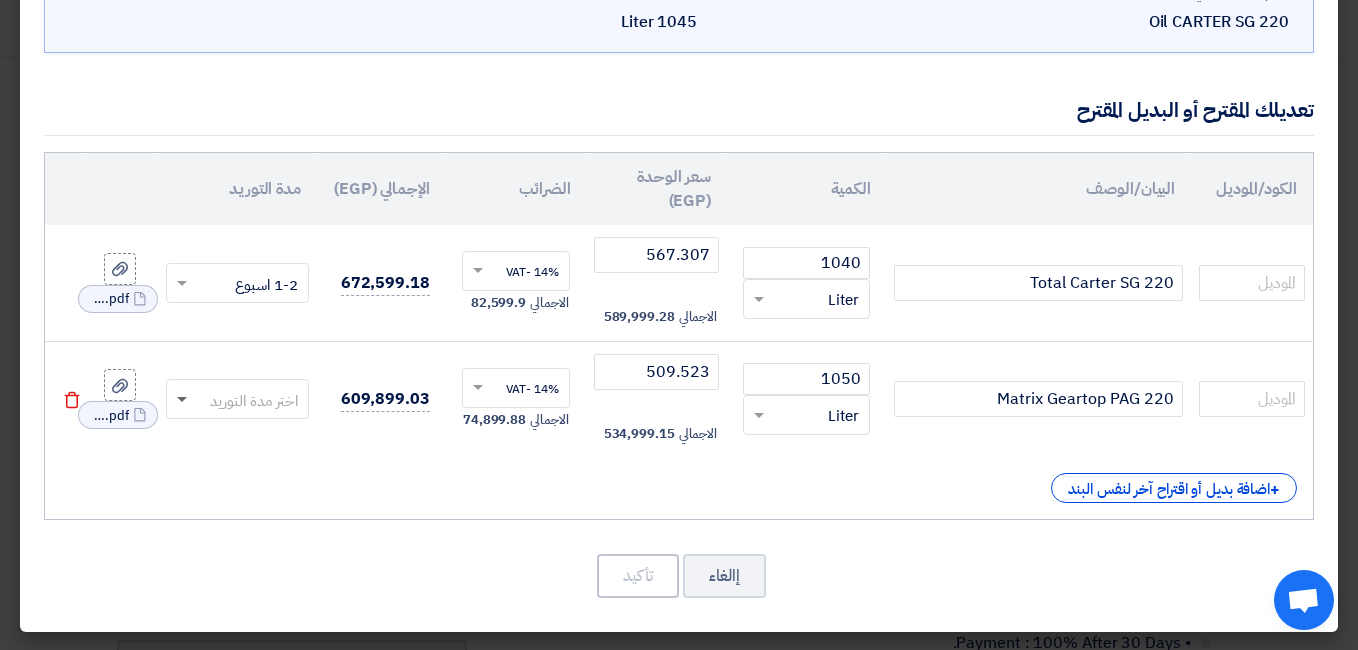 click 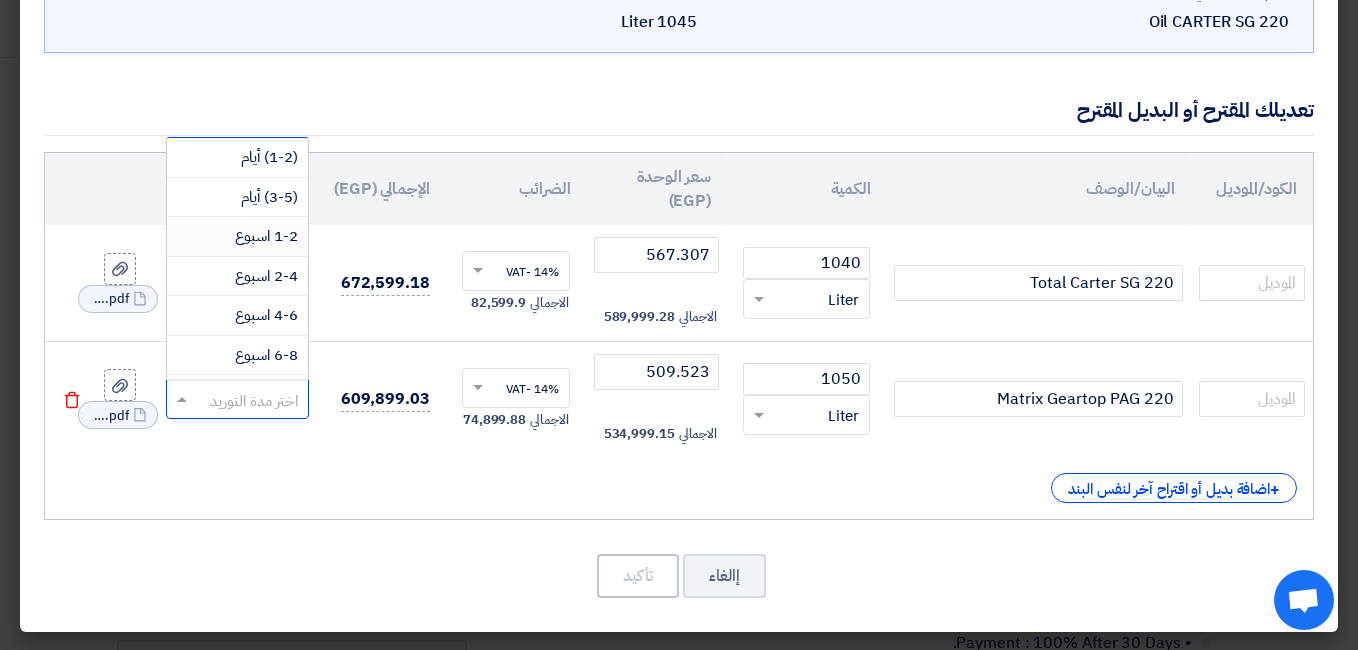 click on "1-2 اسبوع" at bounding box center [237, 237] 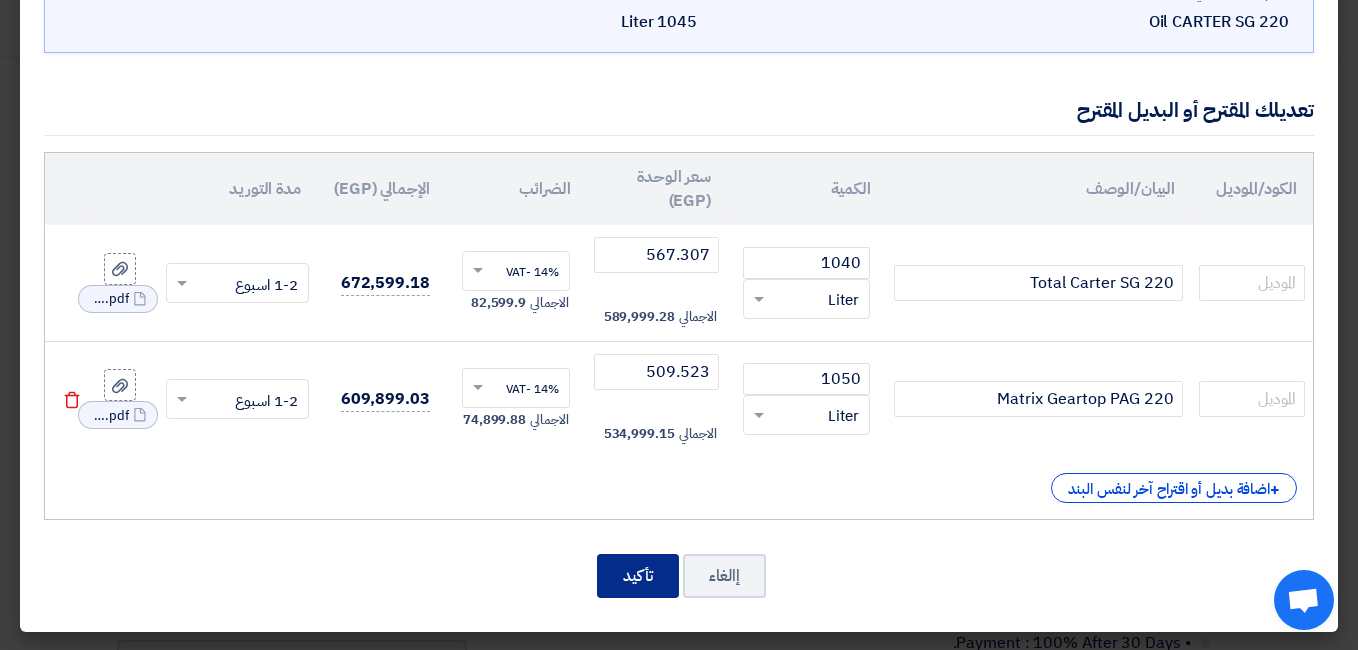 click on "تأكيد" 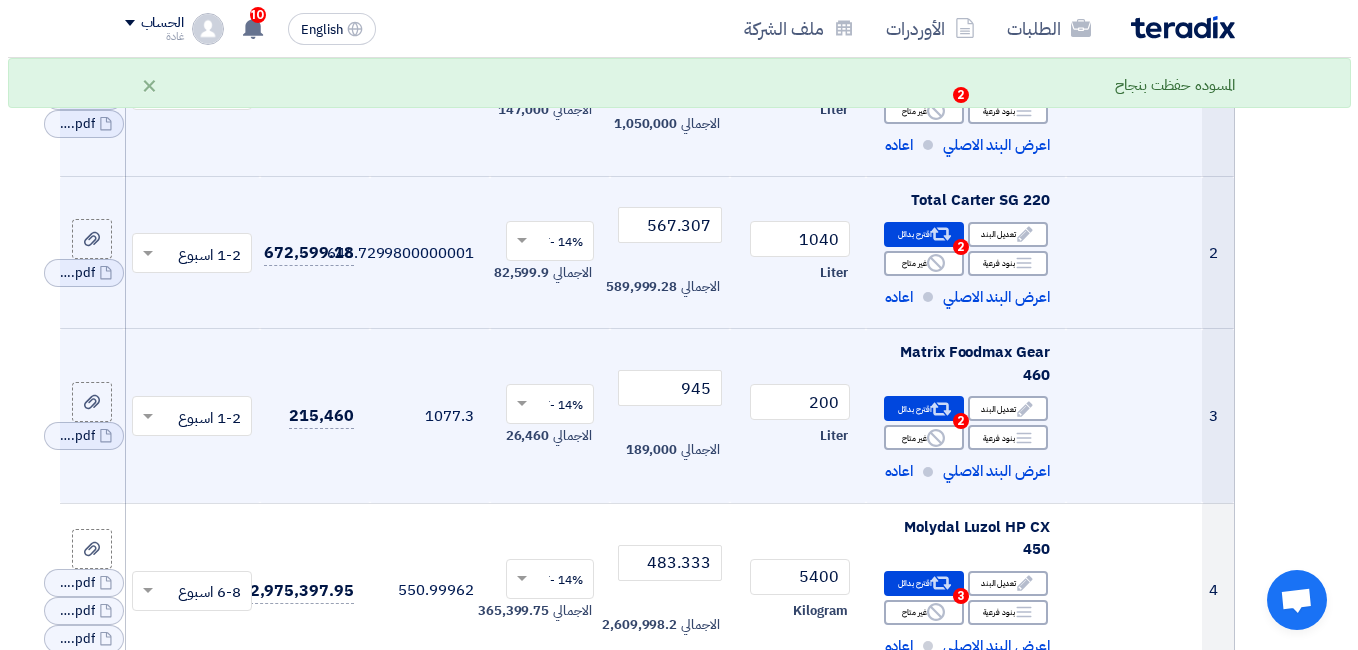 scroll, scrollTop: 400, scrollLeft: 0, axis: vertical 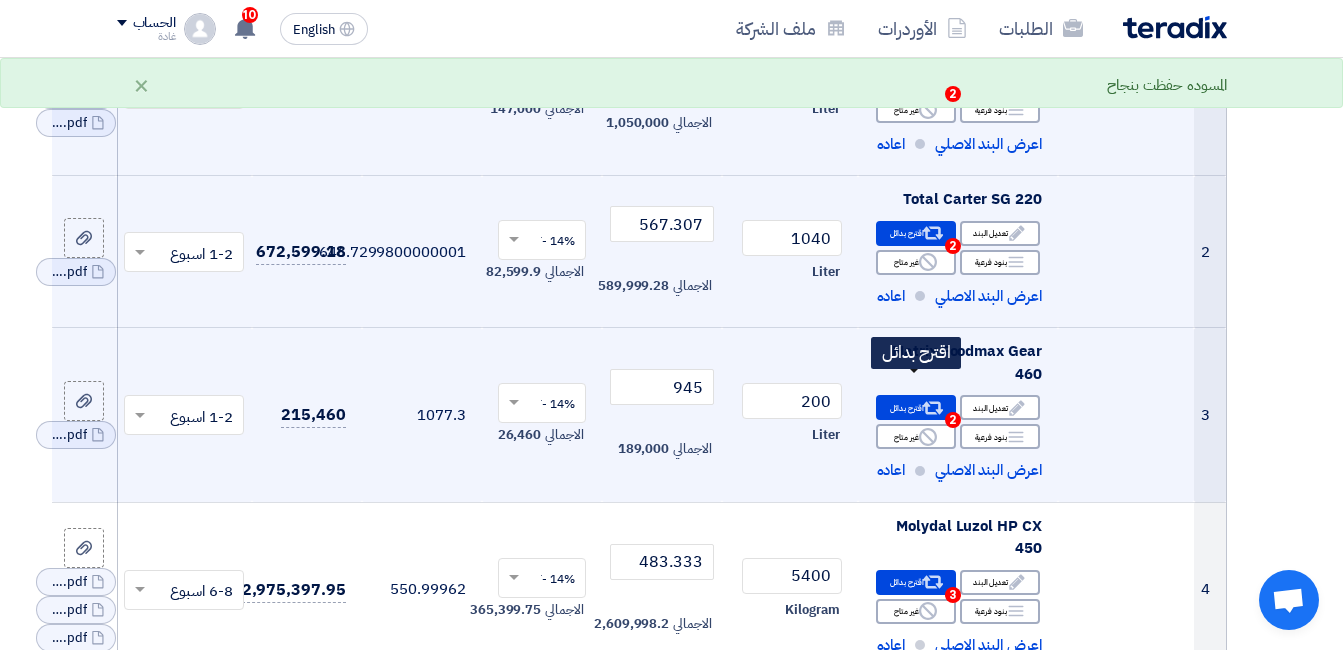 click on "Alternative
اقترح بدائل
2" 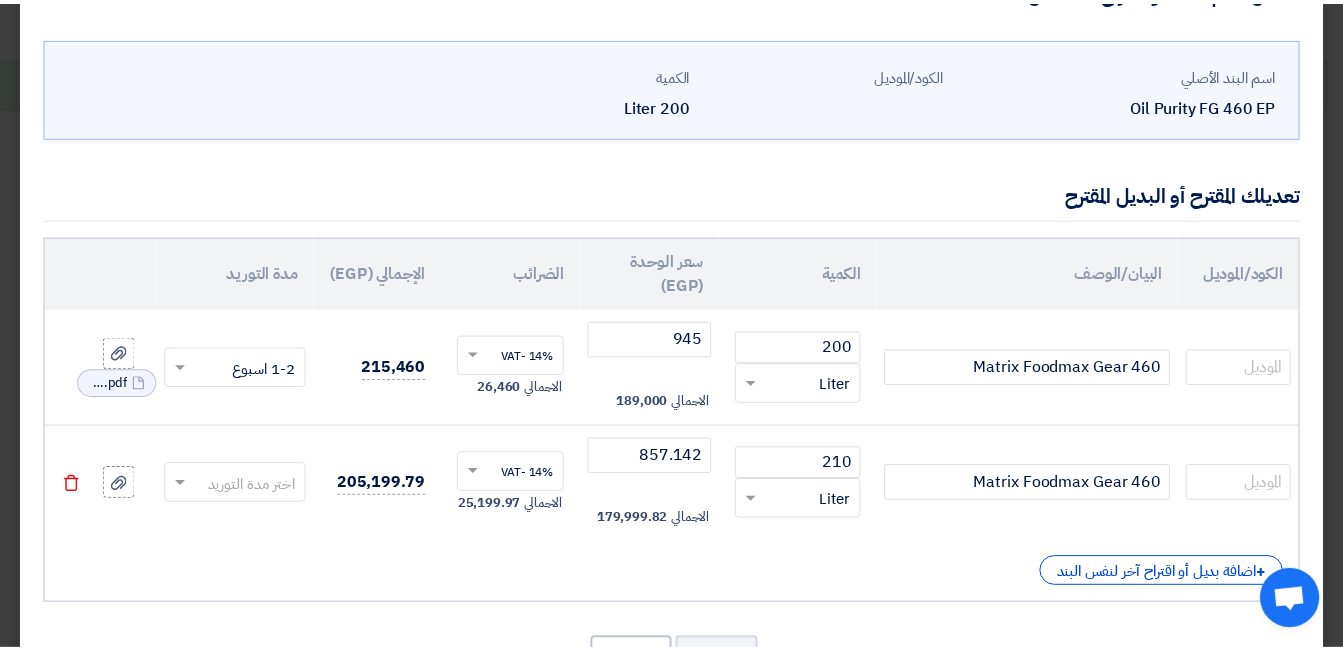 scroll, scrollTop: 100, scrollLeft: 0, axis: vertical 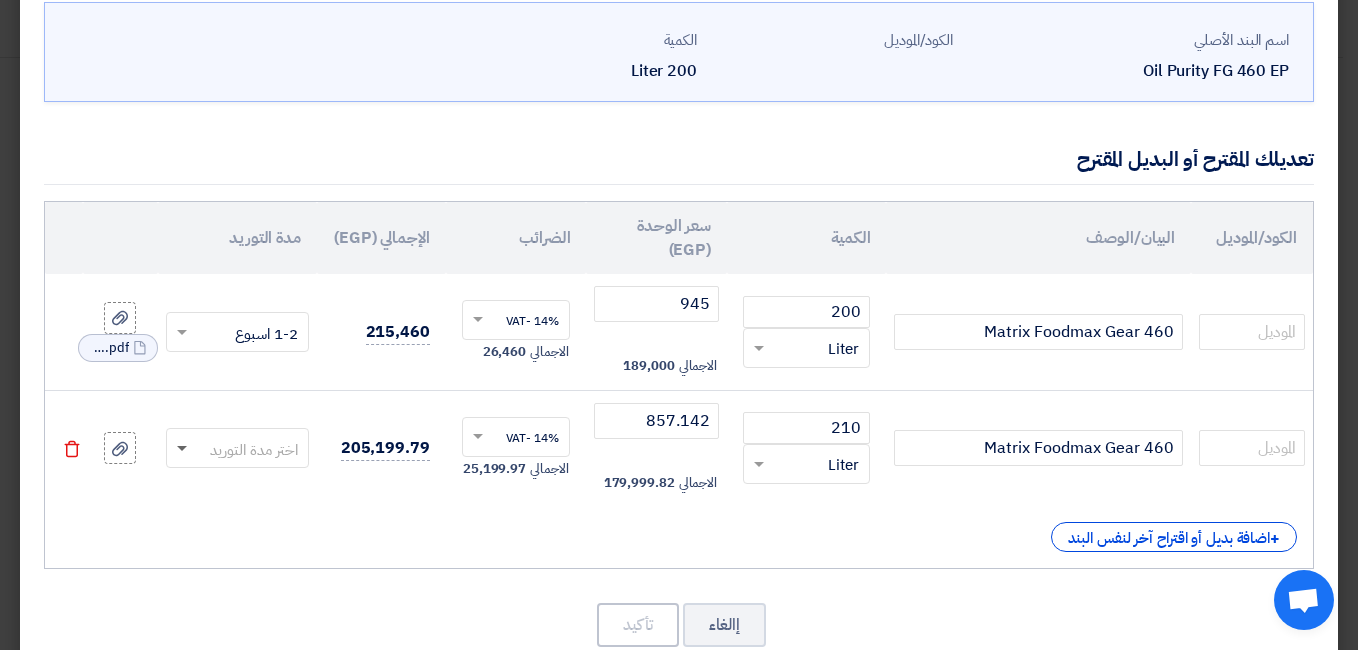 click 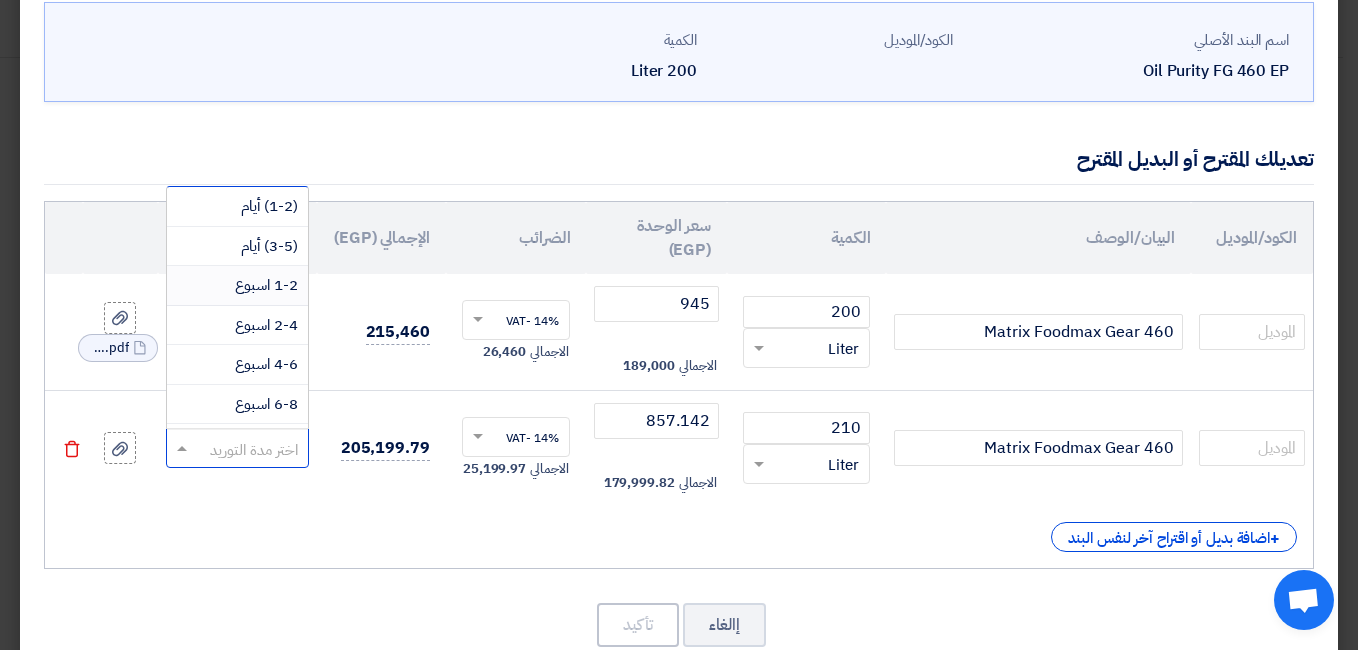 click on "1-2 اسبوع" at bounding box center (266, 285) 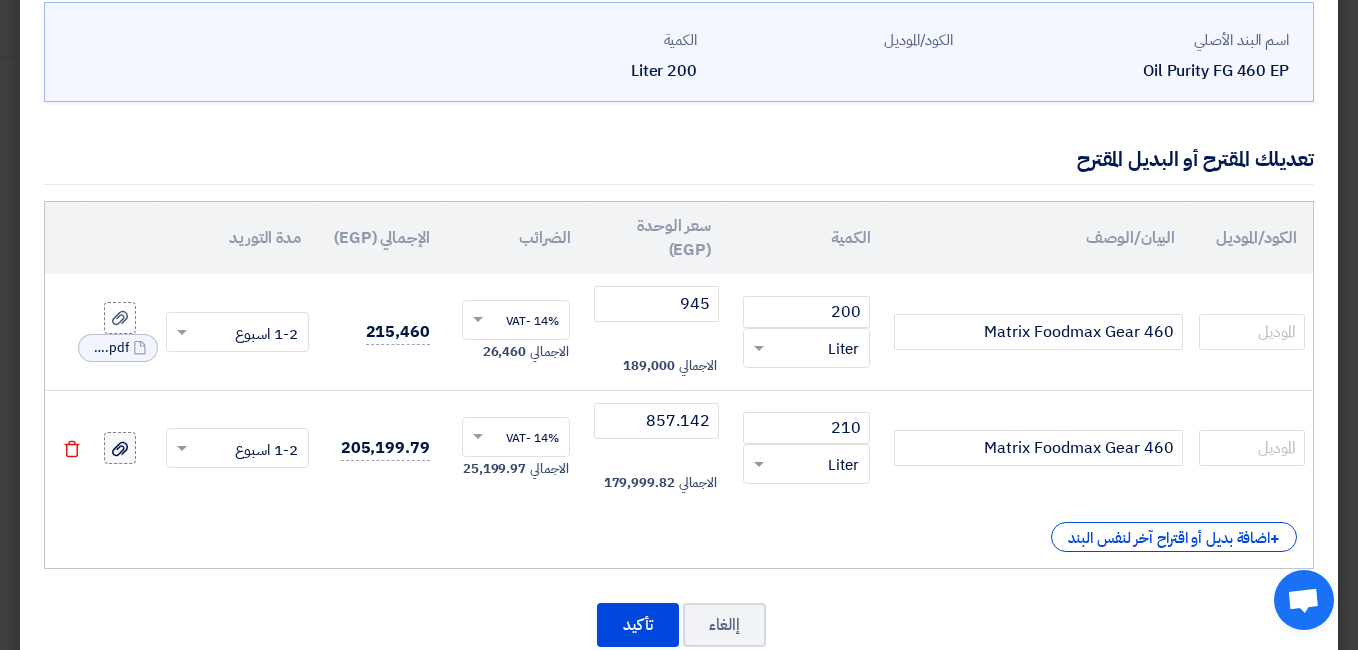 click 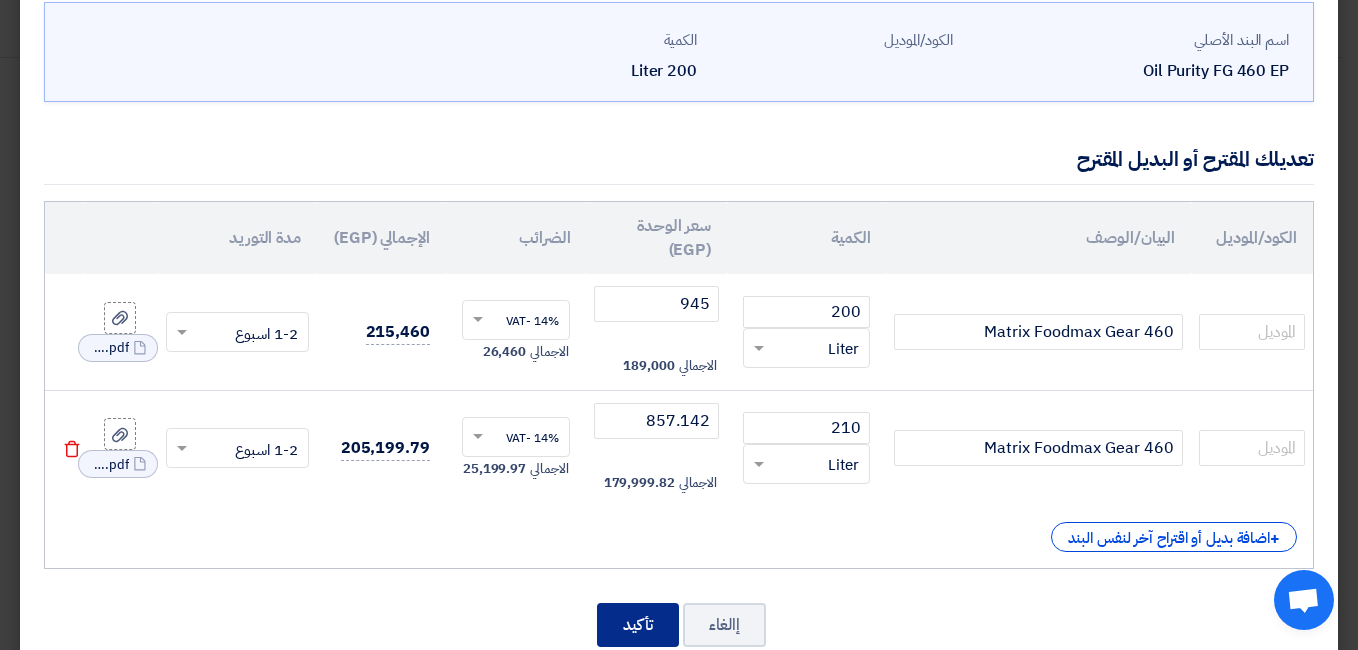 click on "تأكيد" 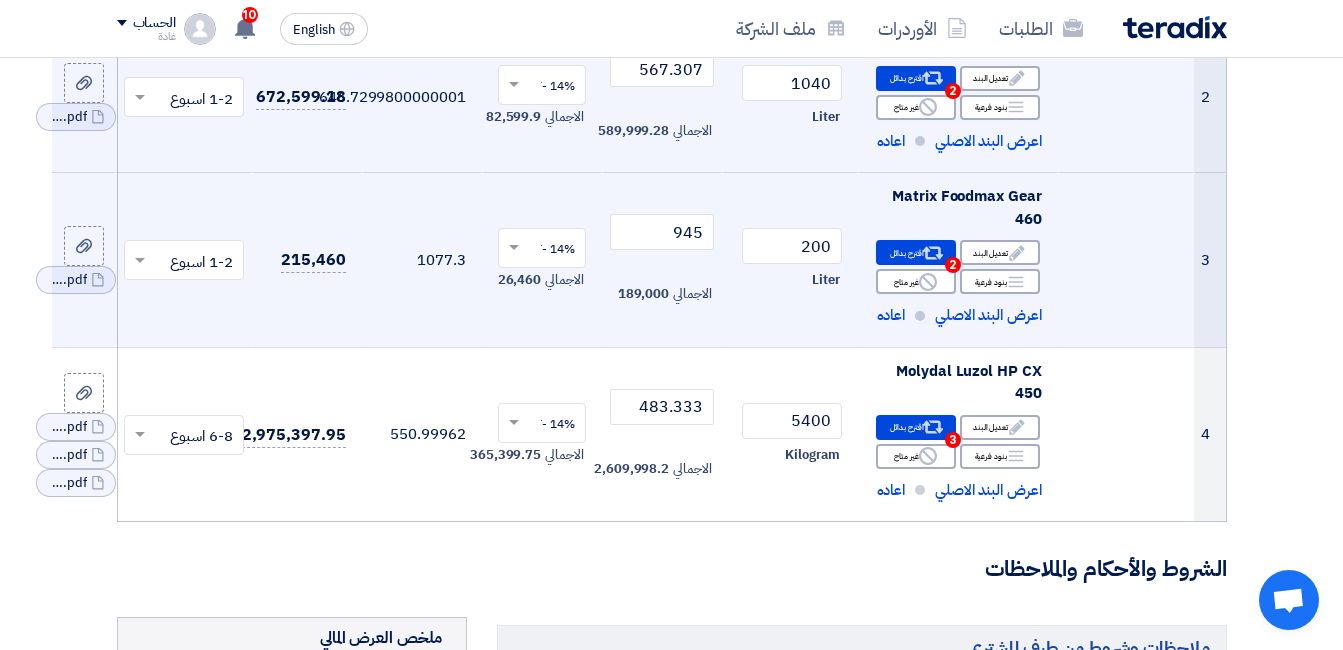 scroll, scrollTop: 600, scrollLeft: 0, axis: vertical 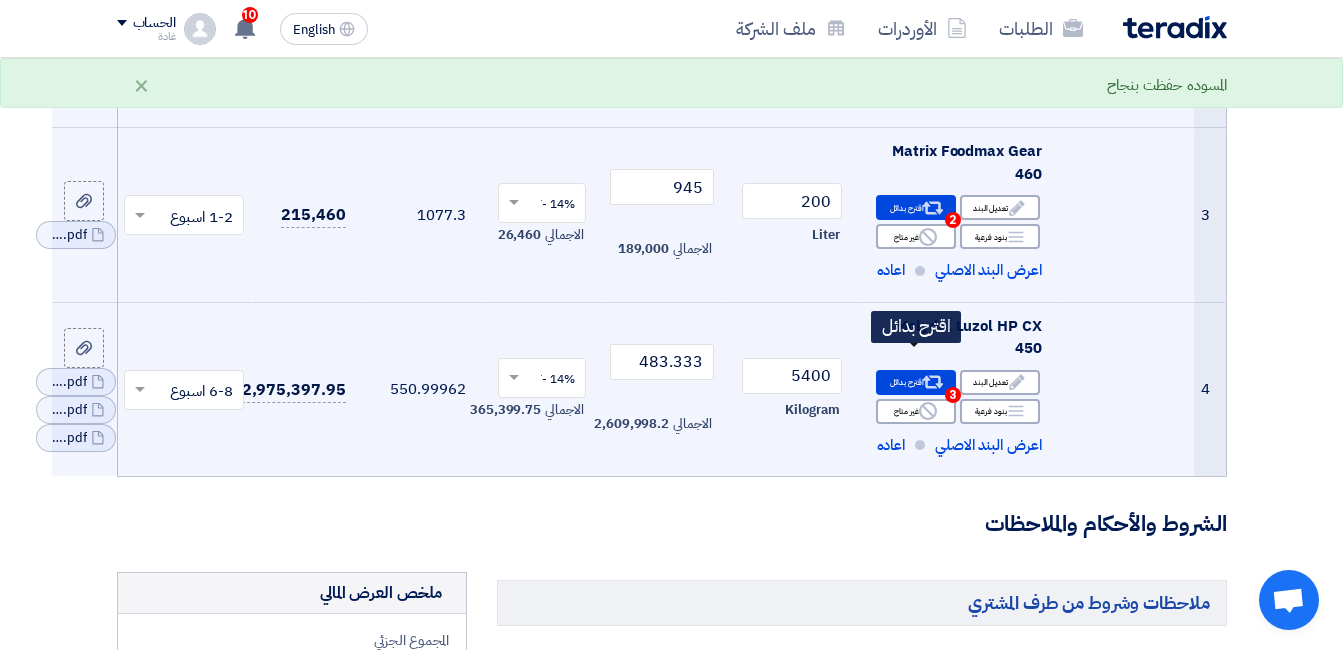 click on "Alternative
اقترح بدائل
3" 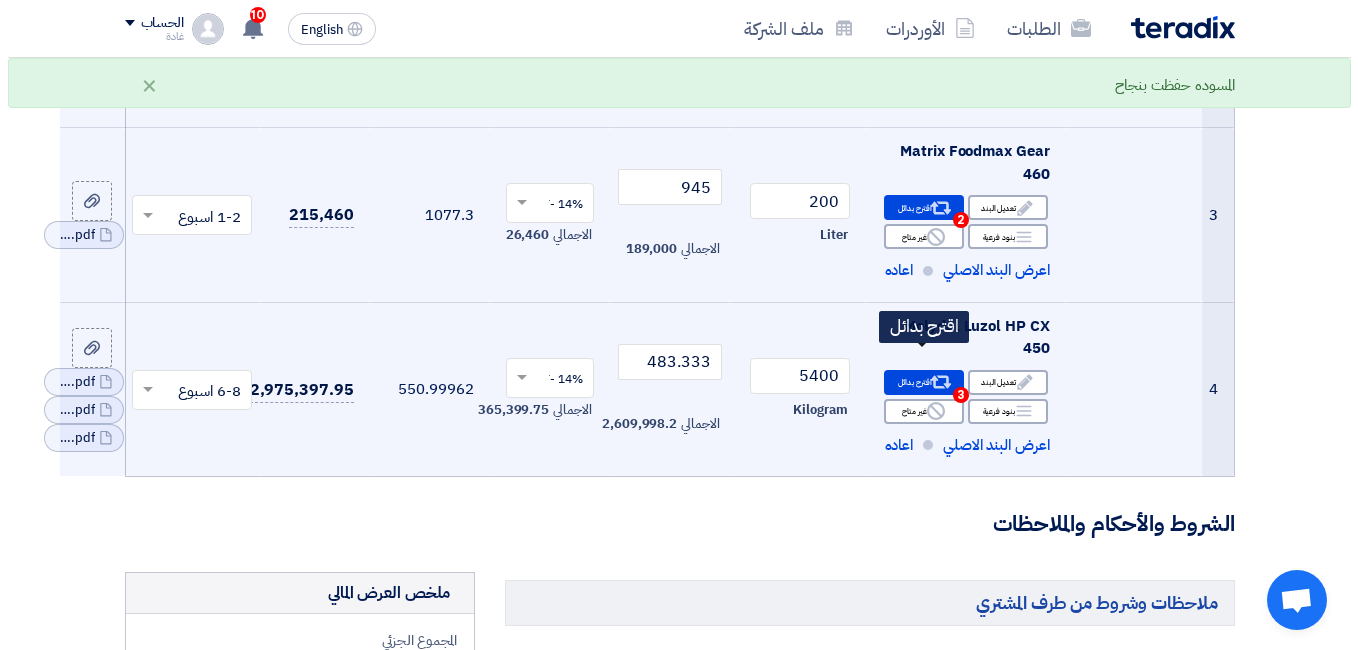 scroll, scrollTop: 449, scrollLeft: 0, axis: vertical 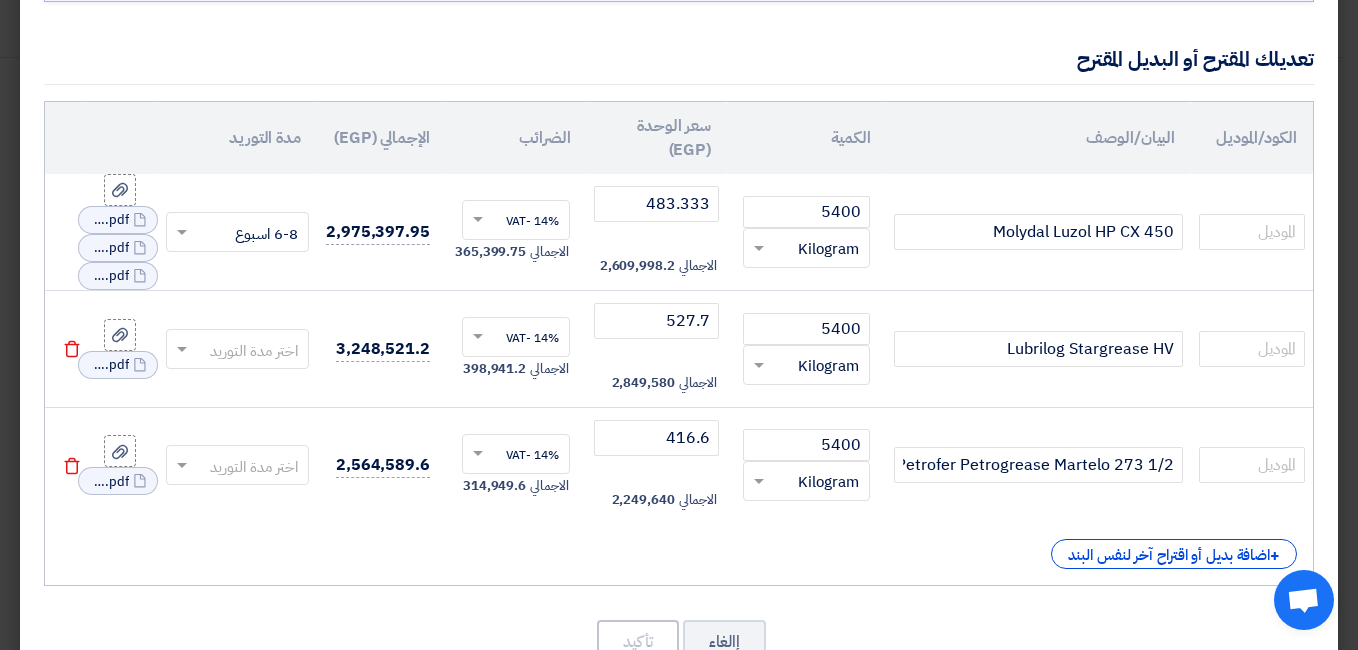 click on "+
اضافة بديل أو اقتراح آخر لنفس البند" 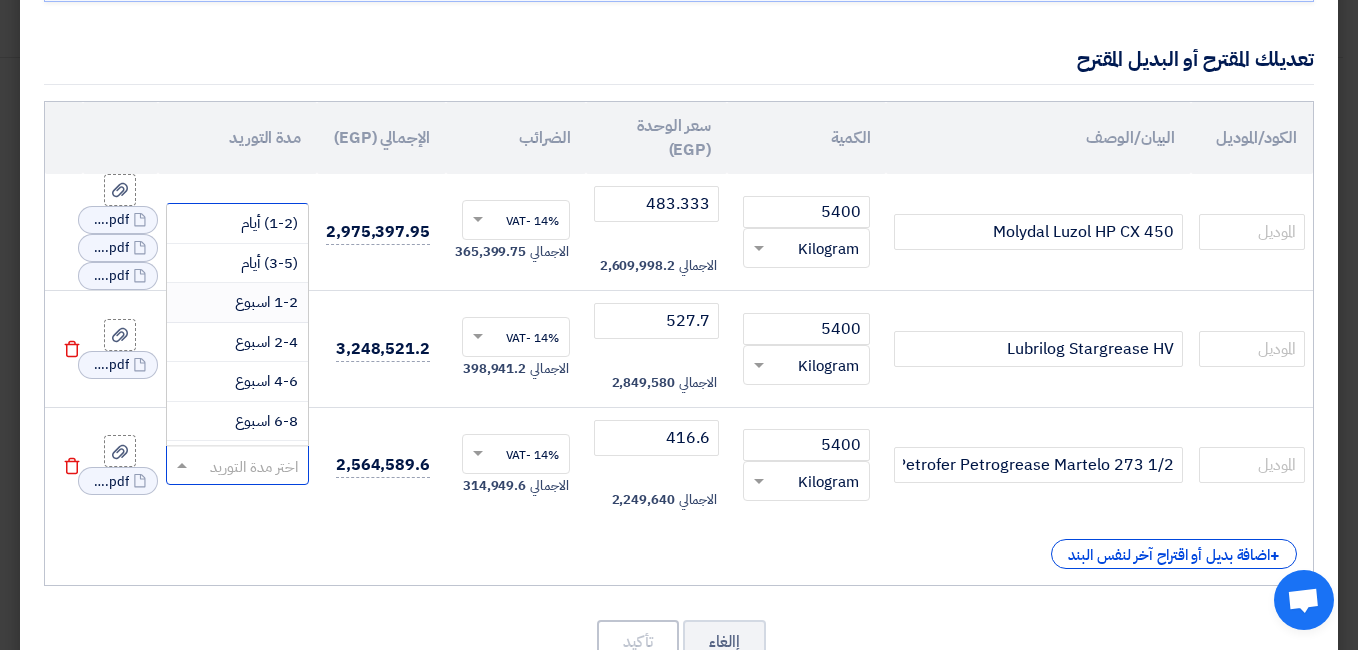 click on "1-2 اسبوع" at bounding box center (266, 302) 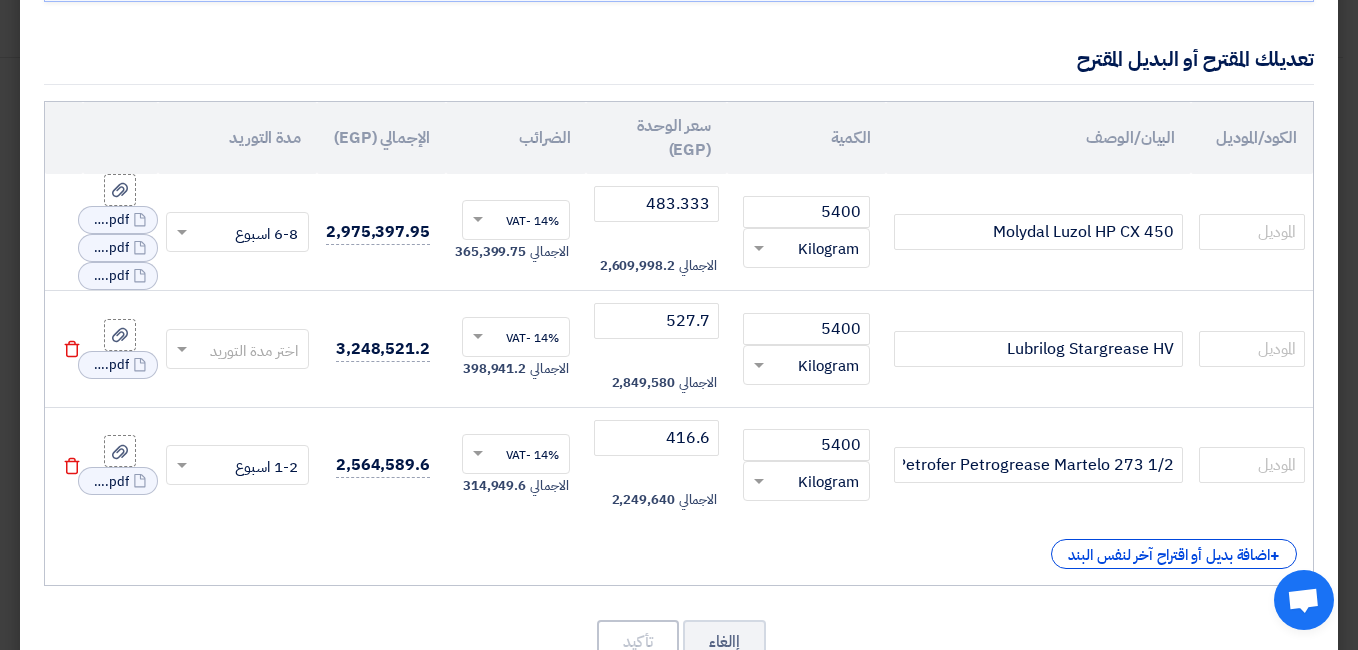 click 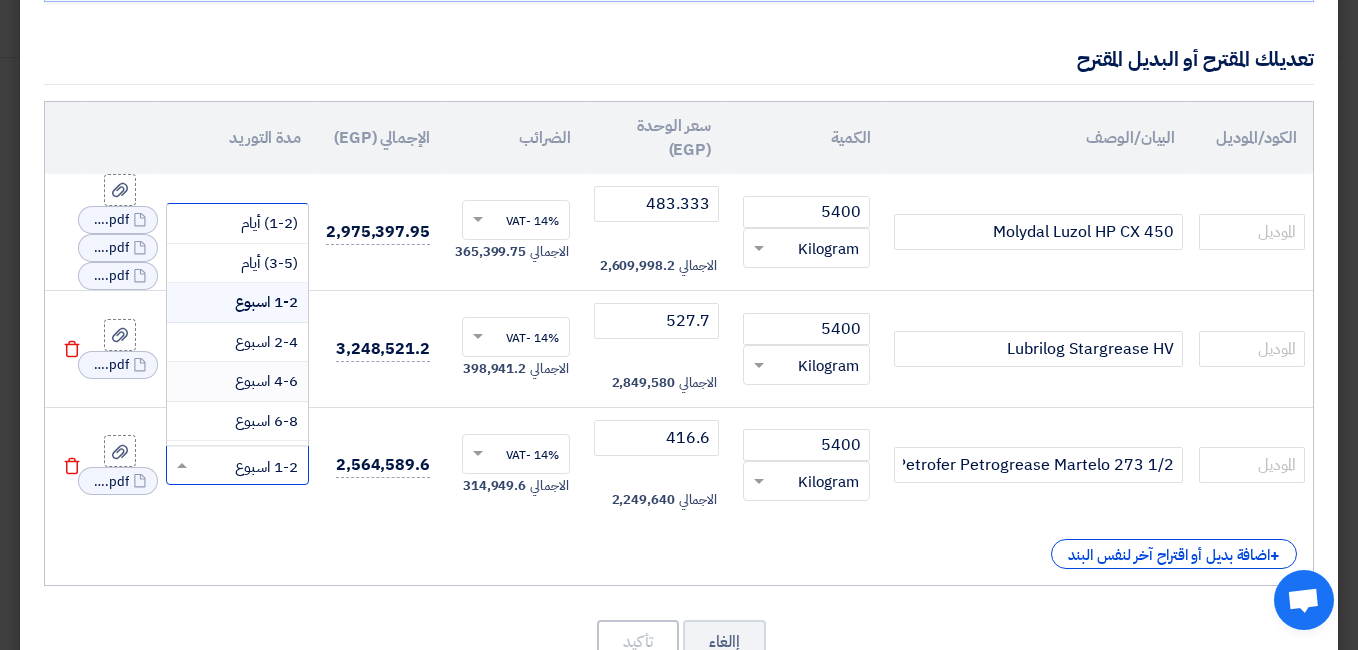 click on "4-6 اسبوع" at bounding box center [266, 381] 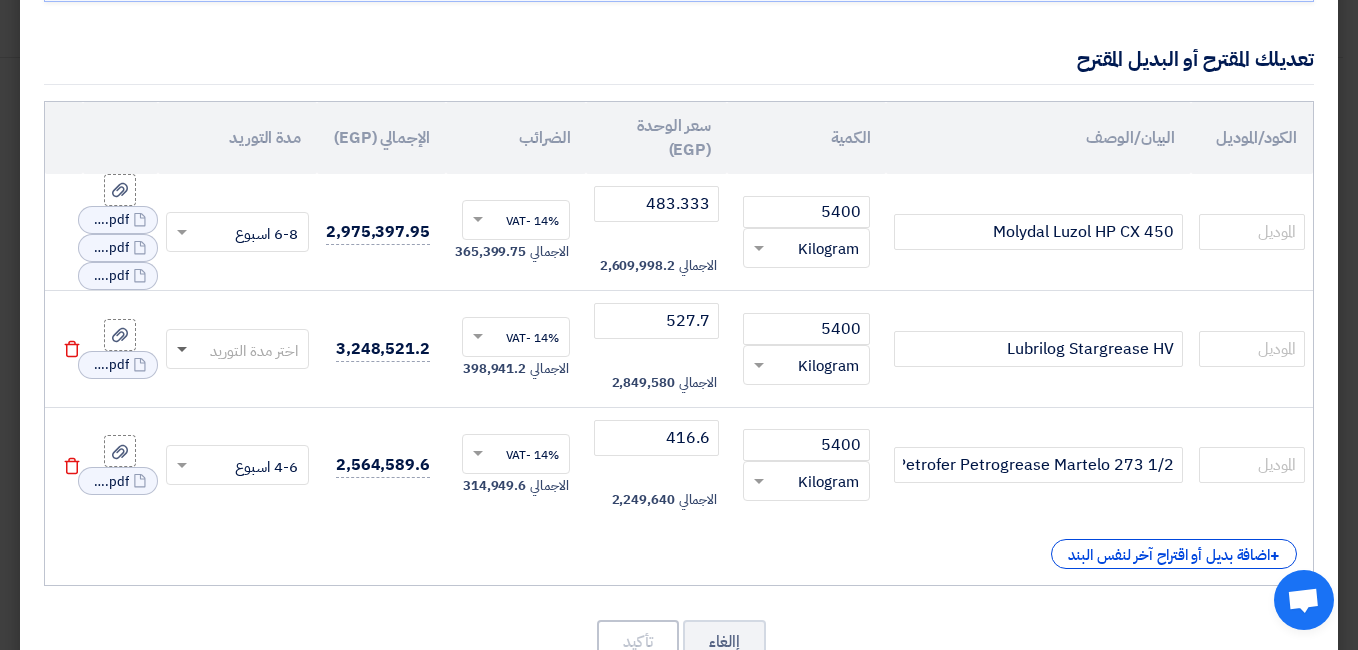 click 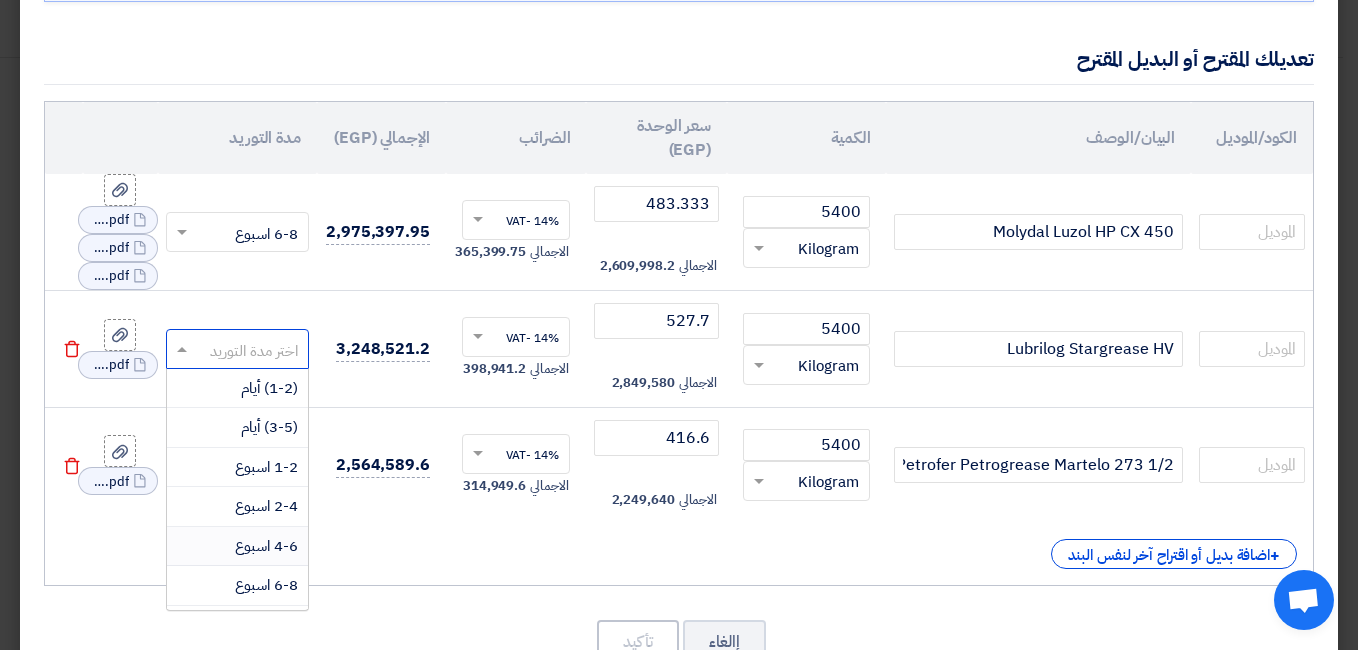 click on "4-6 اسبوع" at bounding box center [266, 546] 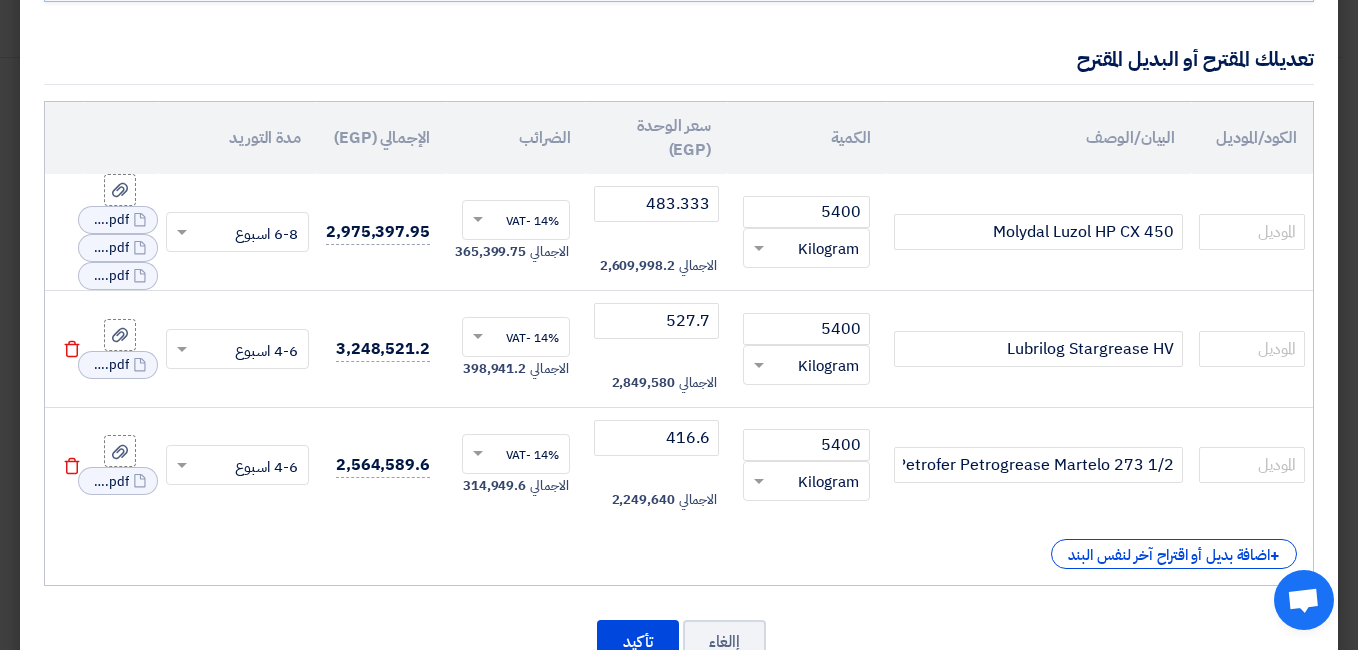 click 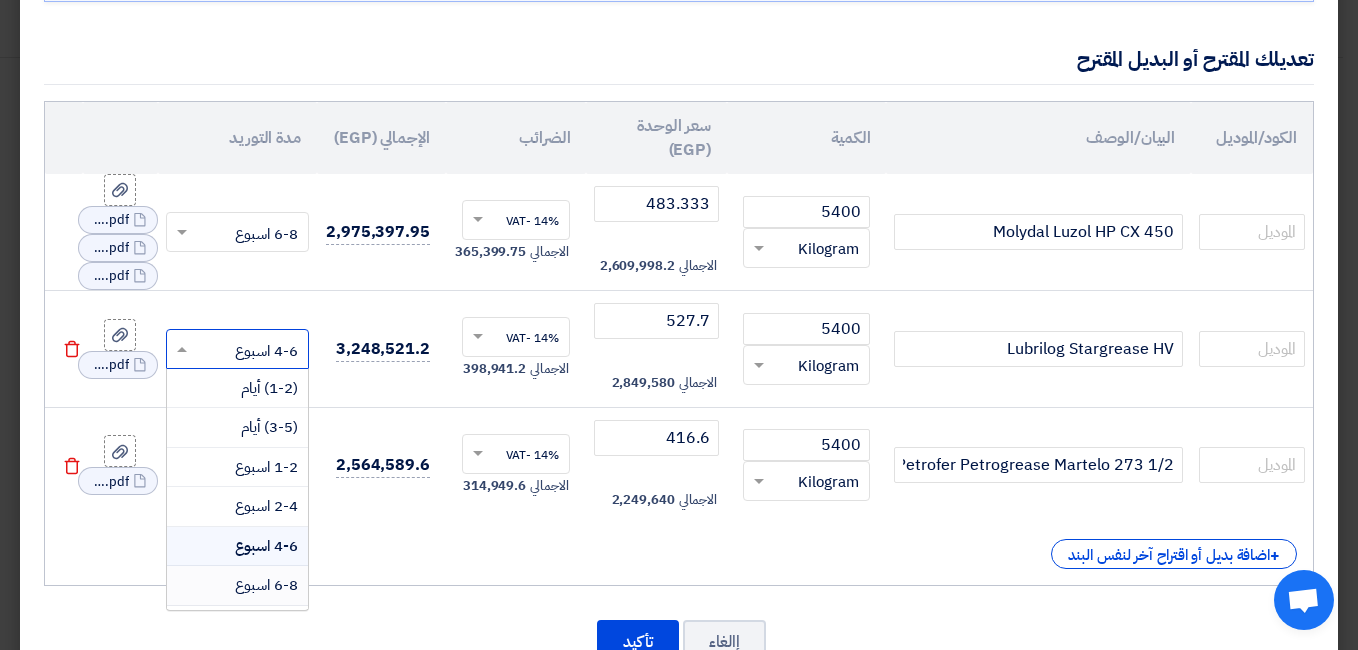 click on "6-8 اسبوع" at bounding box center [266, 585] 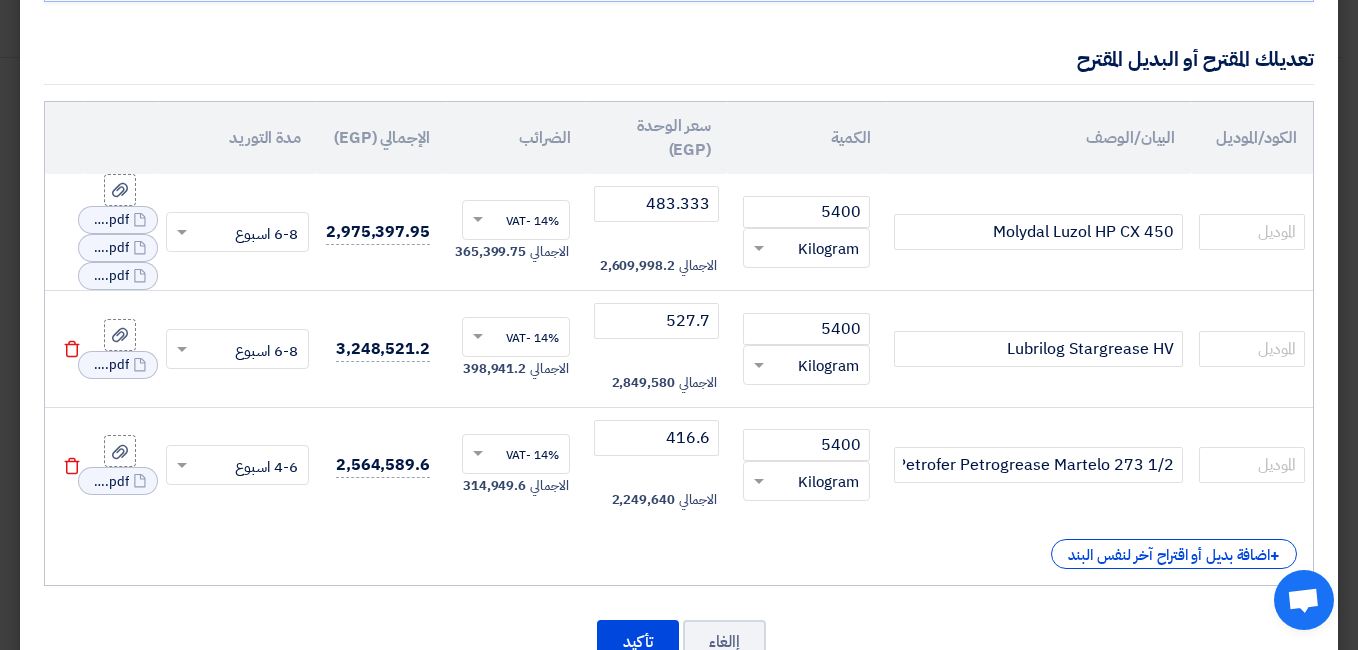 click 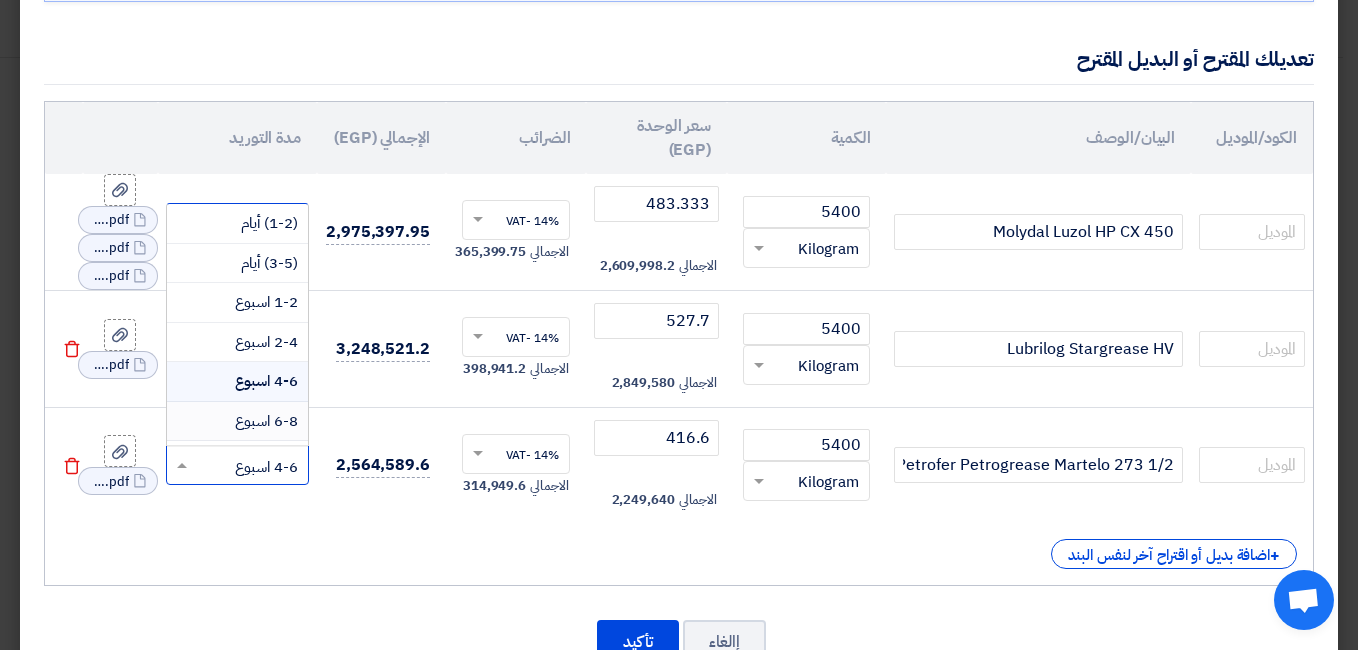 click on "6-8 اسبوع" at bounding box center (237, 422) 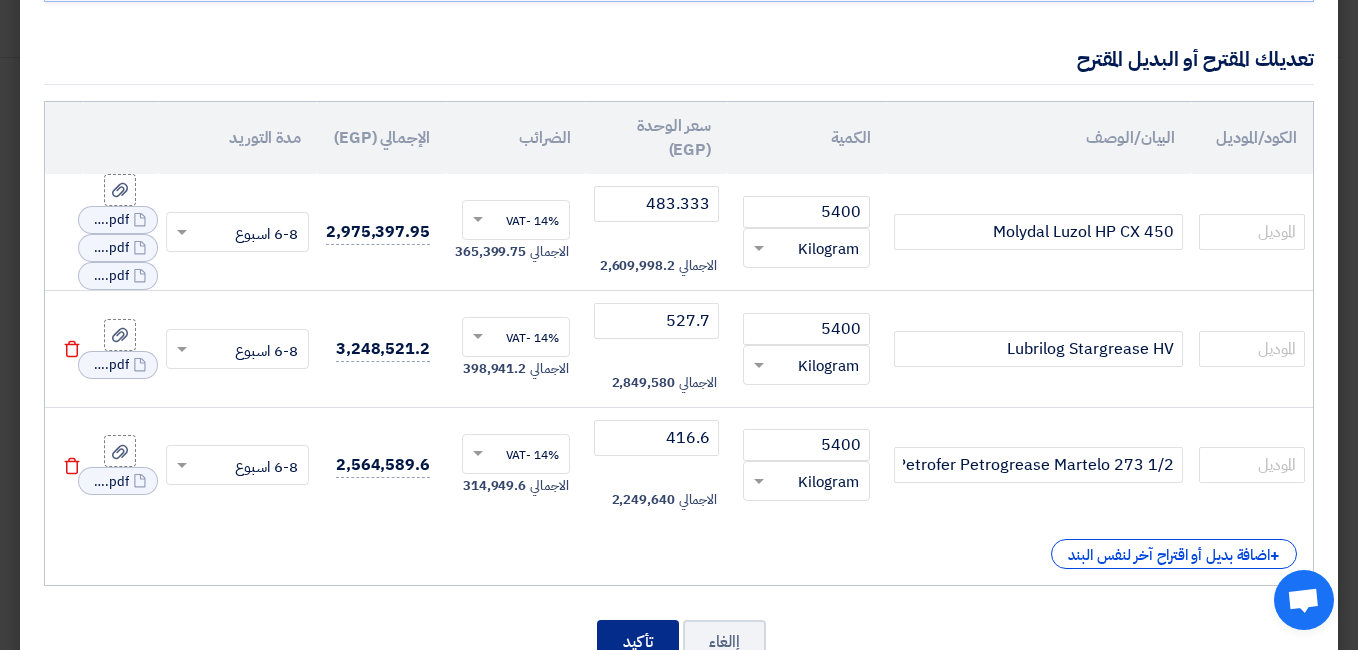 click on "تأكيد" 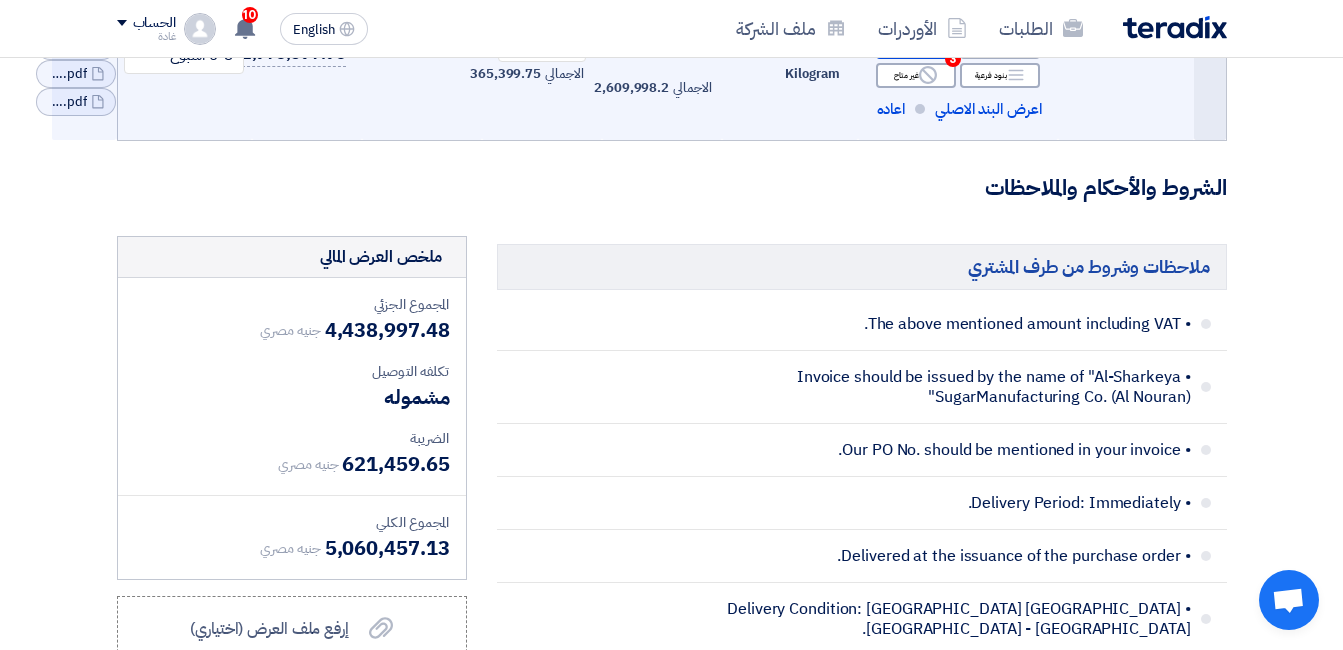 scroll, scrollTop: 901, scrollLeft: 0, axis: vertical 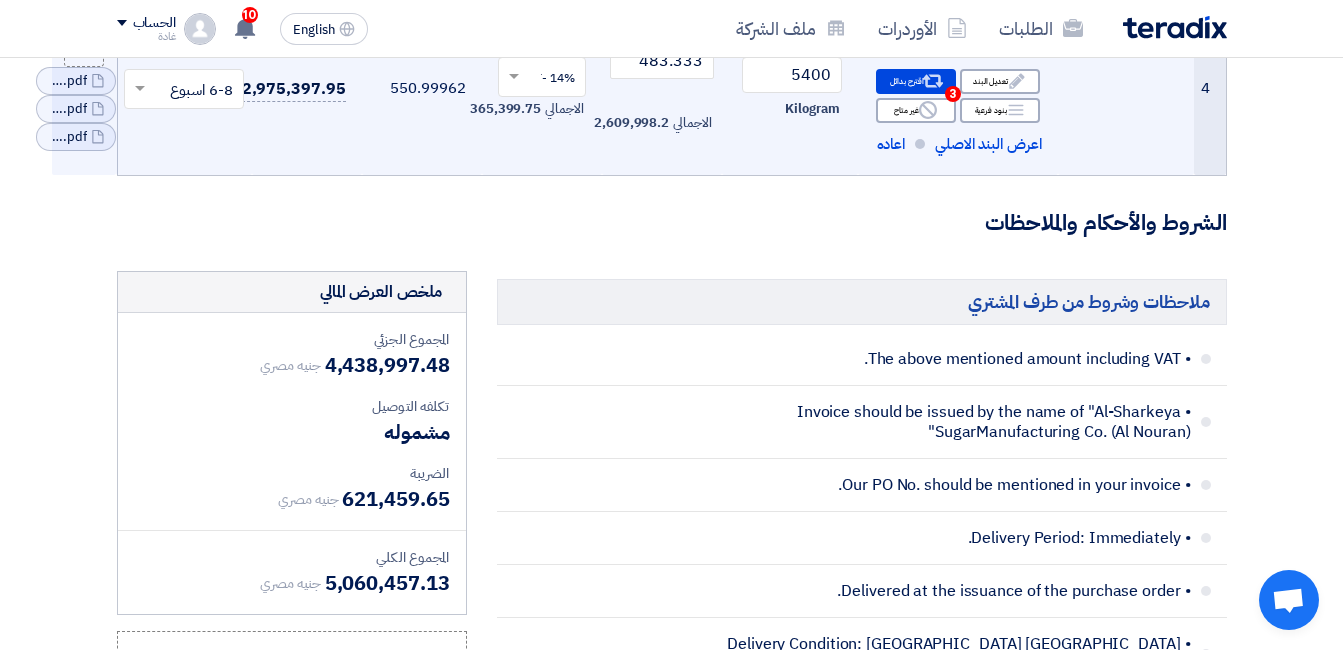 drag, startPoint x: 338, startPoint y: 343, endPoint x: 326, endPoint y: 337, distance: 13.416408 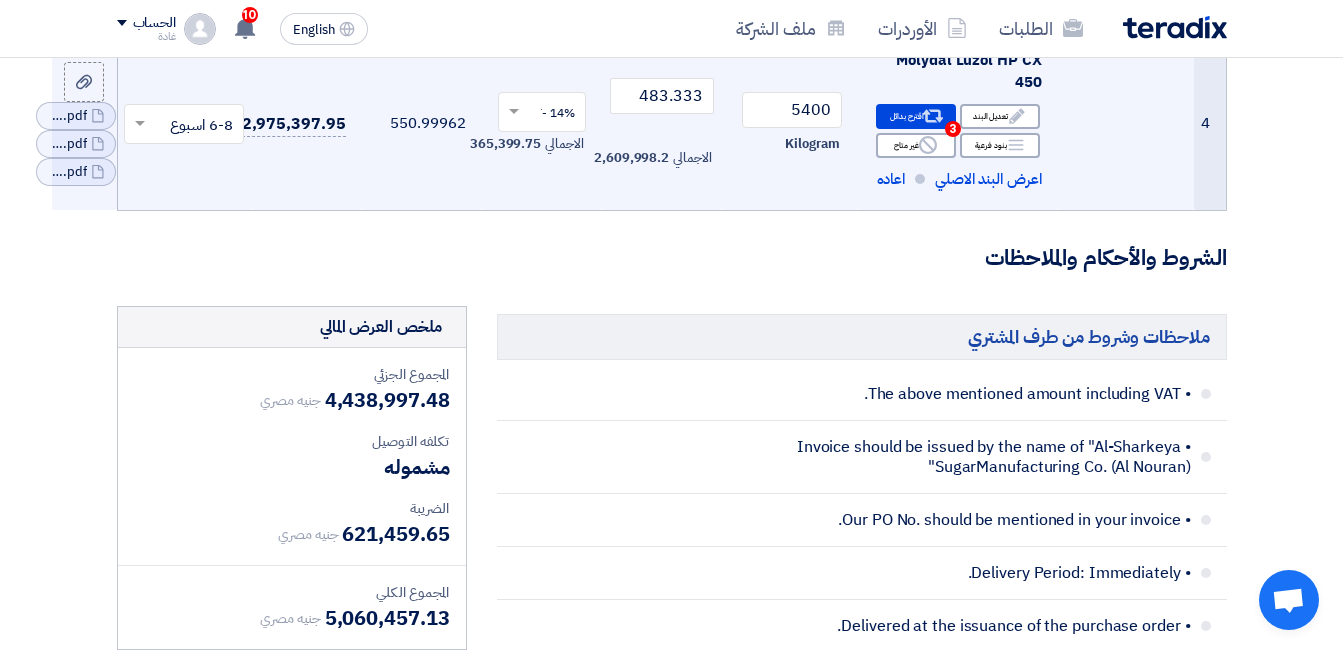 scroll, scrollTop: 901, scrollLeft: 0, axis: vertical 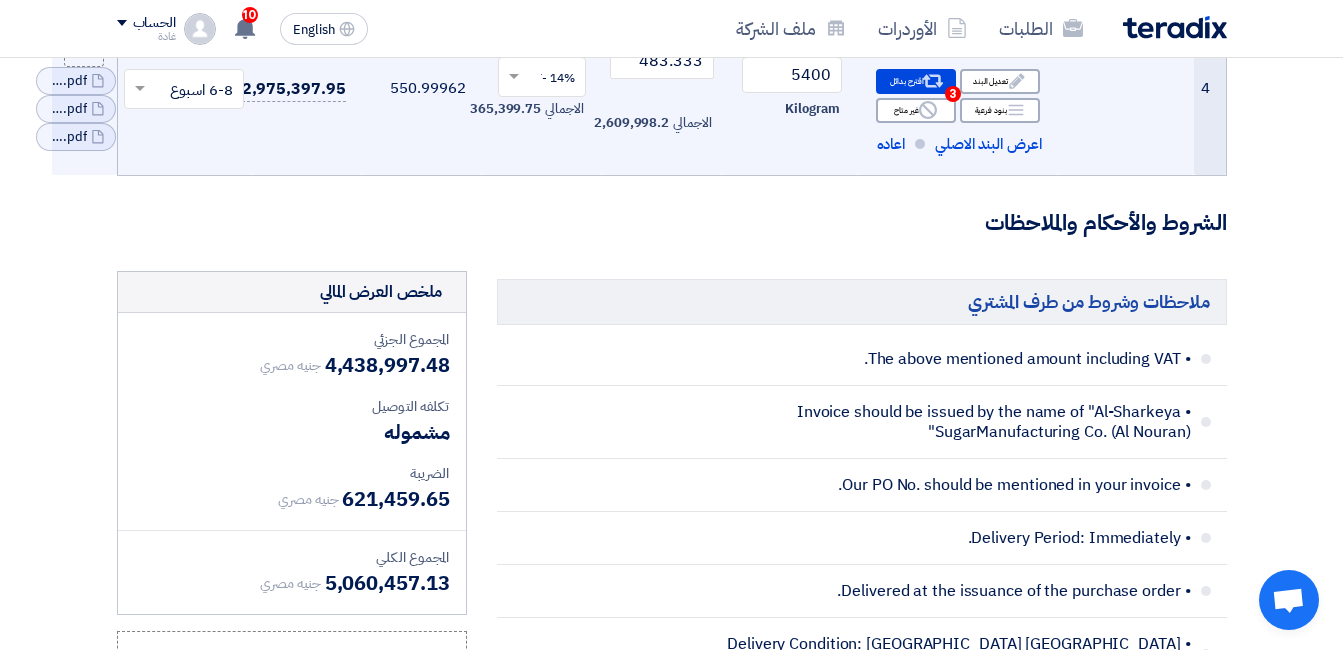 drag, startPoint x: 324, startPoint y: 563, endPoint x: 453, endPoint y: 559, distance: 129.062 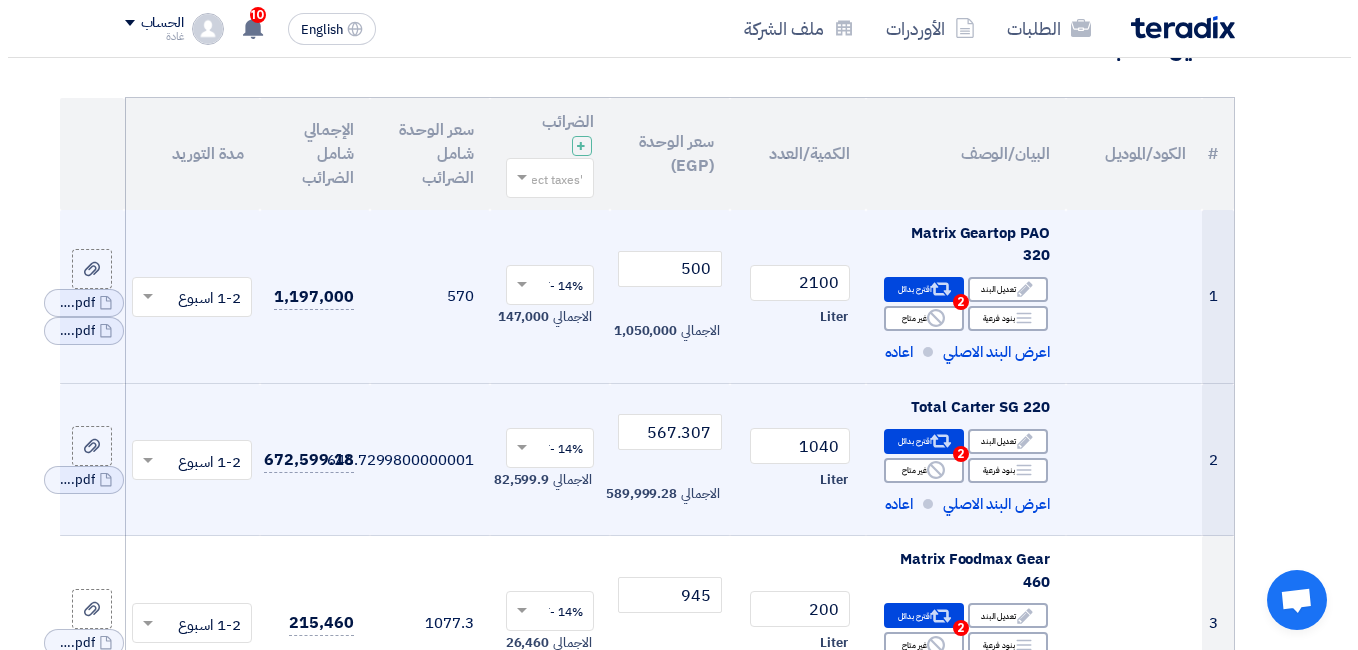 scroll, scrollTop: 200, scrollLeft: 0, axis: vertical 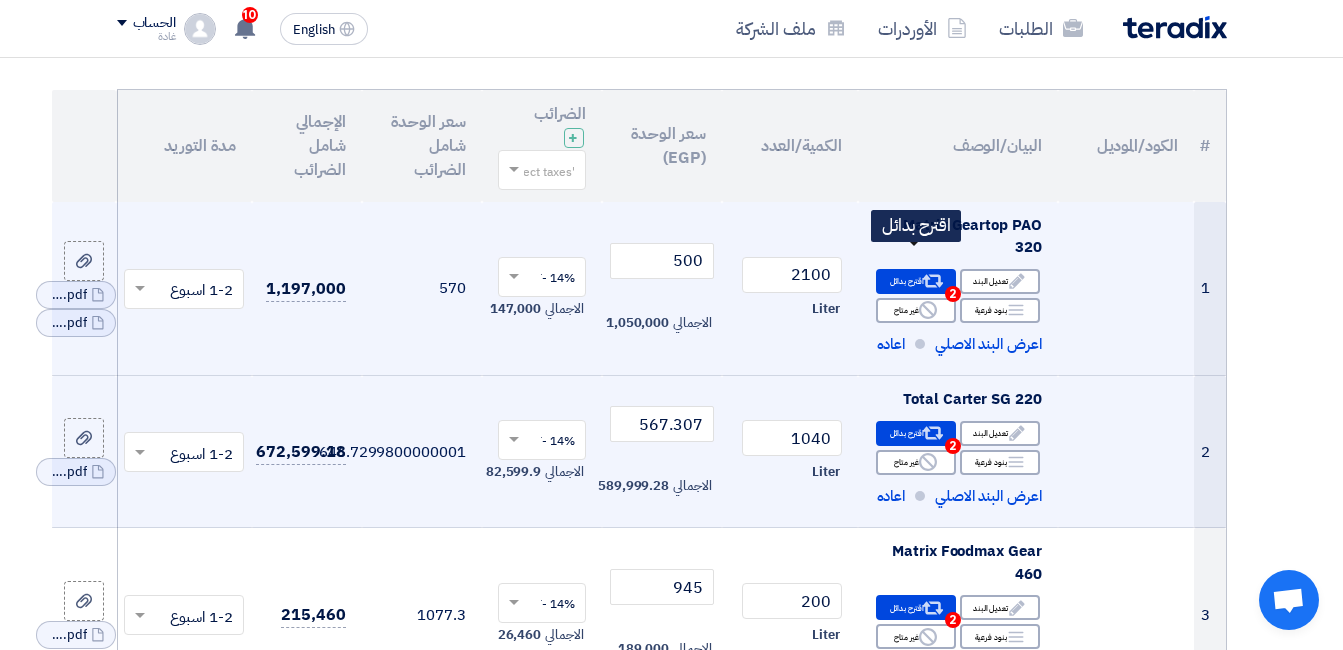 click on "Alternative" 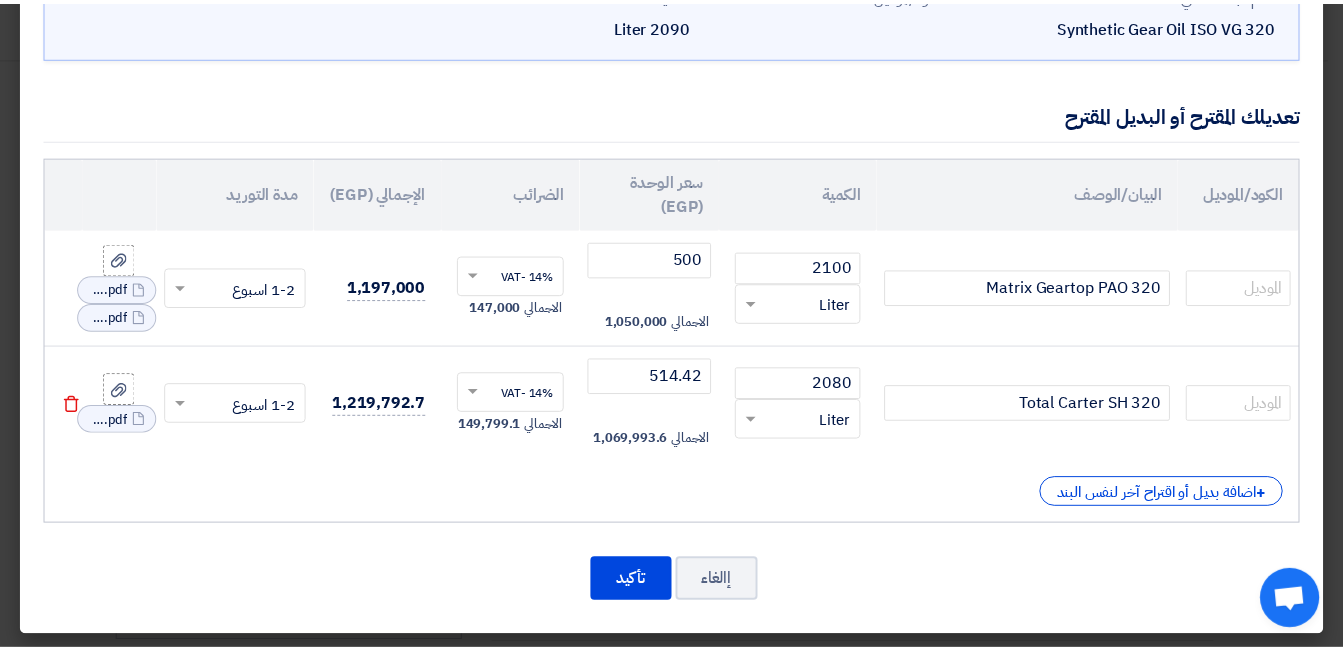 scroll, scrollTop: 149, scrollLeft: 0, axis: vertical 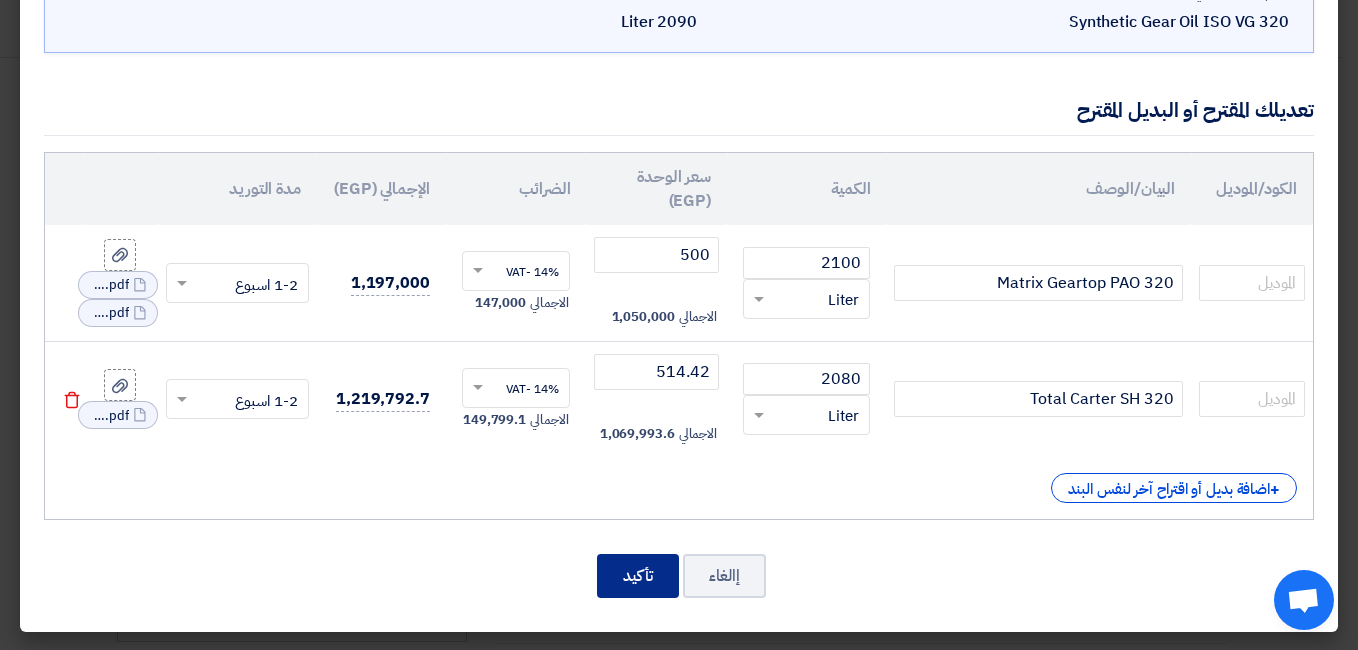 click on "تأكيد" 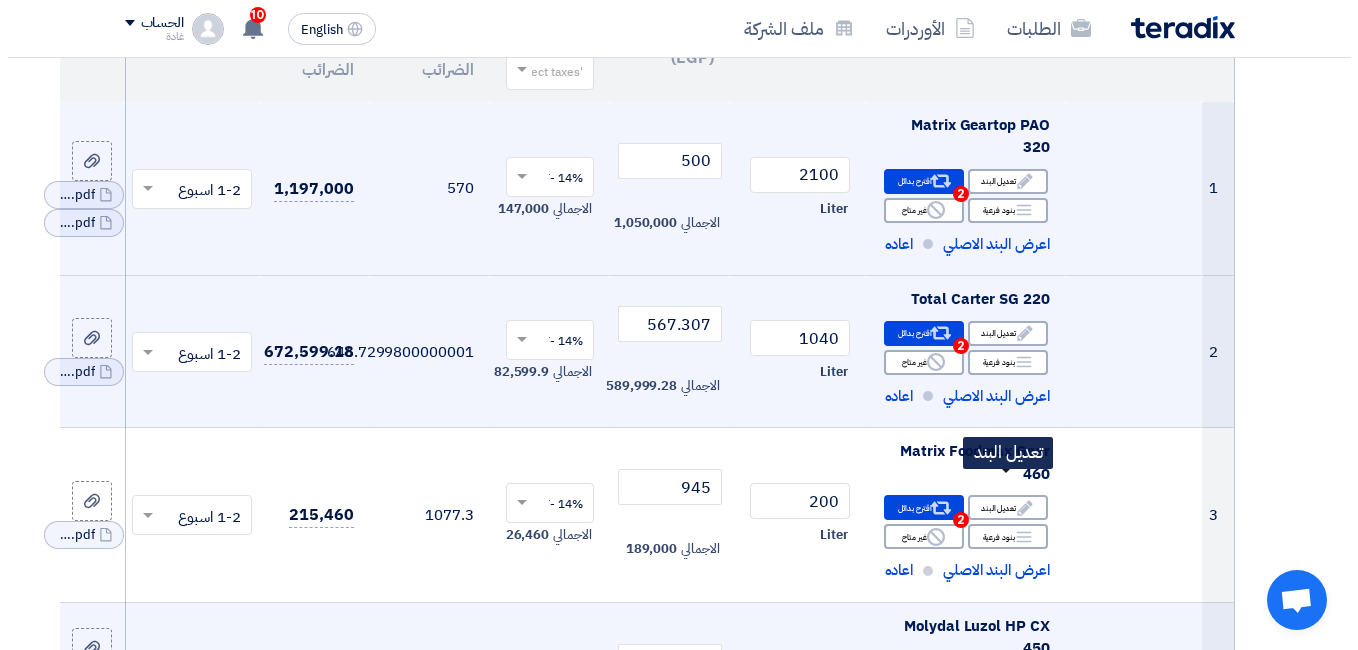 scroll, scrollTop: 200, scrollLeft: 0, axis: vertical 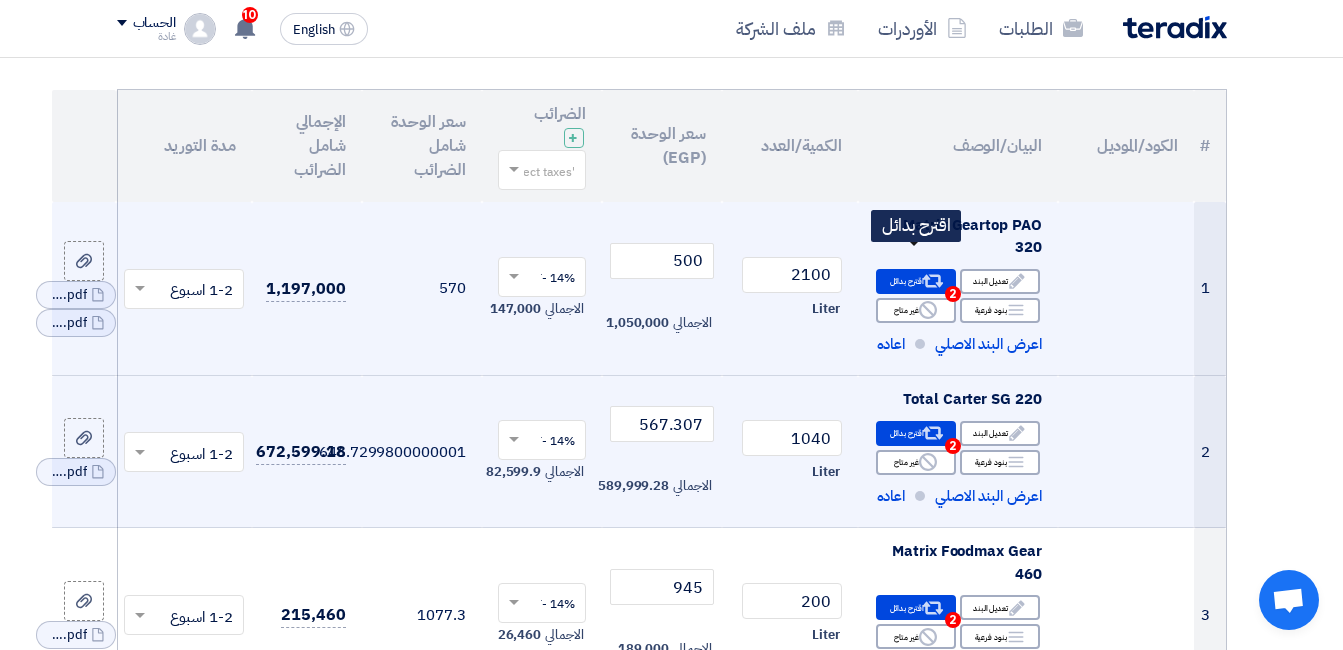 click on "Alternative" 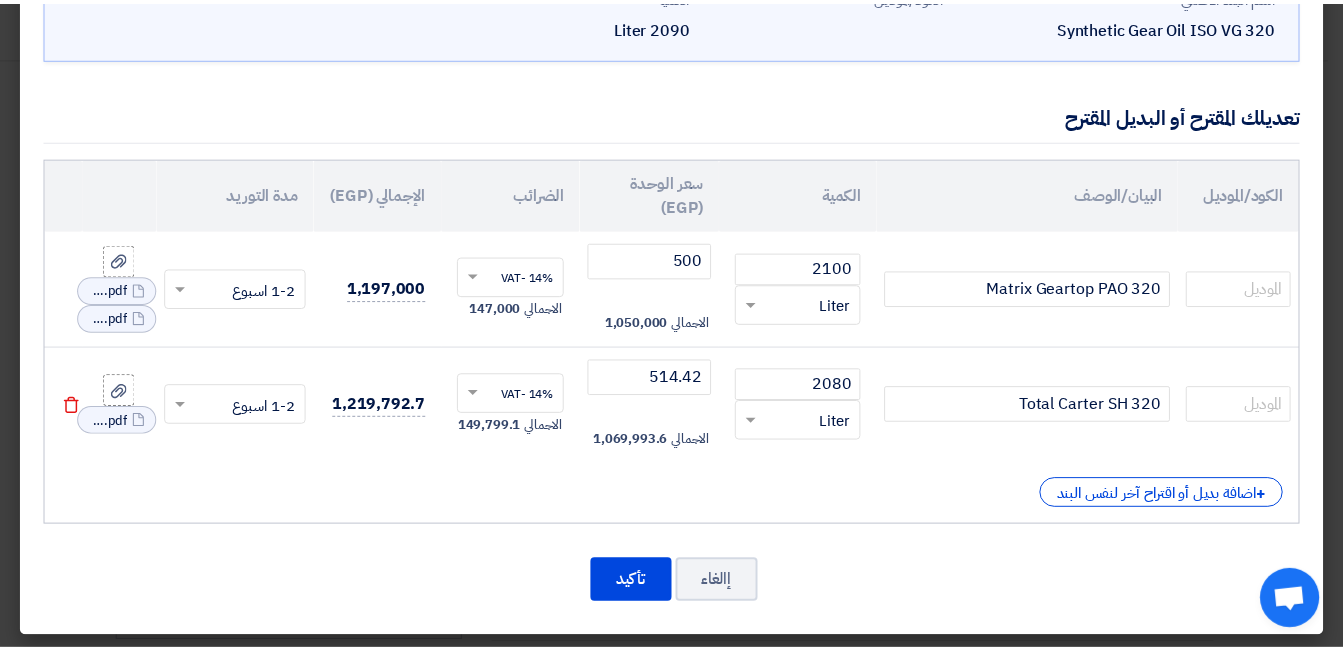scroll, scrollTop: 149, scrollLeft: 0, axis: vertical 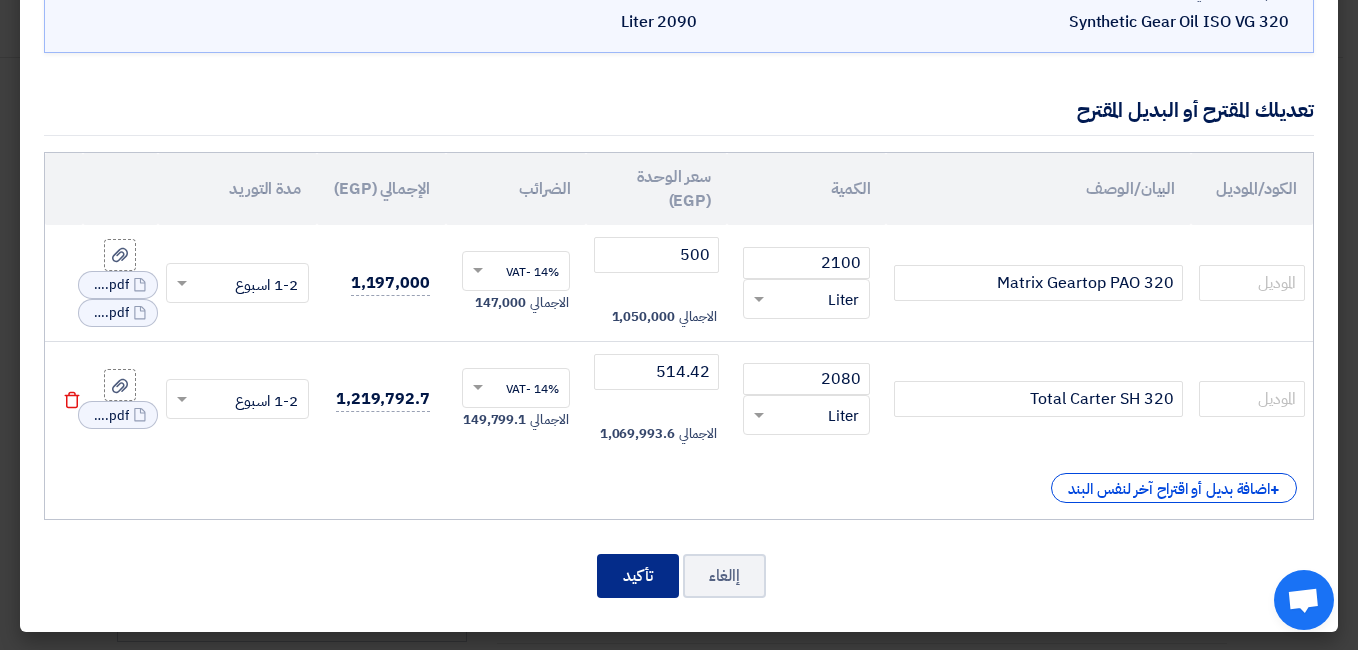 click on "تأكيد" 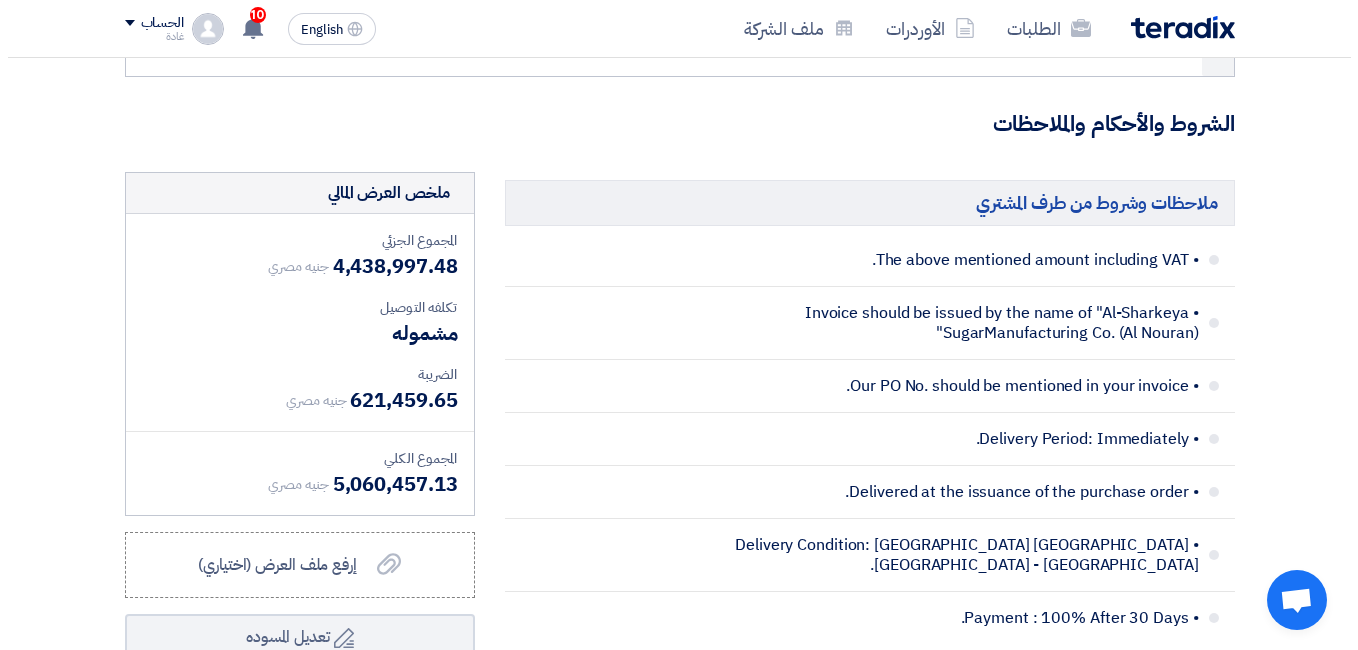 scroll, scrollTop: 1200, scrollLeft: 0, axis: vertical 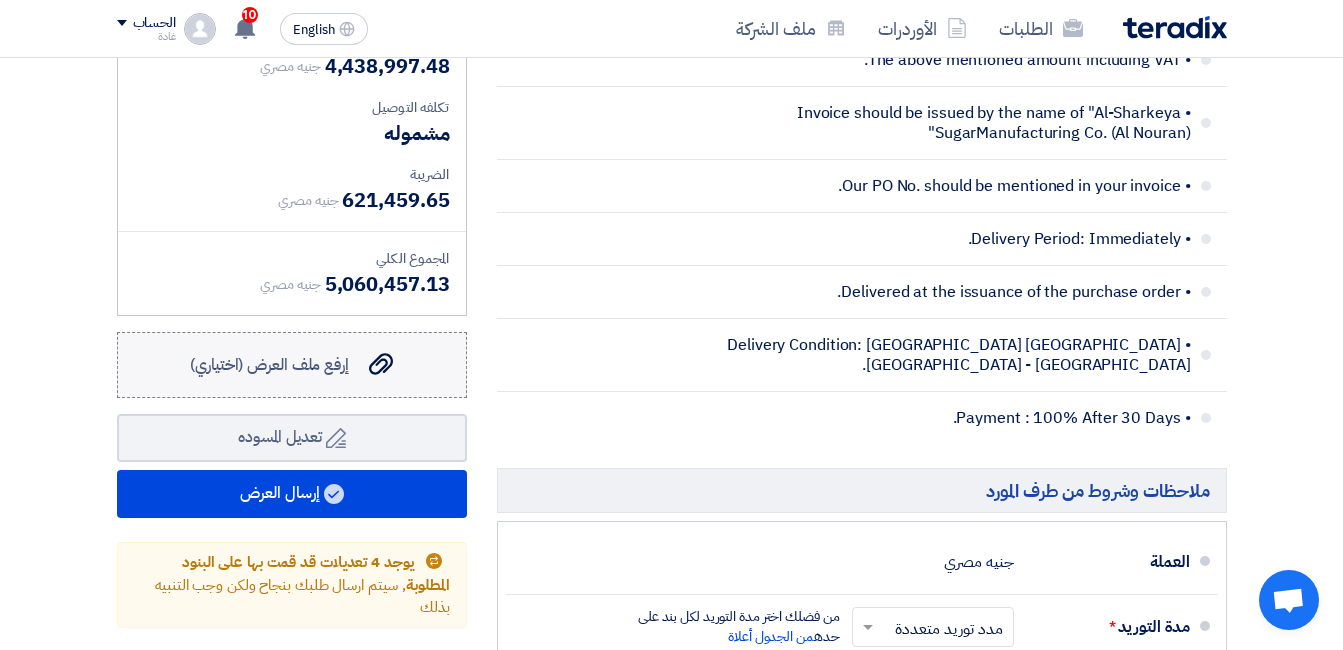 click on "إرفع ملف العرض (اختياري)" 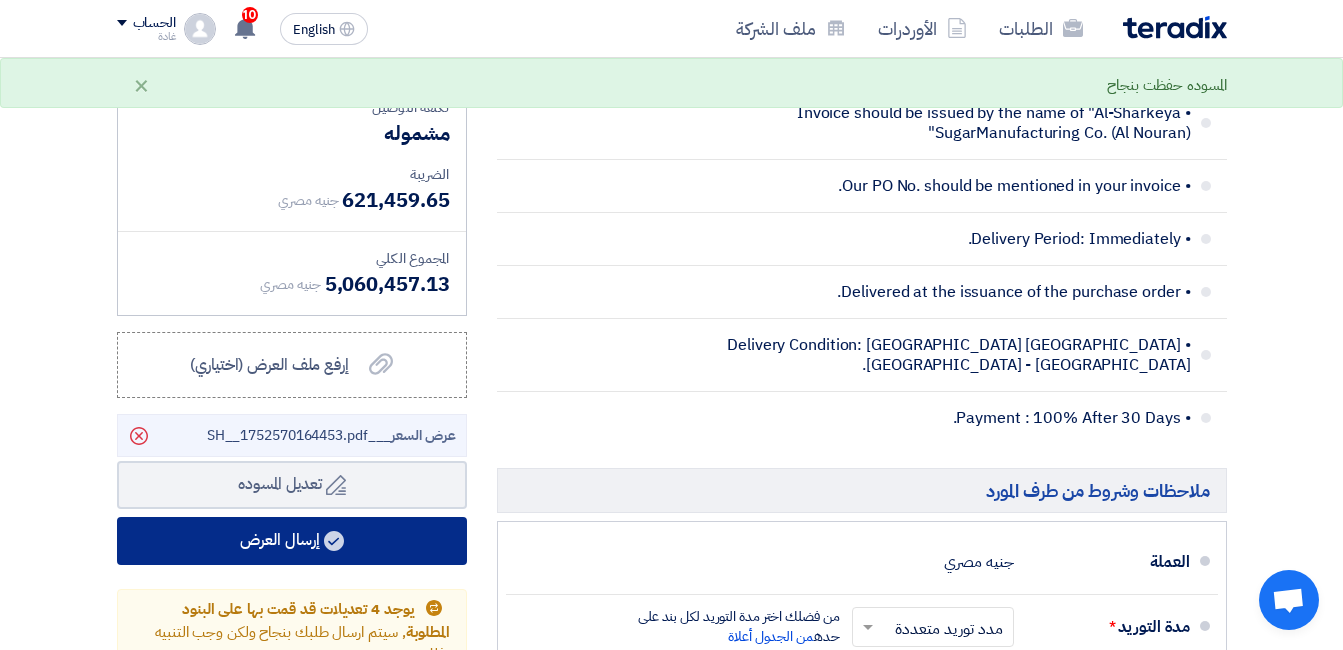 click on "إرسال العرض" 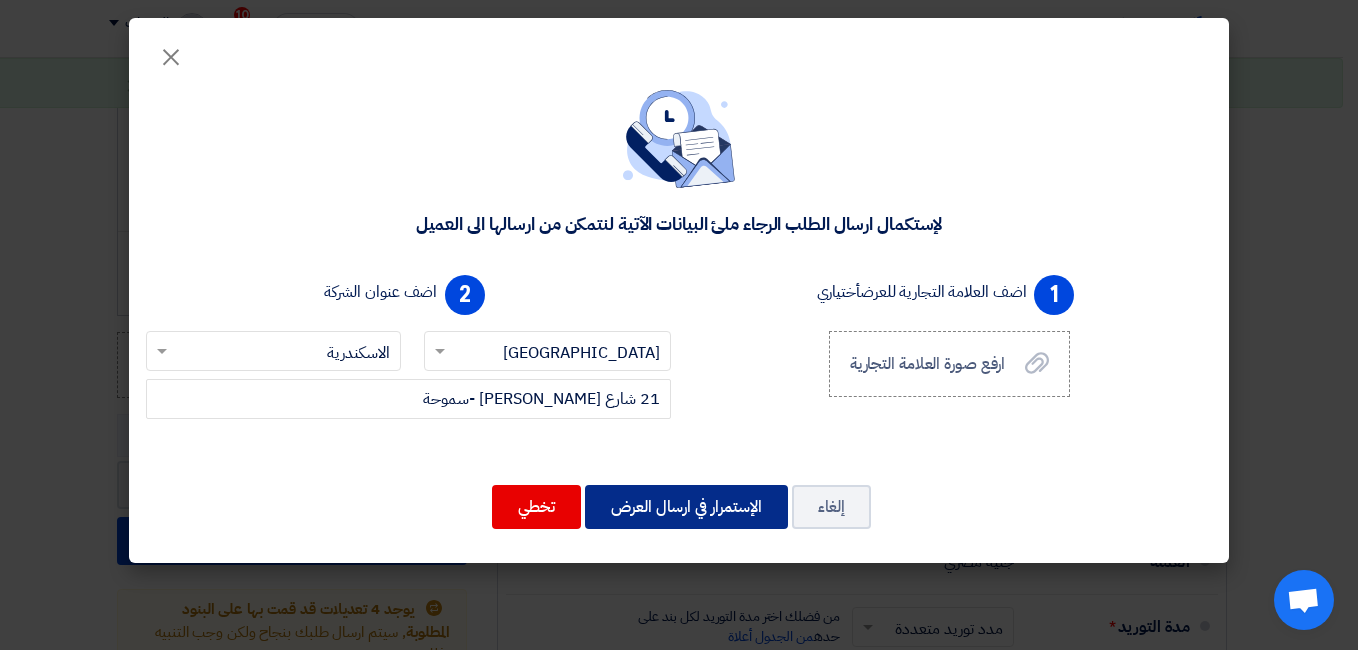 click on "الإستمرار في ارسال العرض" 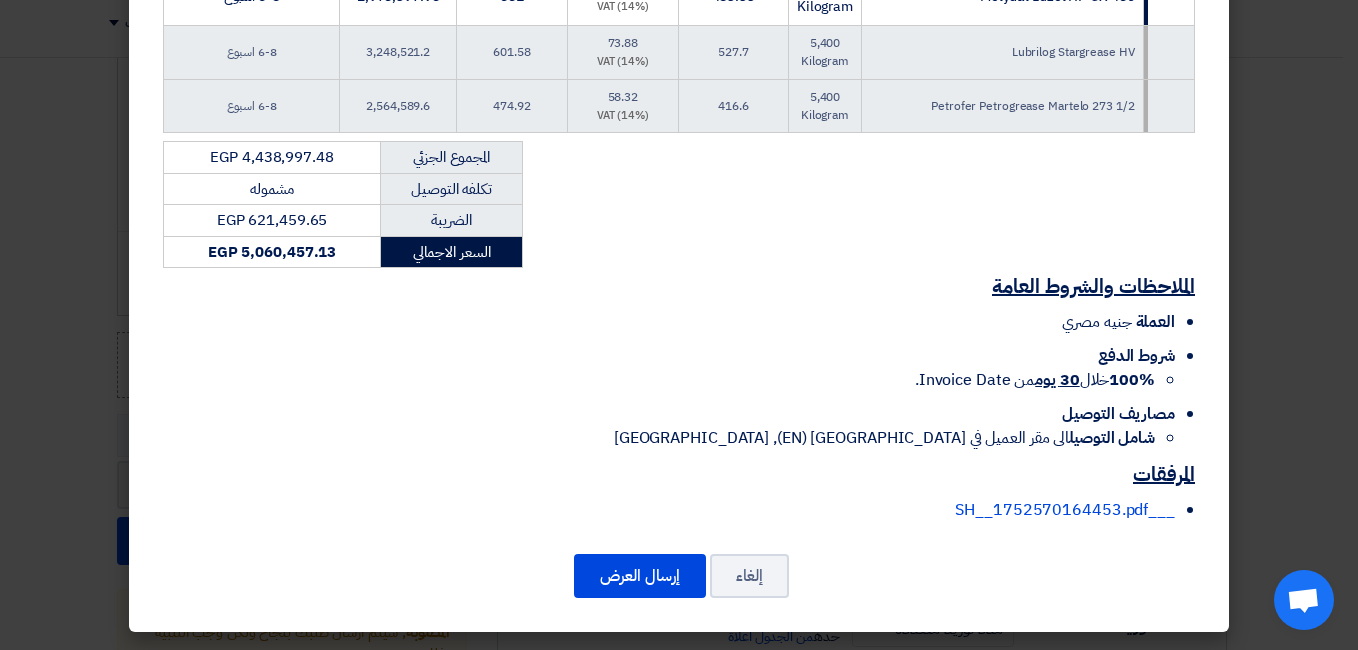 scroll, scrollTop: 768, scrollLeft: 0, axis: vertical 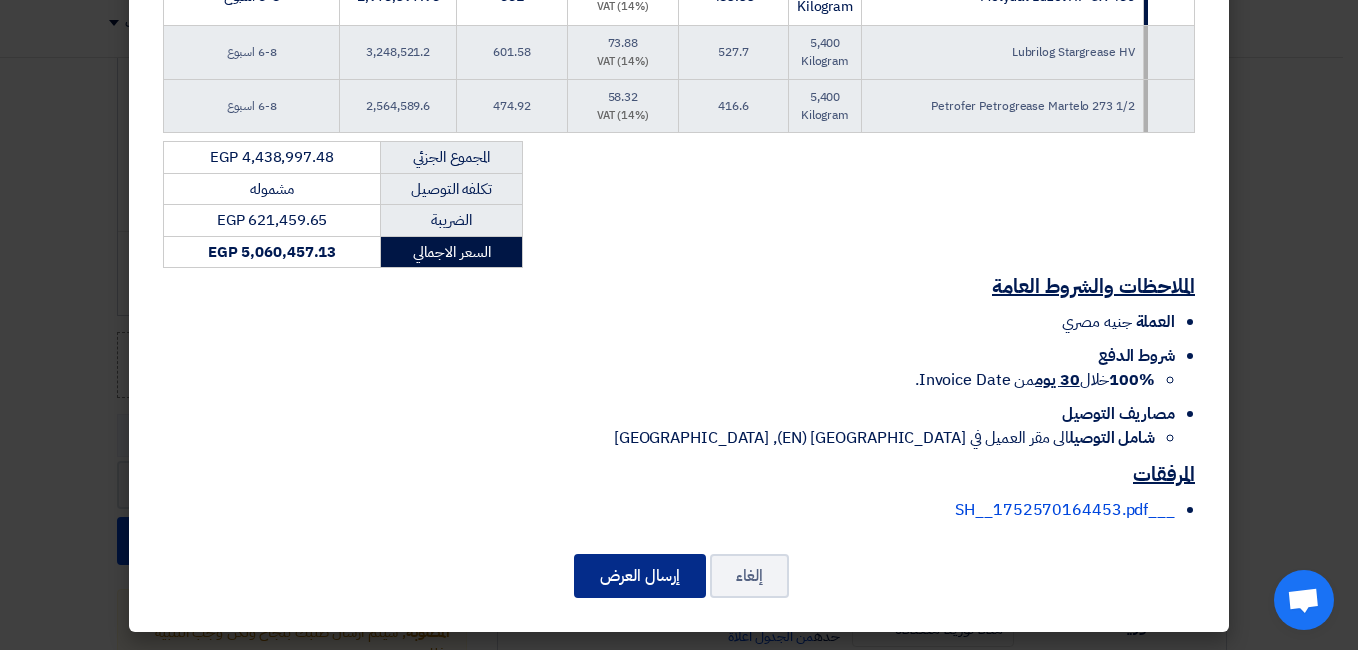 click on "إرسال العرض" 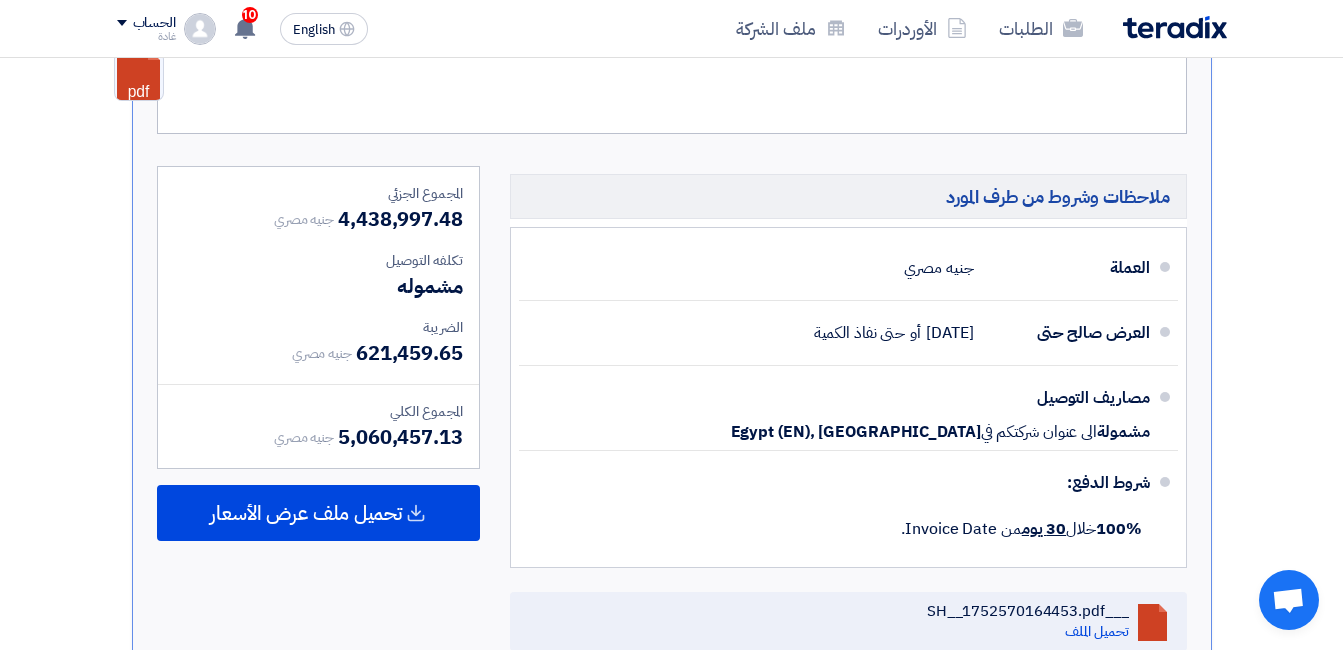 scroll, scrollTop: 1600, scrollLeft: 0, axis: vertical 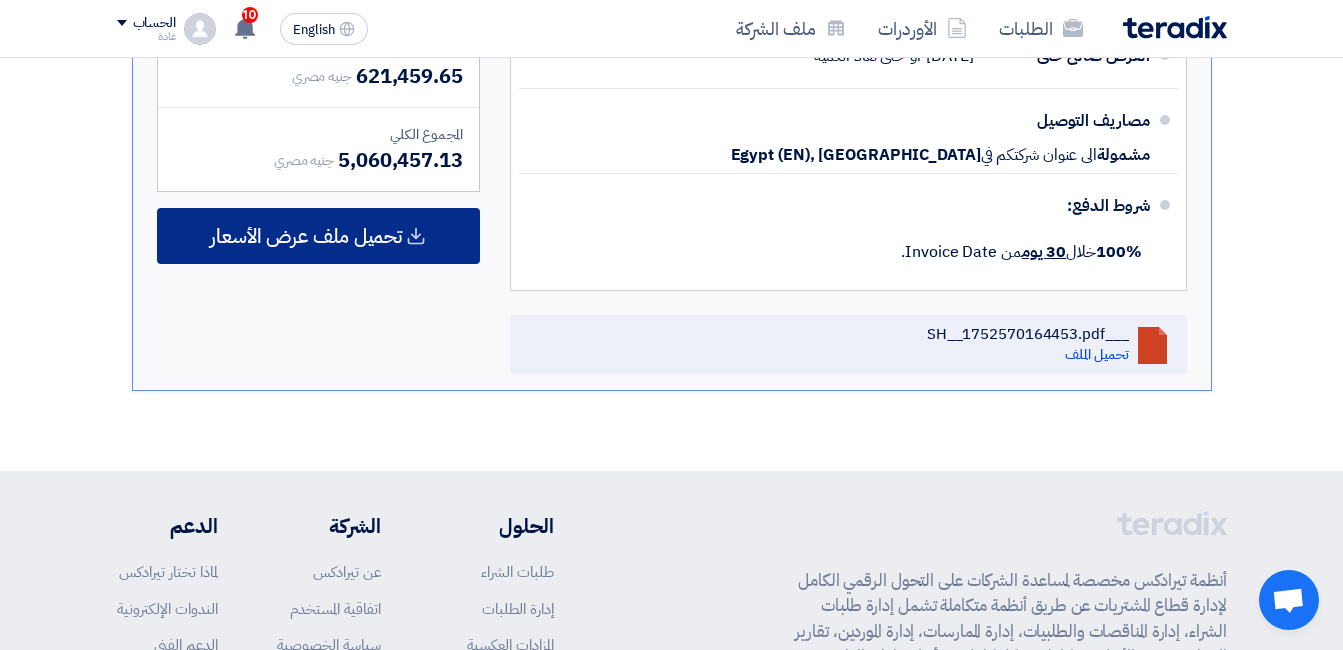click on "تحميل ملف عرض الأسعار" at bounding box center [306, 236] 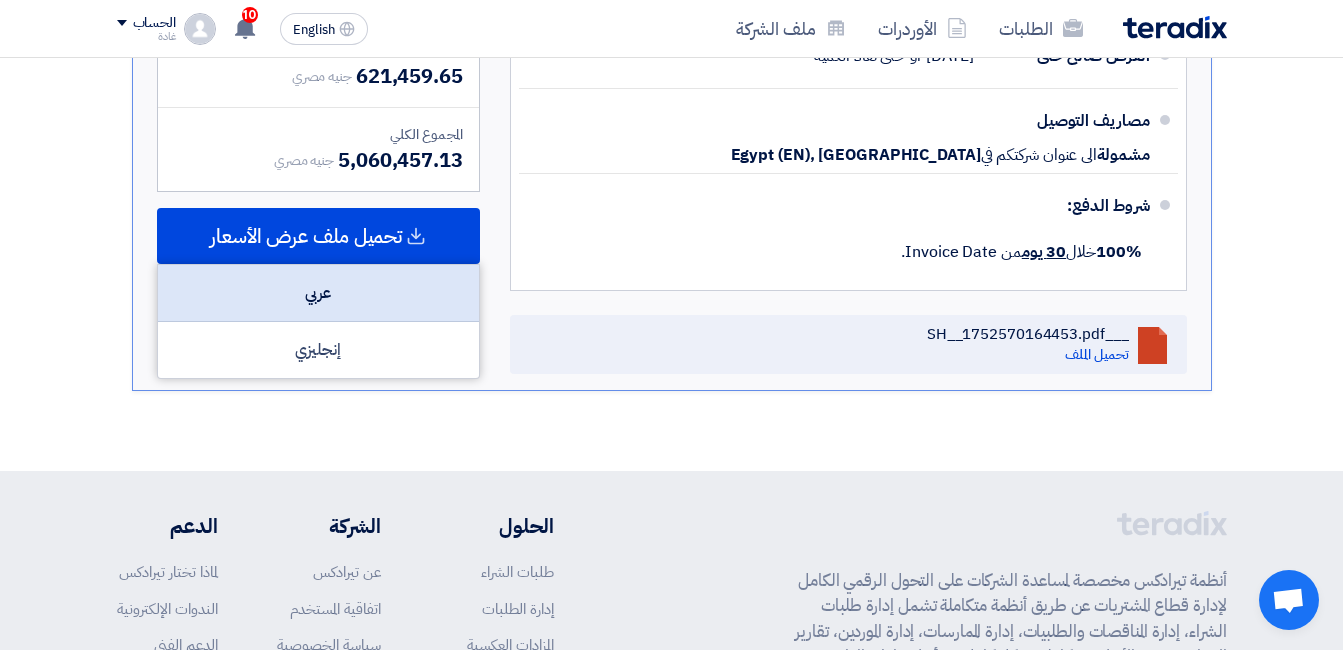 click on "عربي" at bounding box center [318, 293] 